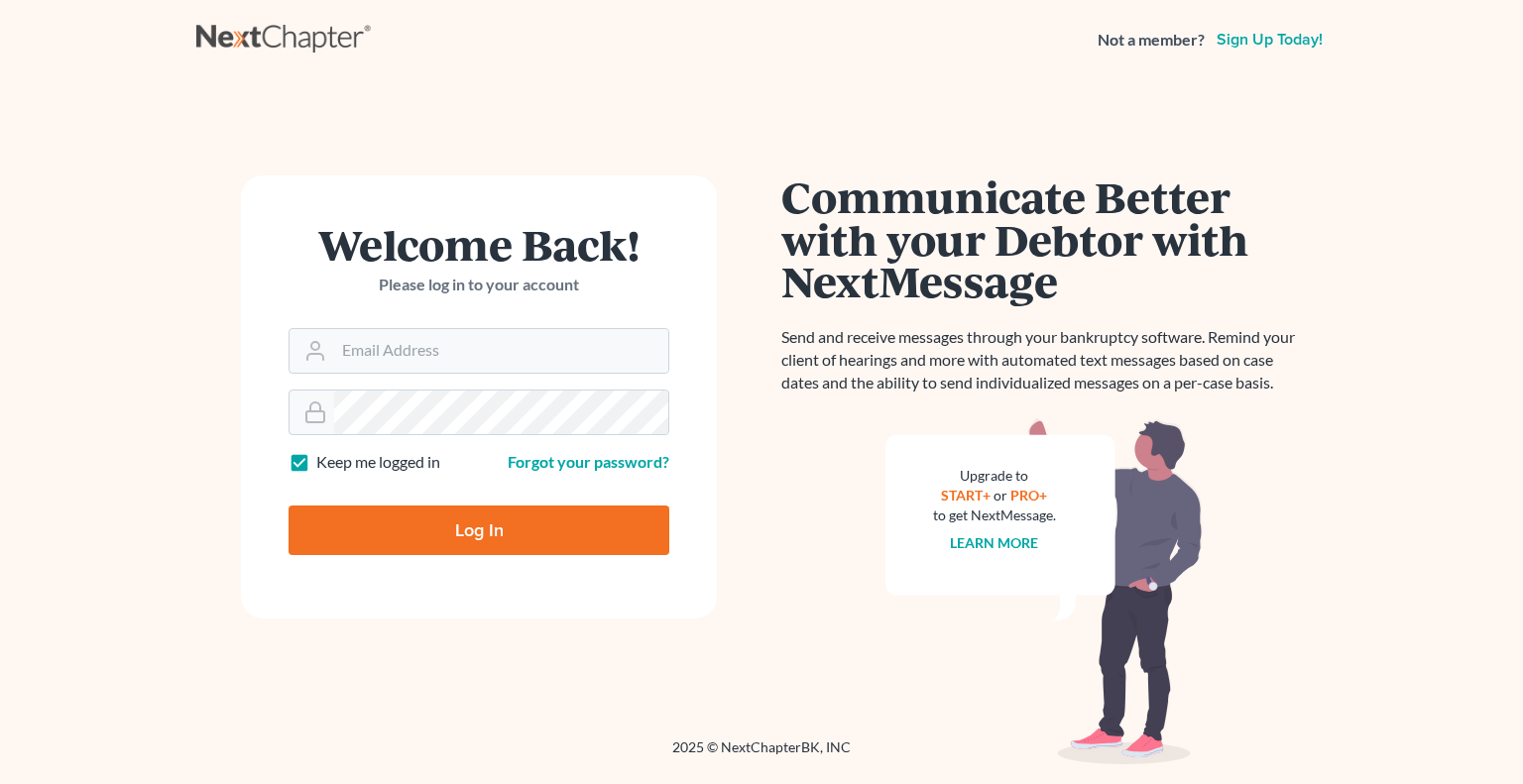 scroll, scrollTop: 0, scrollLeft: 0, axis: both 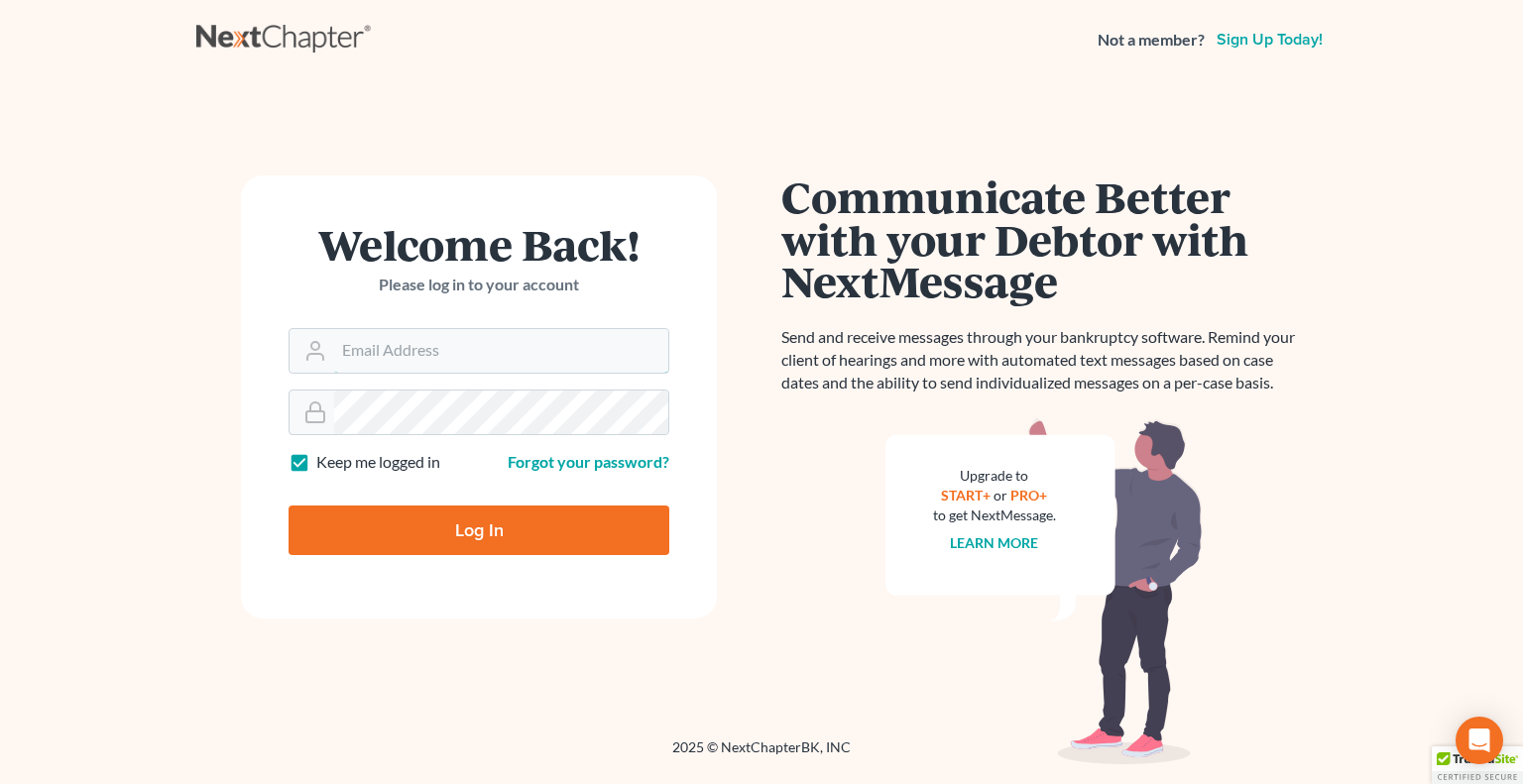 type on "bankruptcyquestions@example.com" 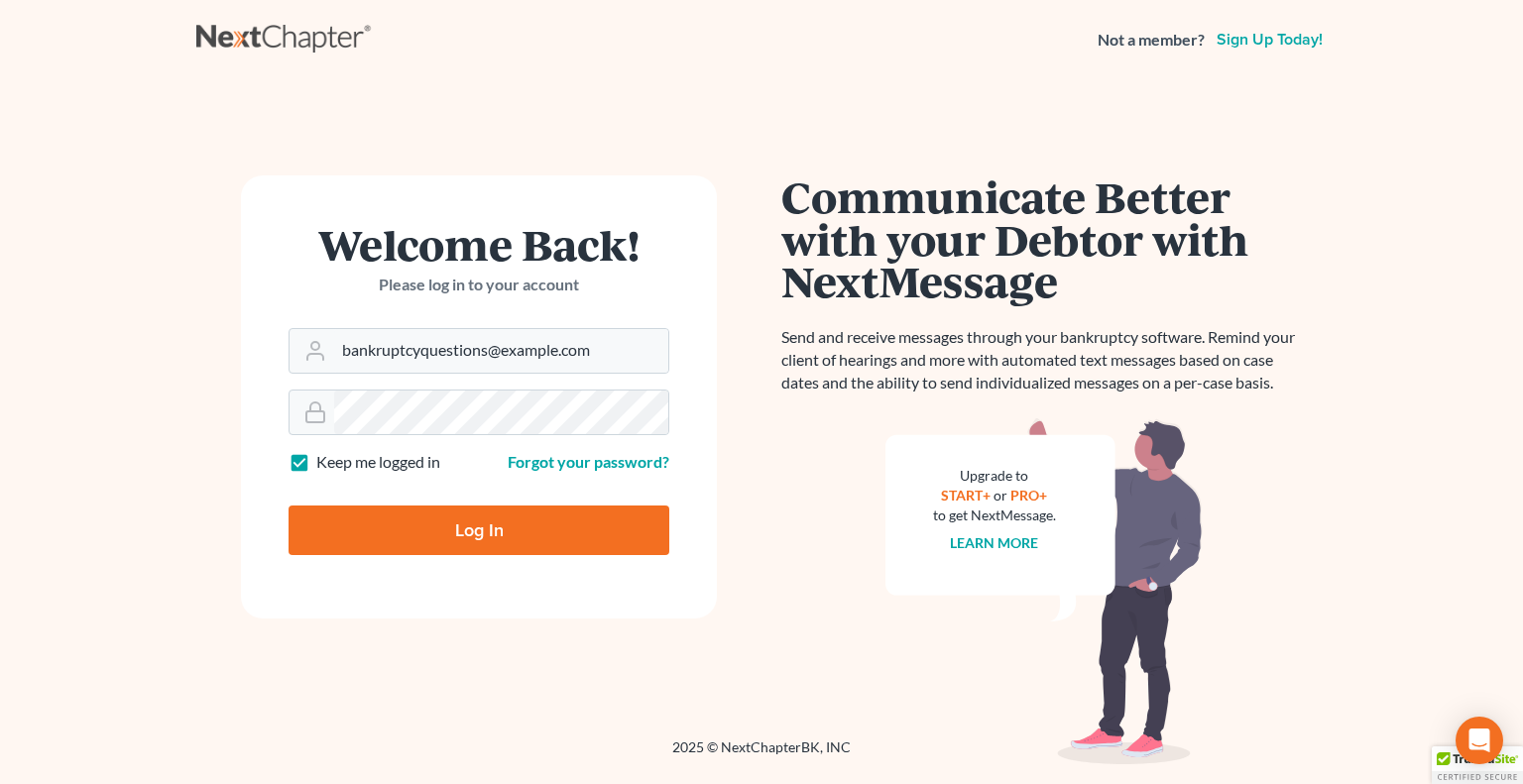 click on "Log In" at bounding box center (479, 530) 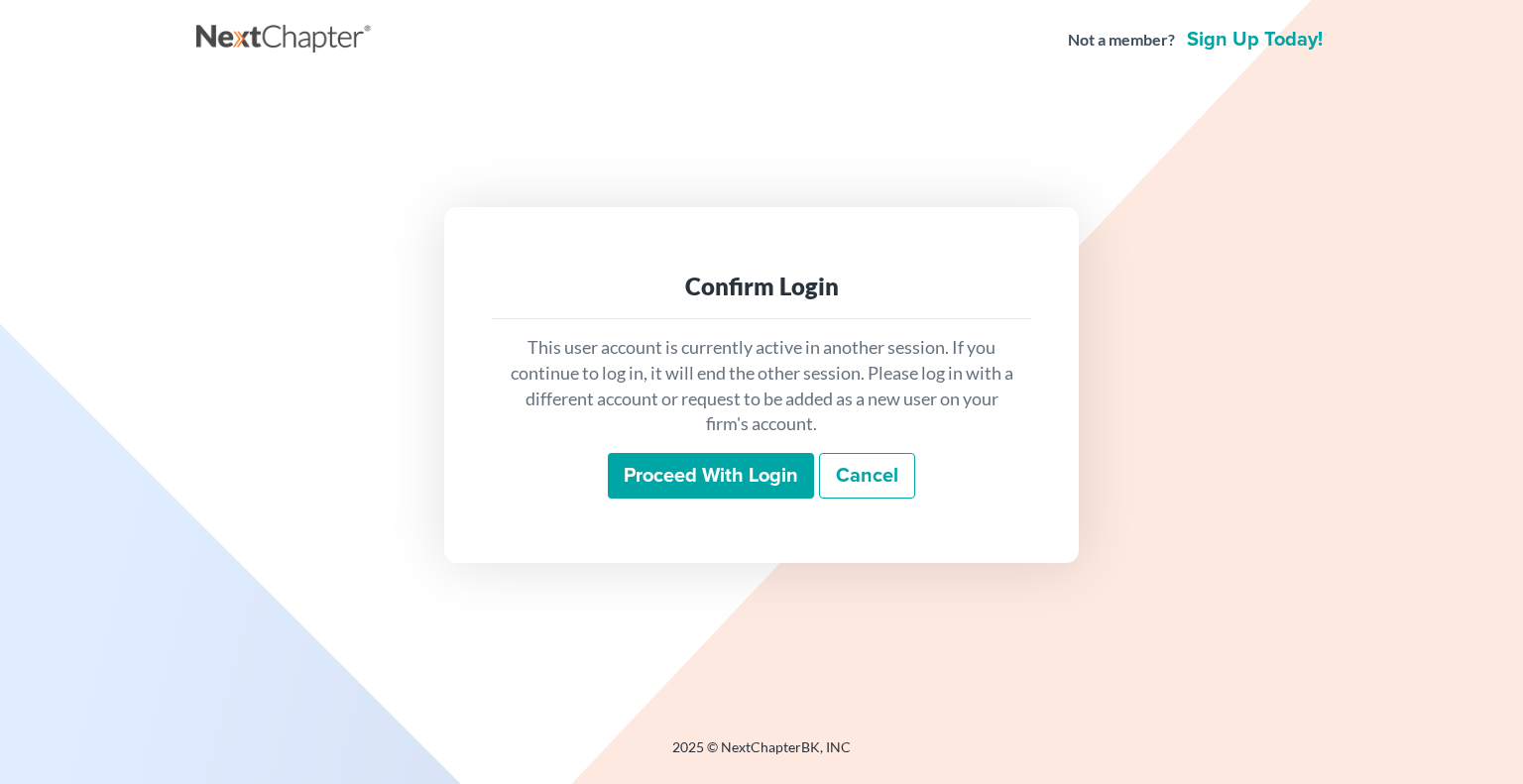 scroll, scrollTop: 0, scrollLeft: 0, axis: both 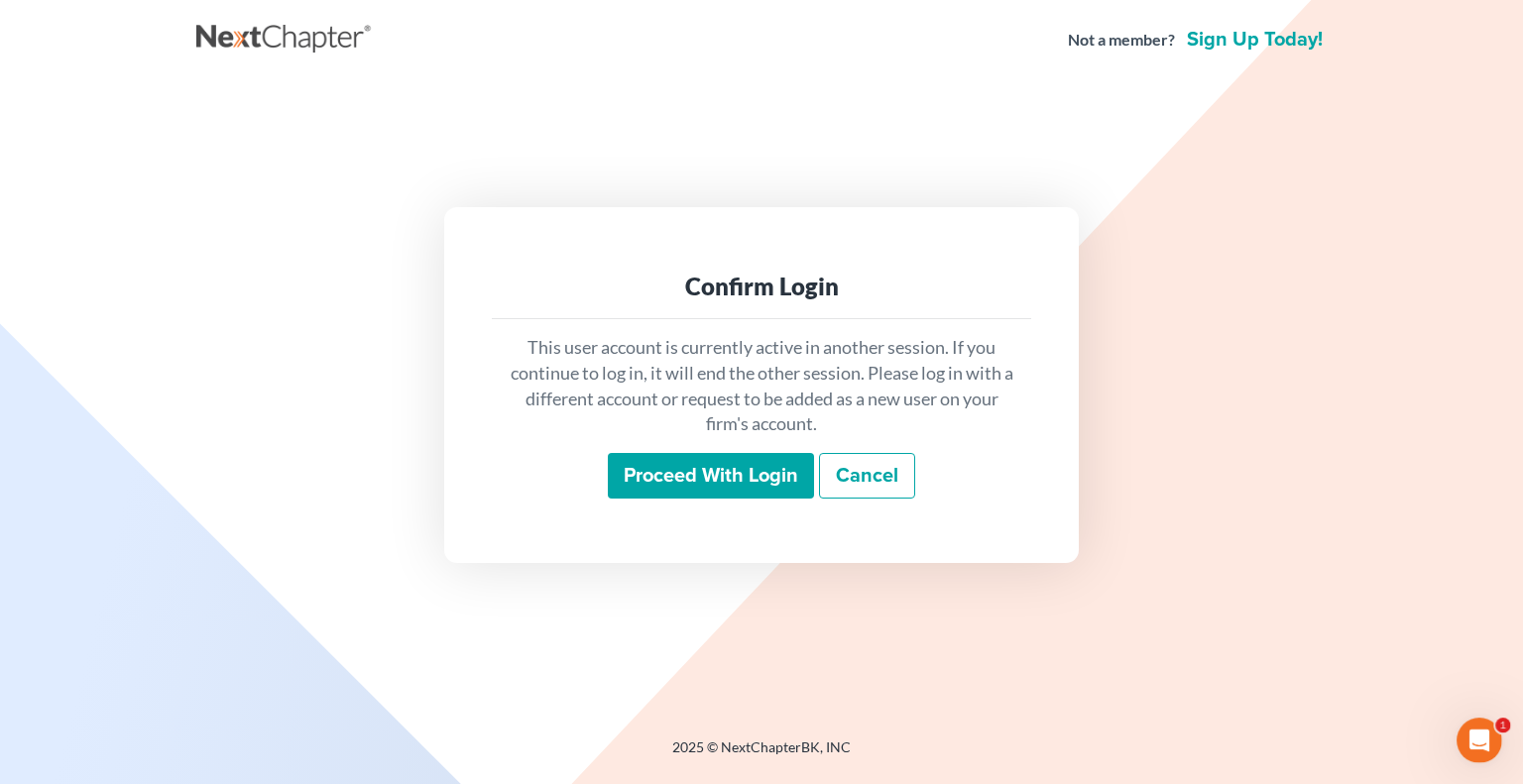 click on "Proceed with login" at bounding box center (711, 476) 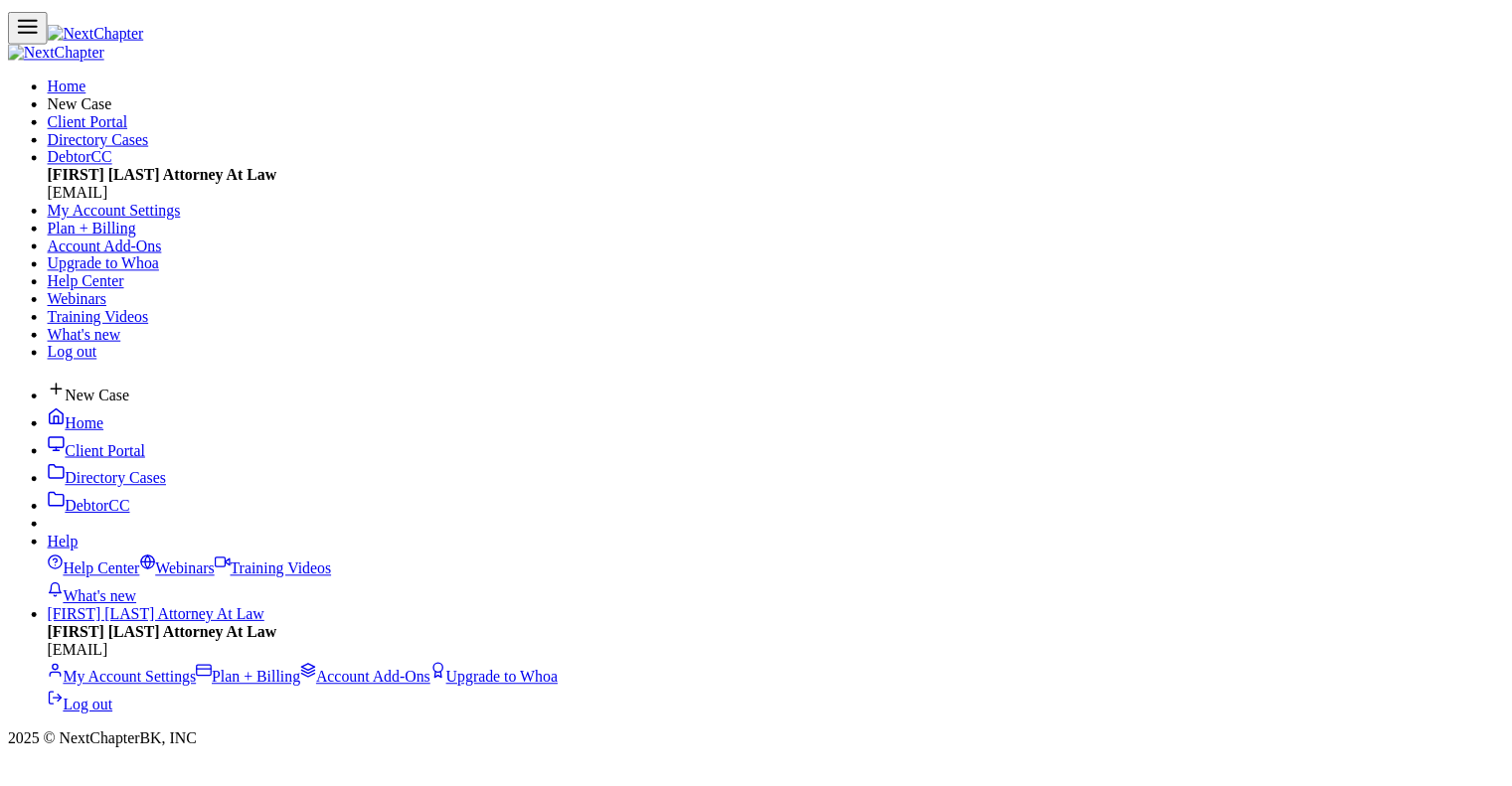 scroll, scrollTop: 0, scrollLeft: 0, axis: both 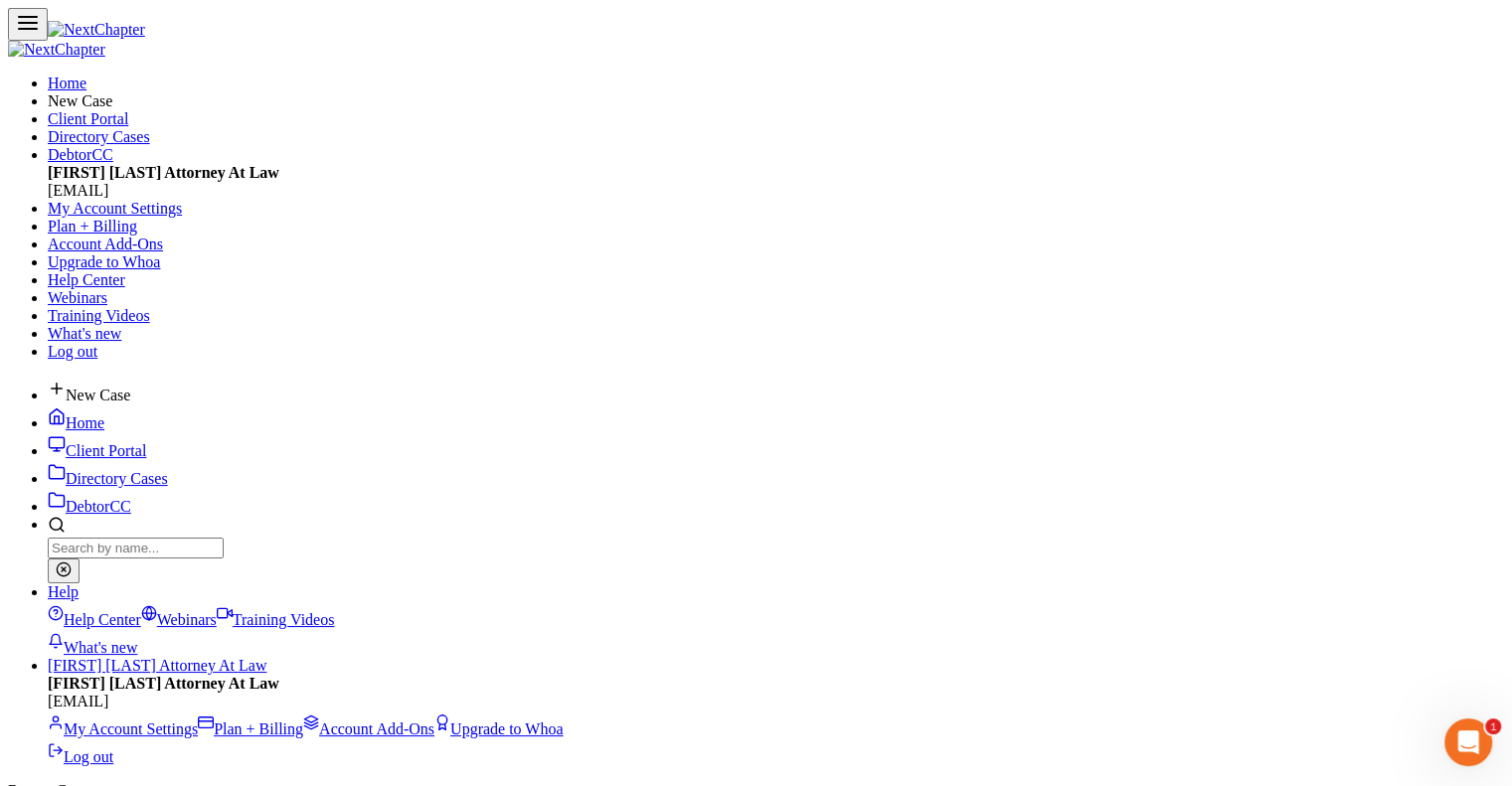 click at bounding box center [95, 850] 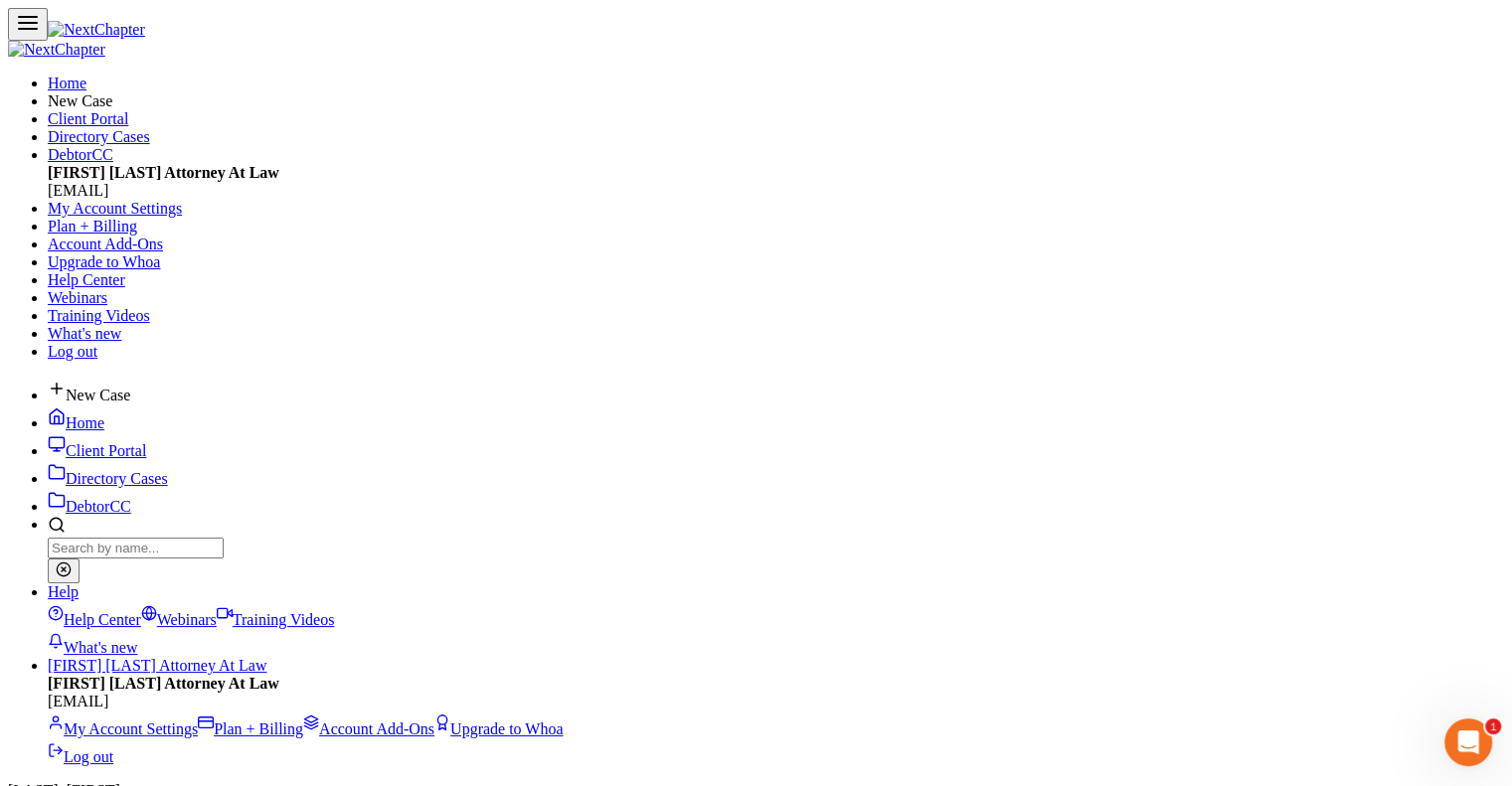 click on "Fees" at bounding box center (62, 6840) 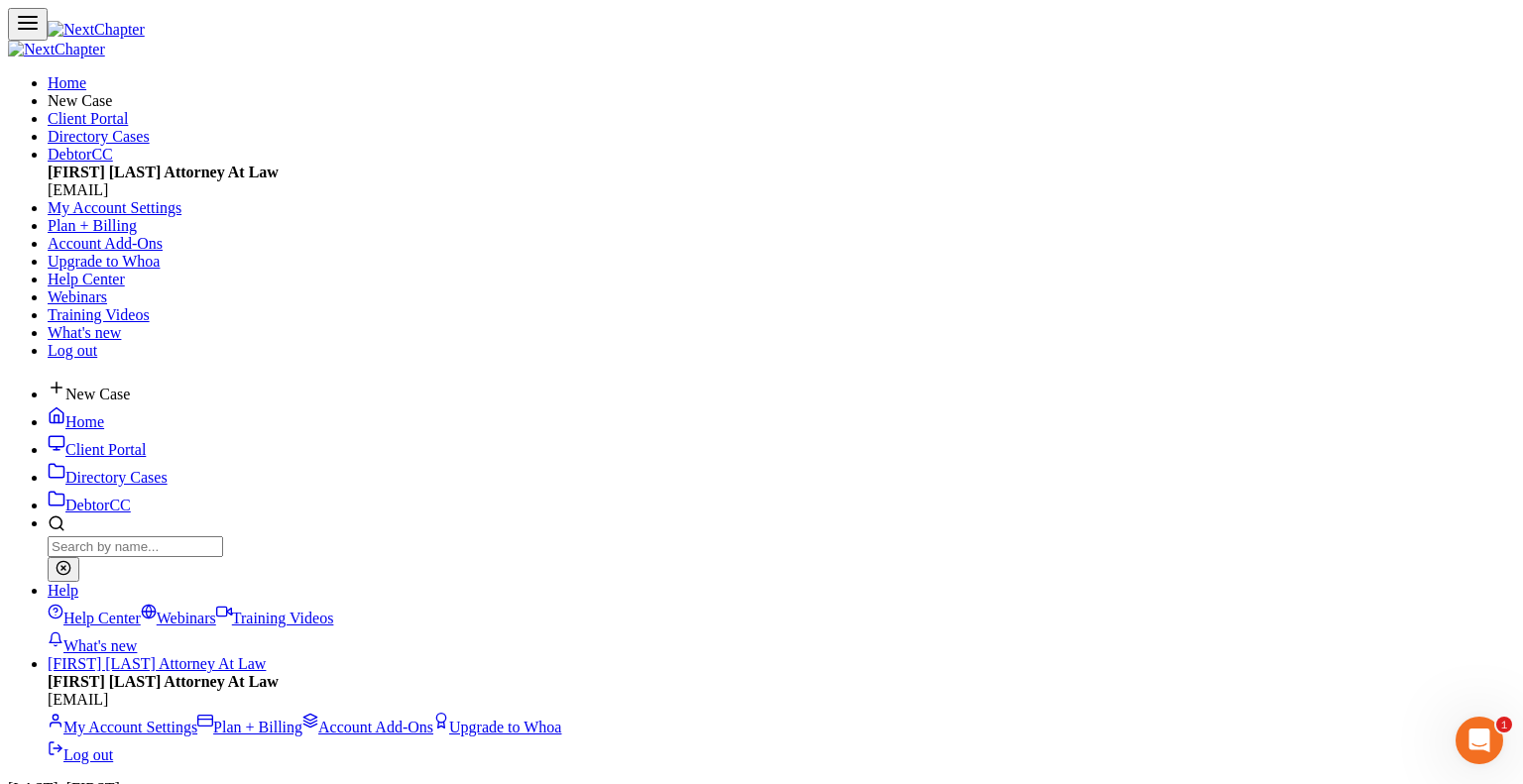 click on "8/2/2025" at bounding box center (762, 9522) 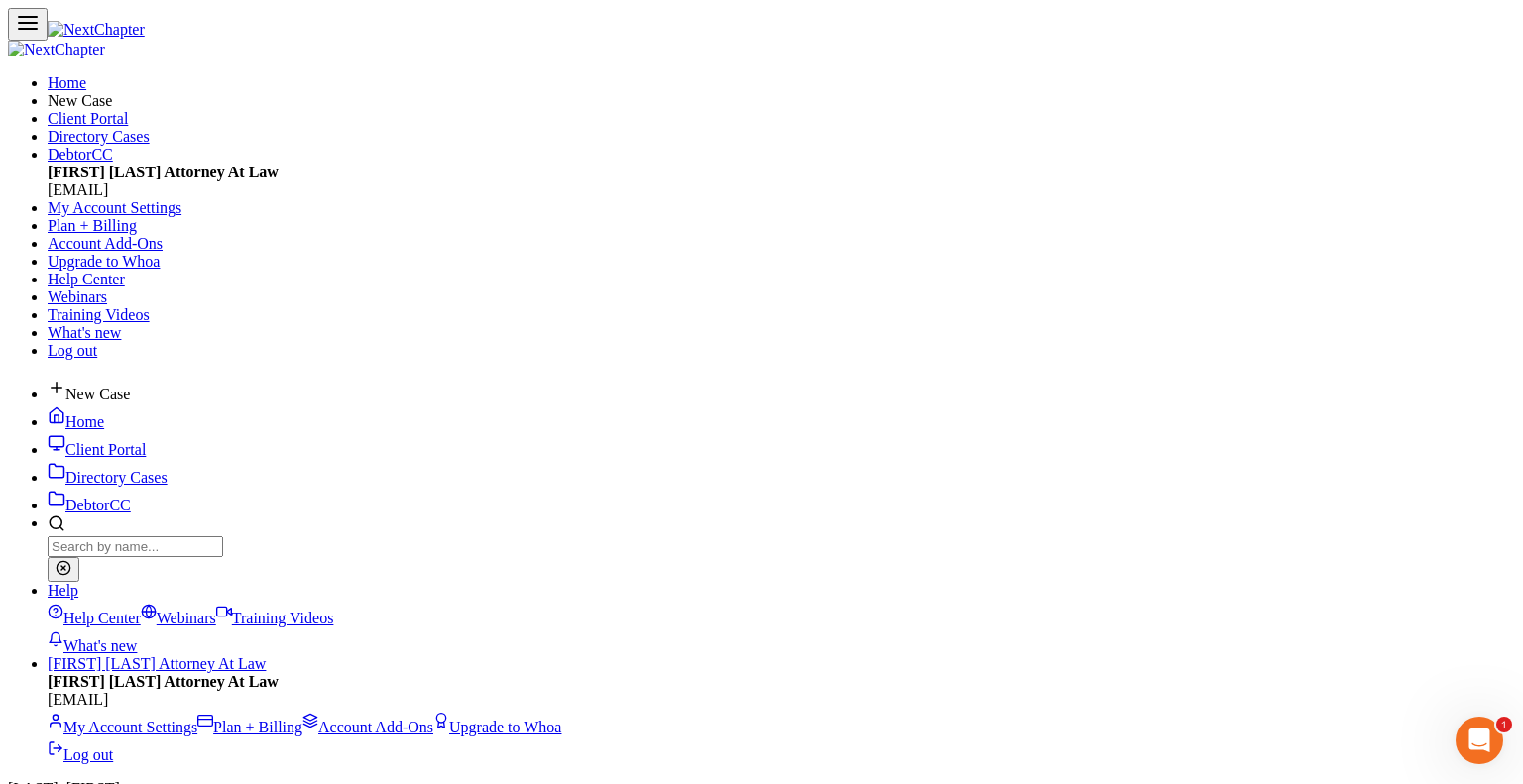 click on "chevron_left" at bounding box center (47, 9588) 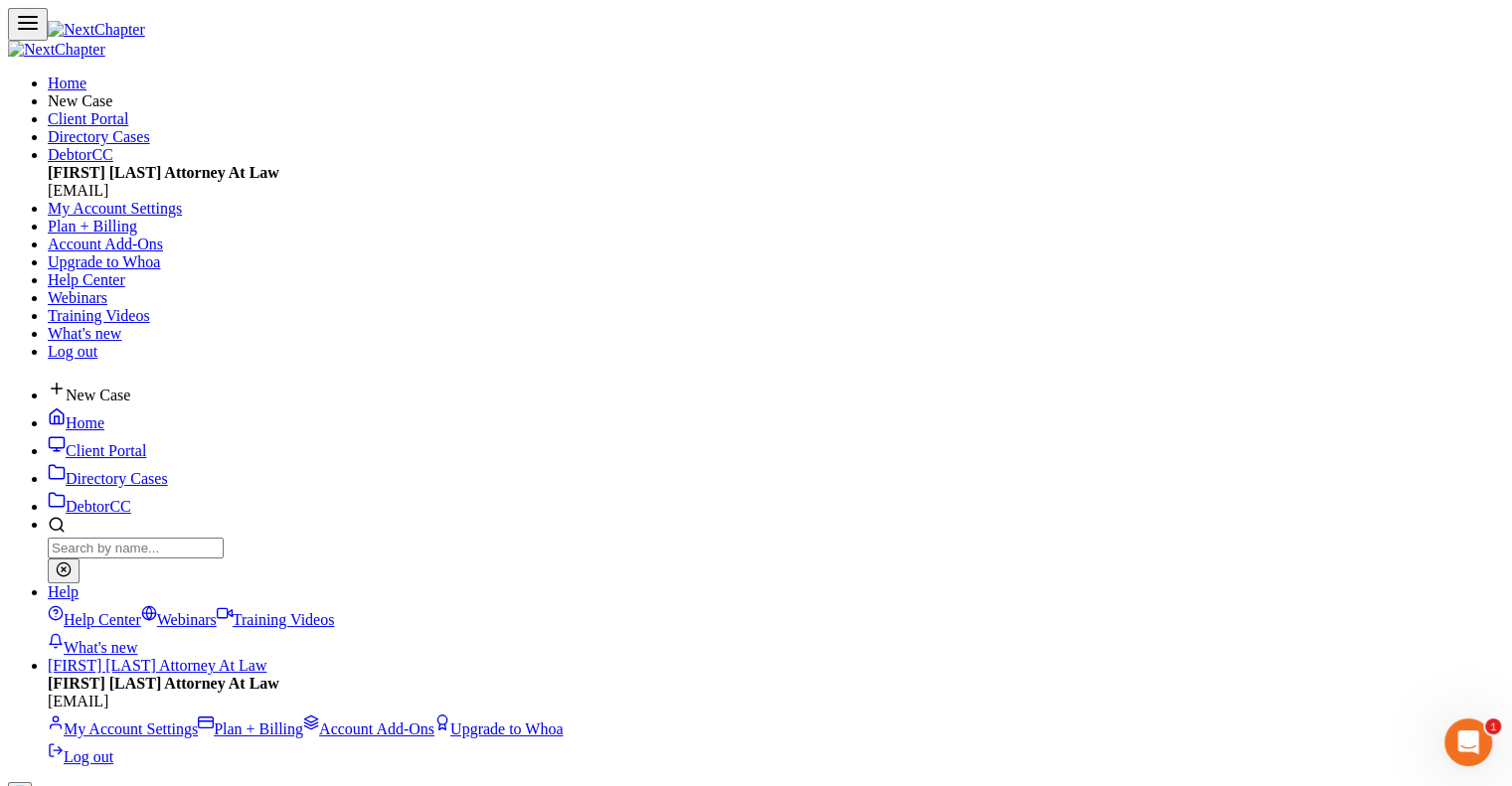 click on "×                     Saved Payment!" at bounding box center [756, 801] 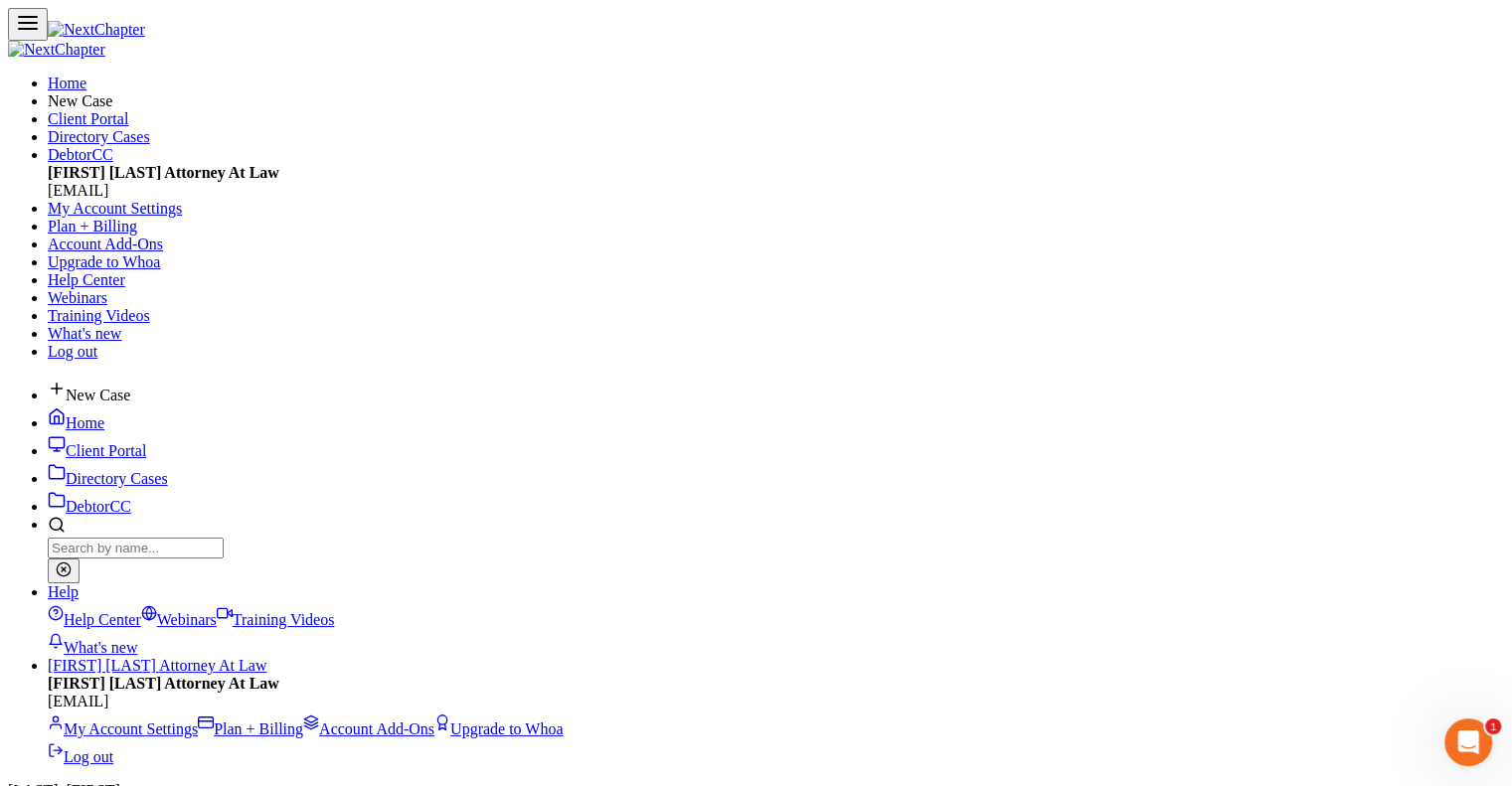 click at bounding box center [135, 548] 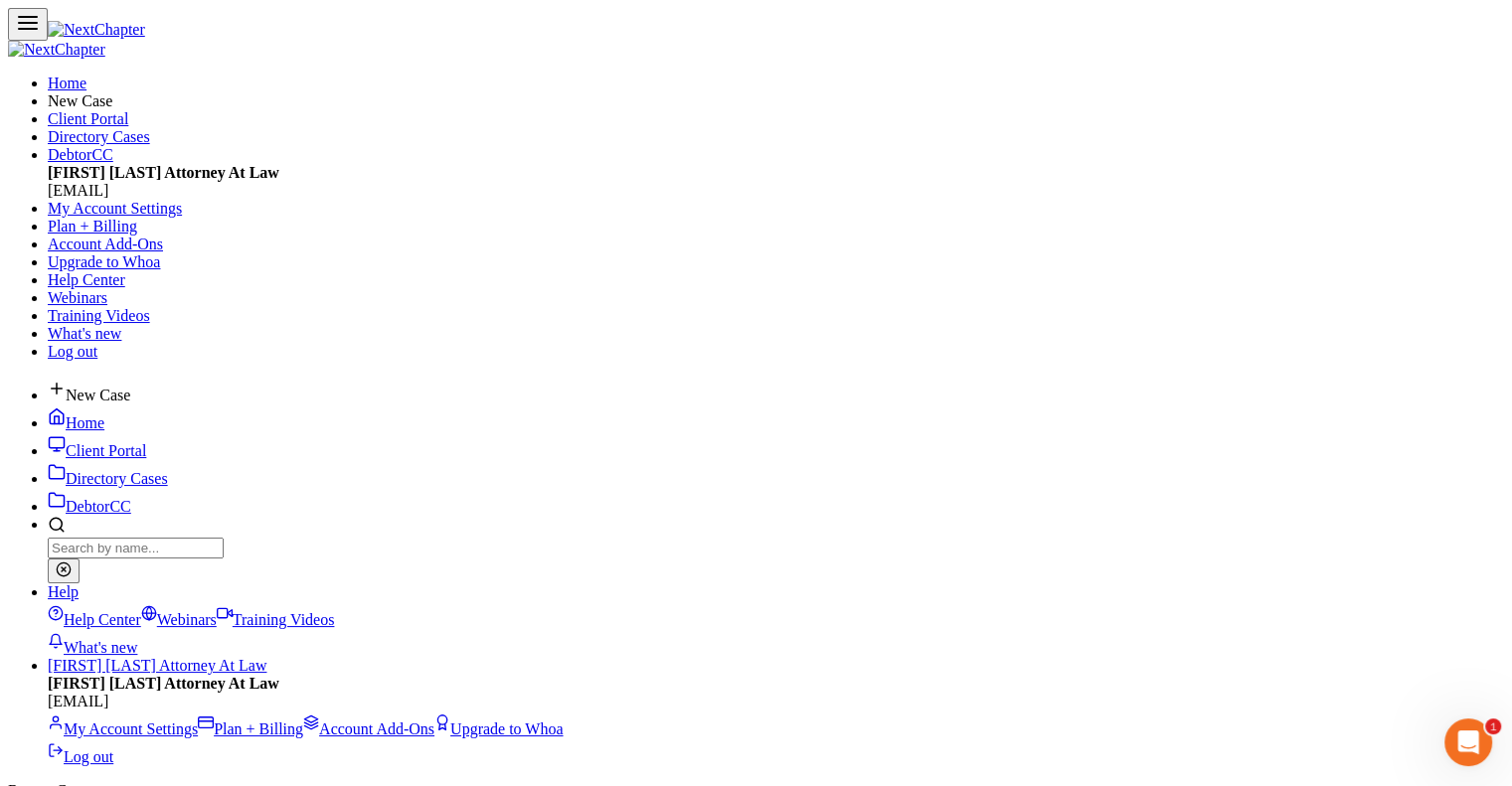 click at bounding box center (95, 850) 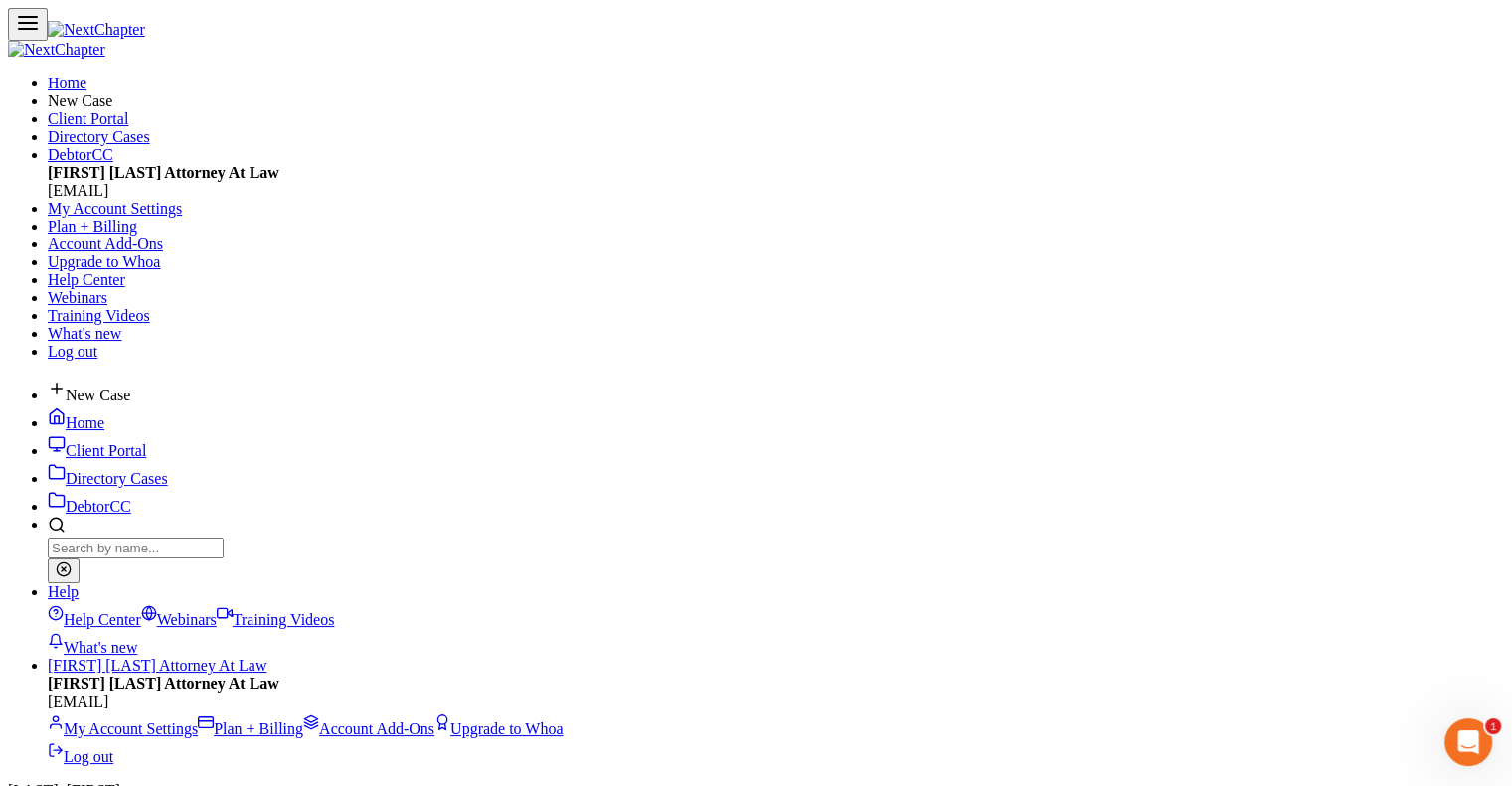click on "Fees" at bounding box center [62, 6992] 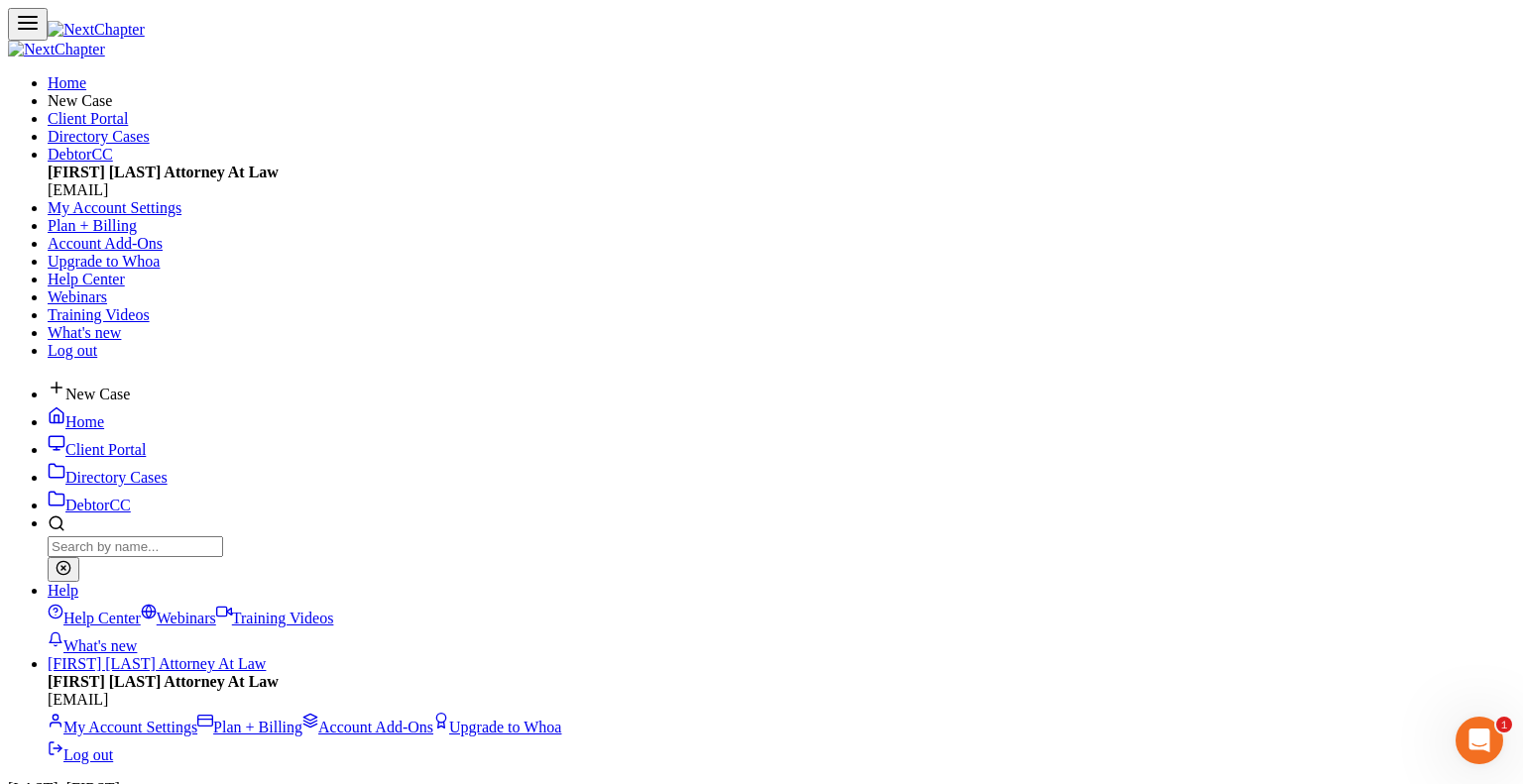 click on "8/2/2025" at bounding box center (762, 9701) 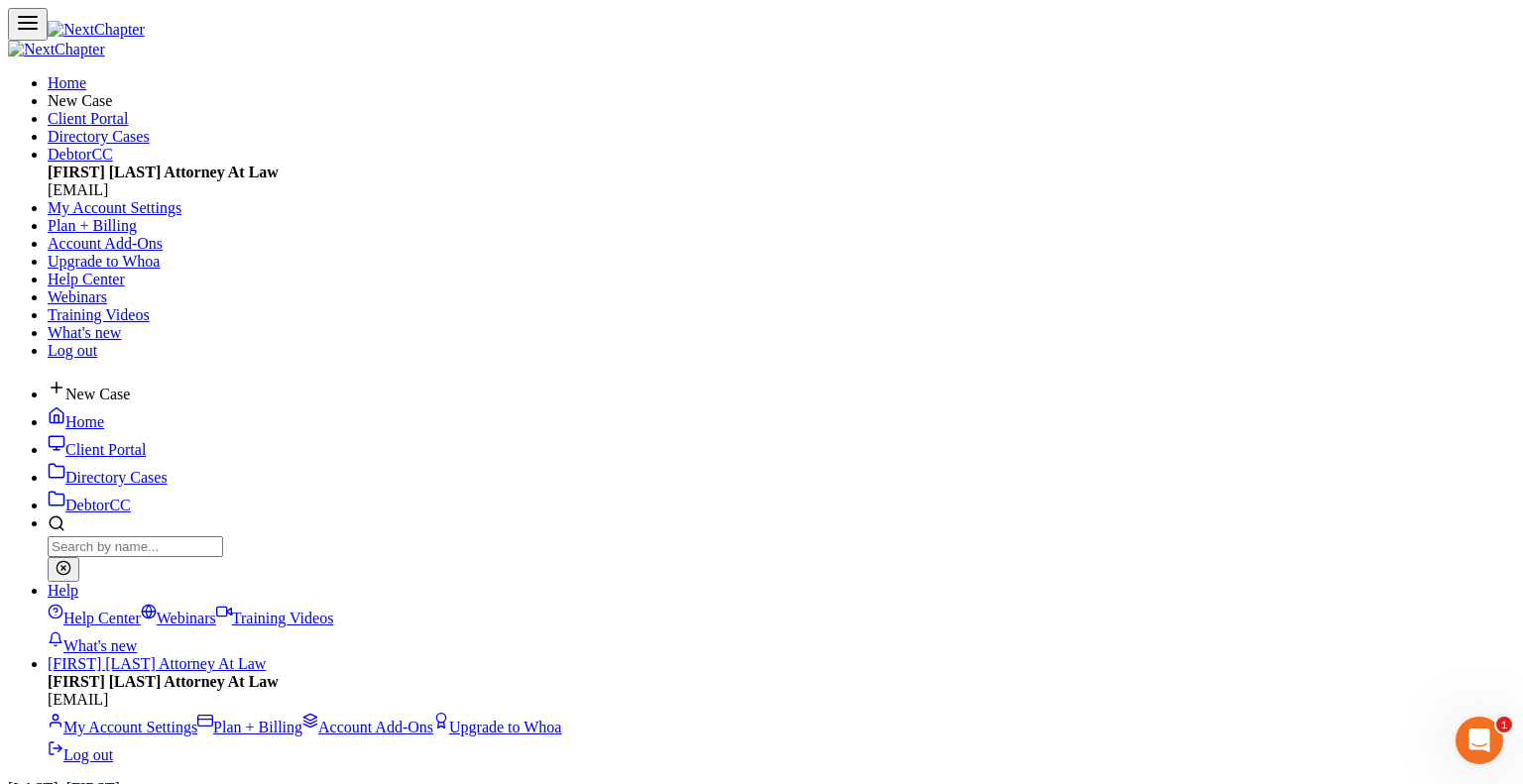 click on "chevron_left" at bounding box center [47, 9768] 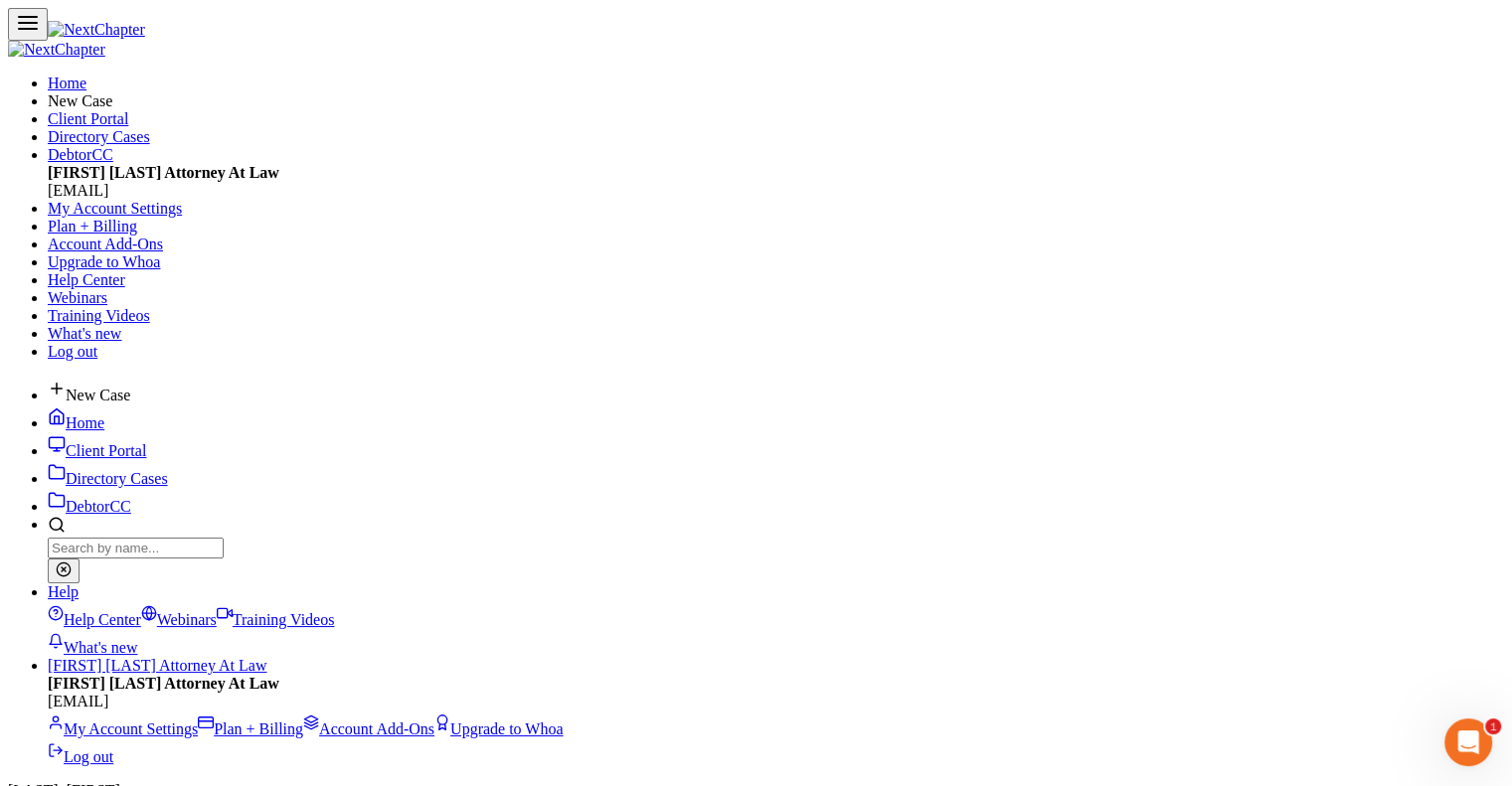click on "Home" at bounding box center [76, 422] 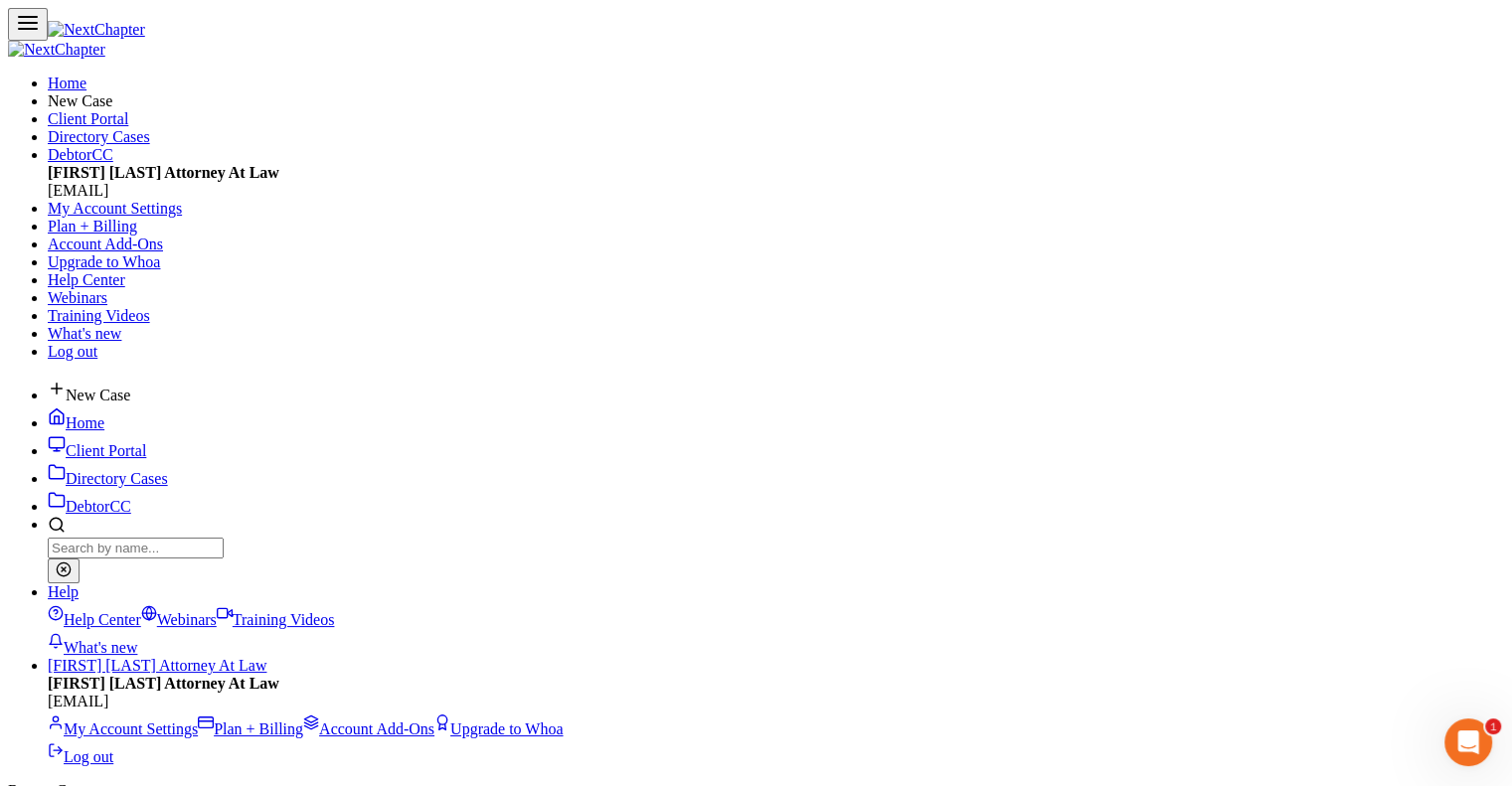 drag, startPoint x: 688, startPoint y: 124, endPoint x: 680, endPoint y: 74, distance: 50.63596 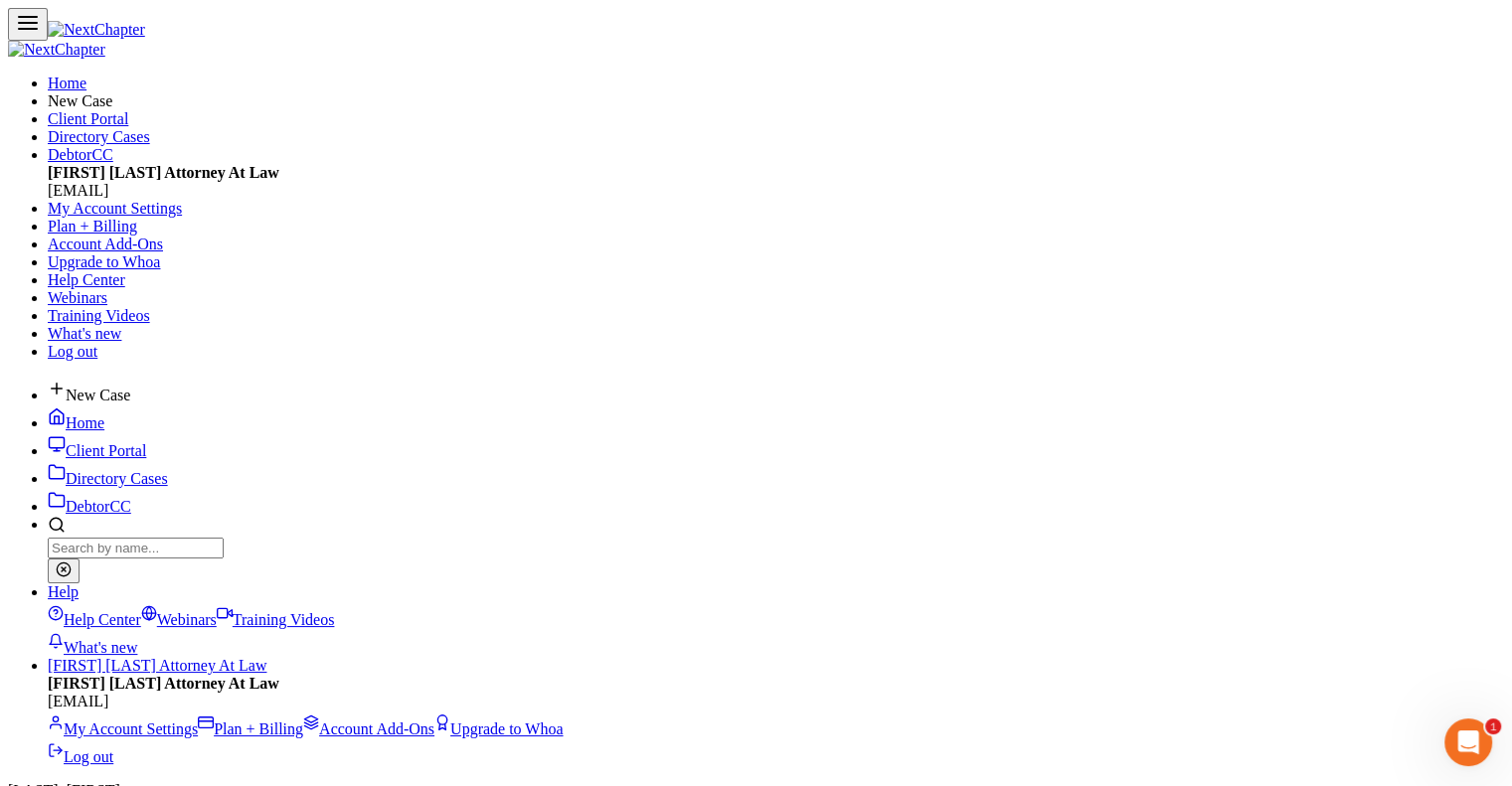 click on "Fees" at bounding box center [62, 7074] 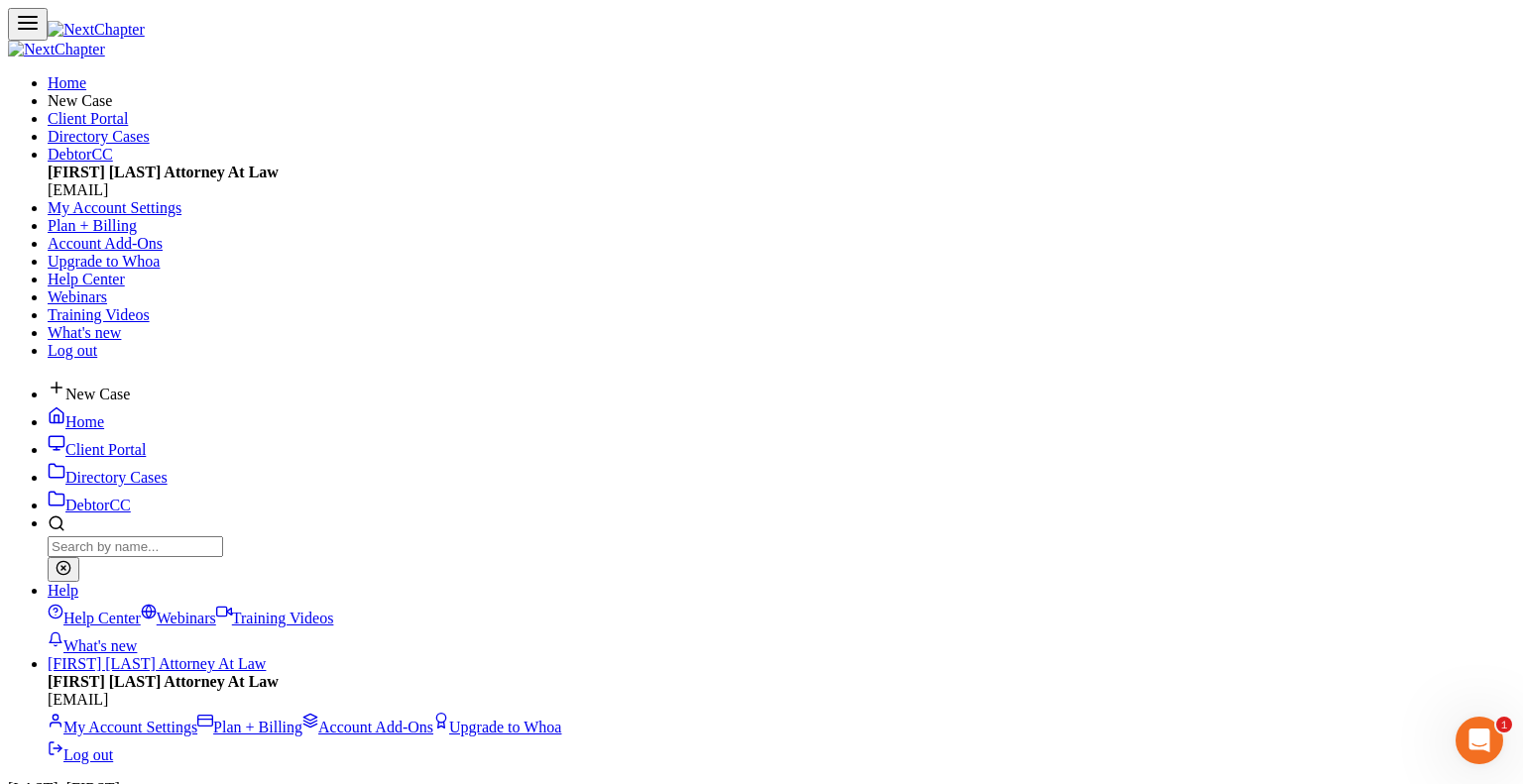 click on "8/2/2025" at bounding box center (762, 9755) 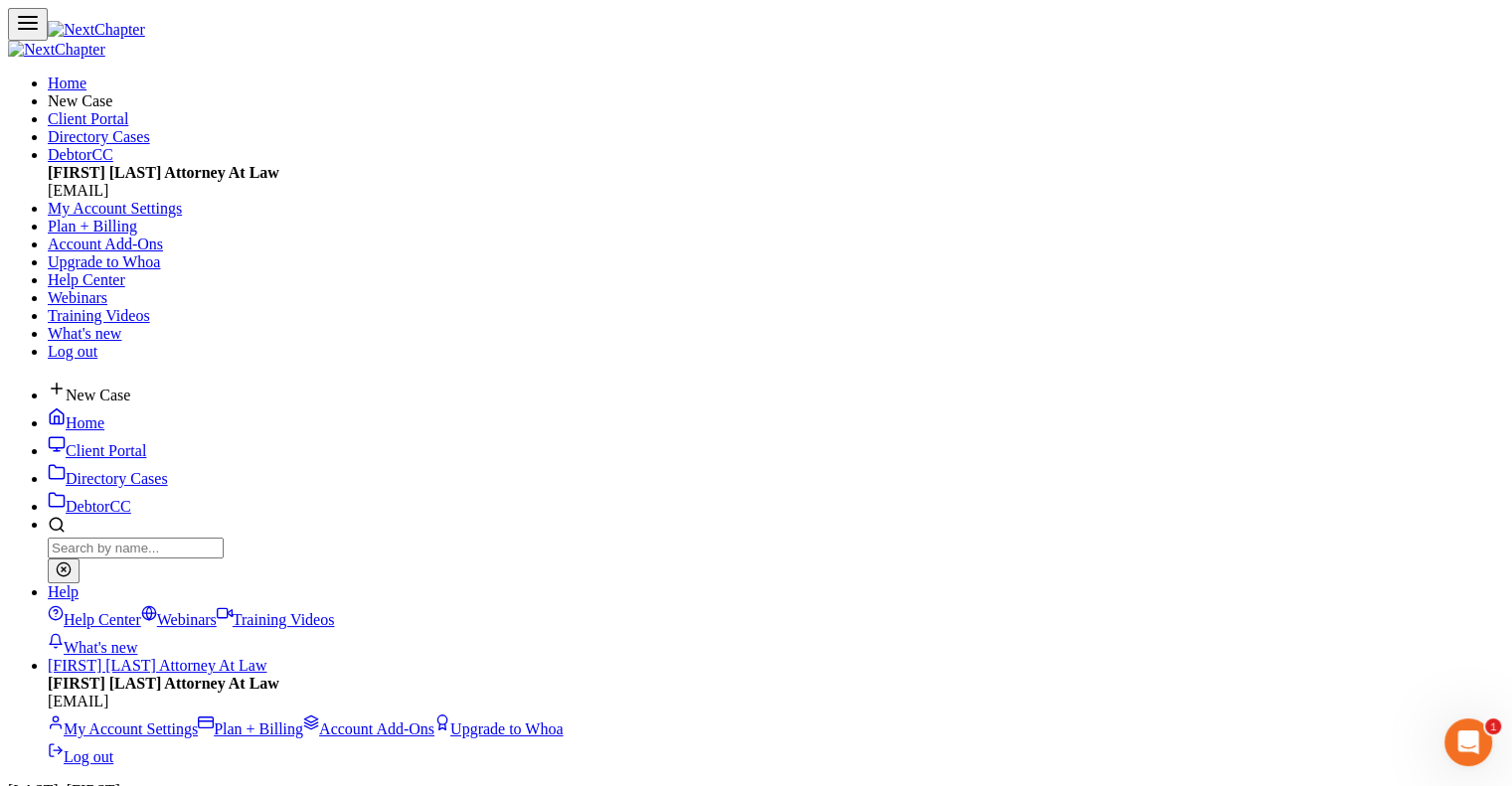 click on "Home" at bounding box center [76, 422] 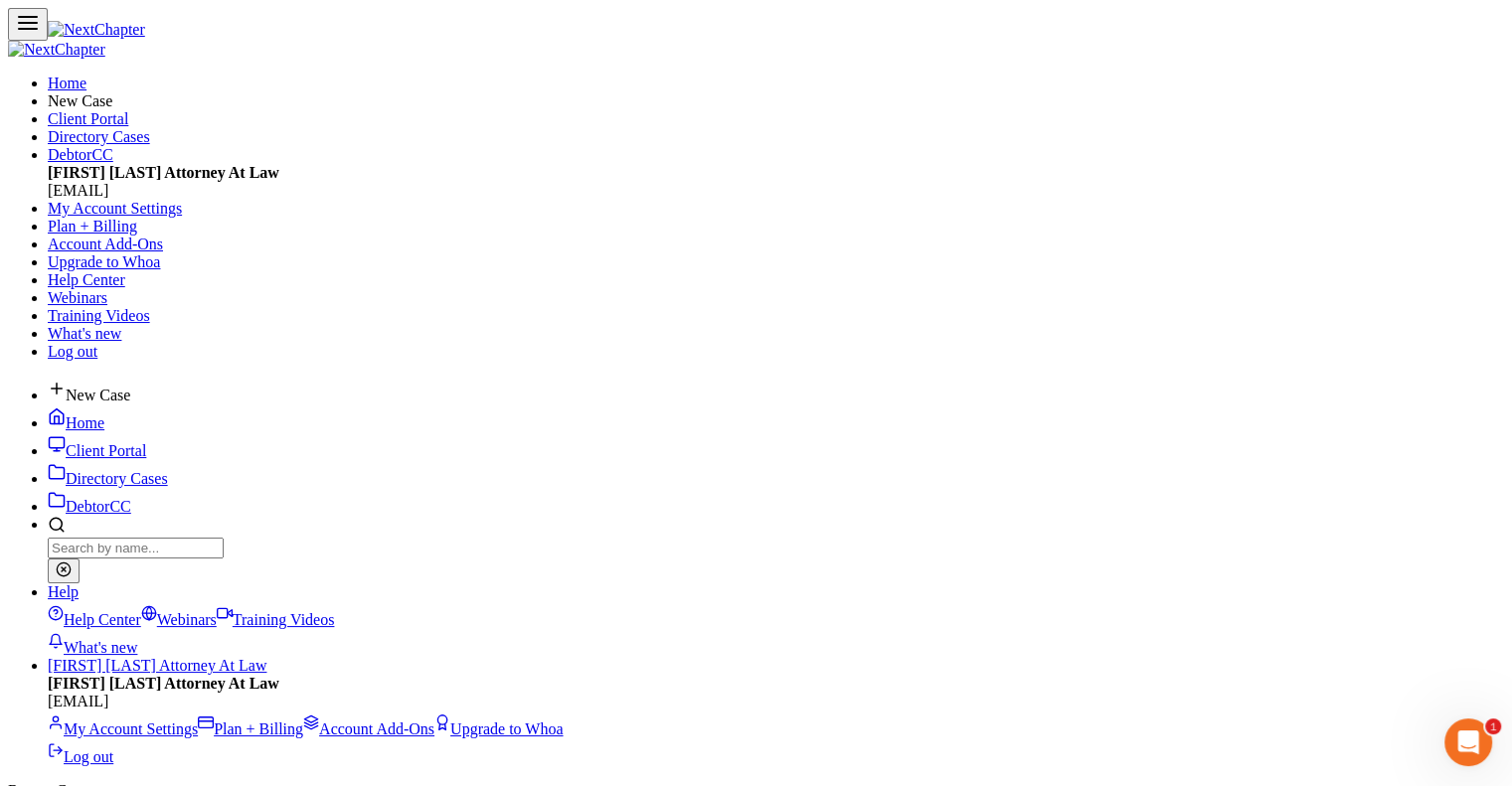 click at bounding box center [95, 850] 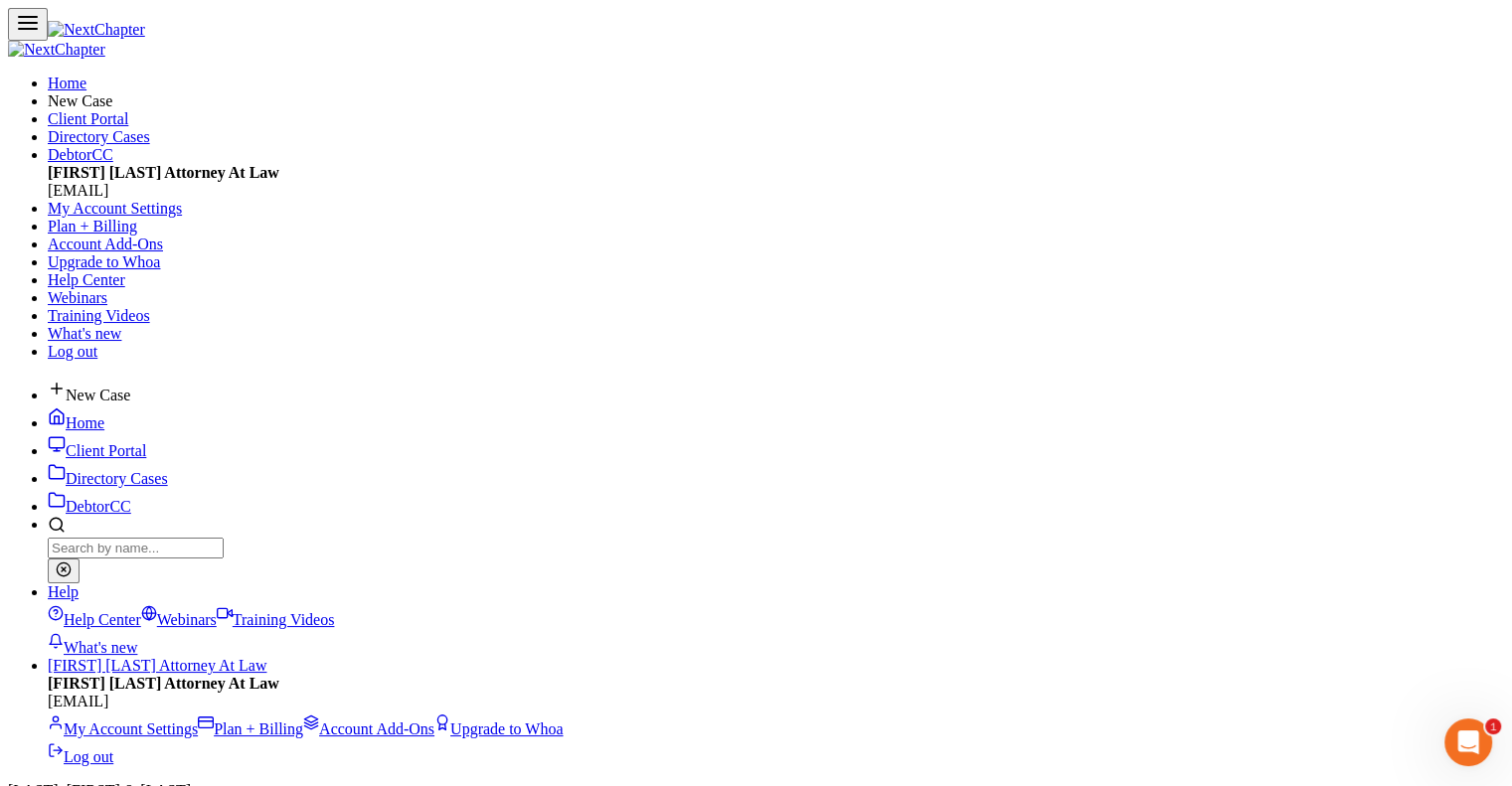 click at bounding box center [135, 548] 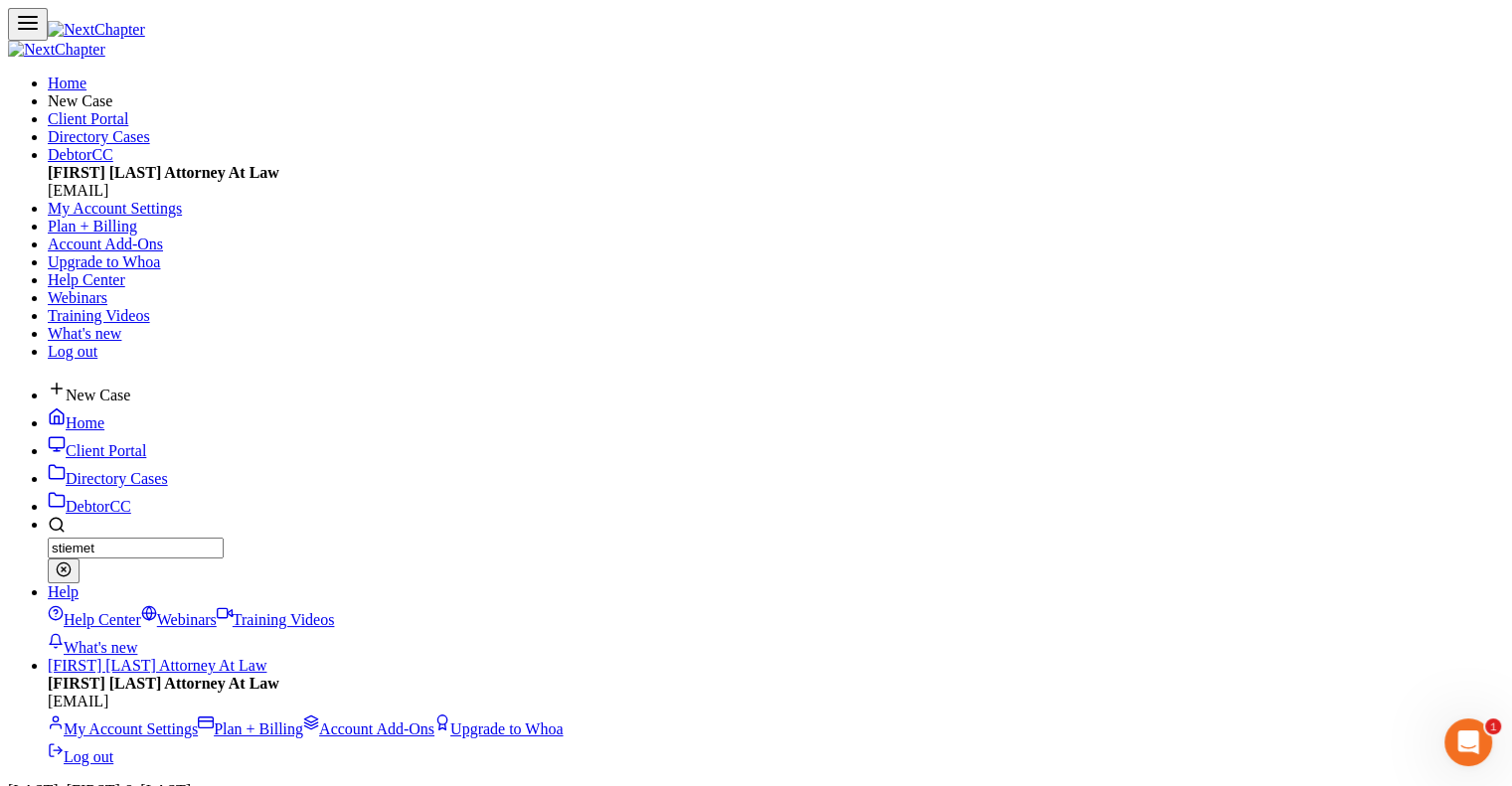 type on "[LAST]" 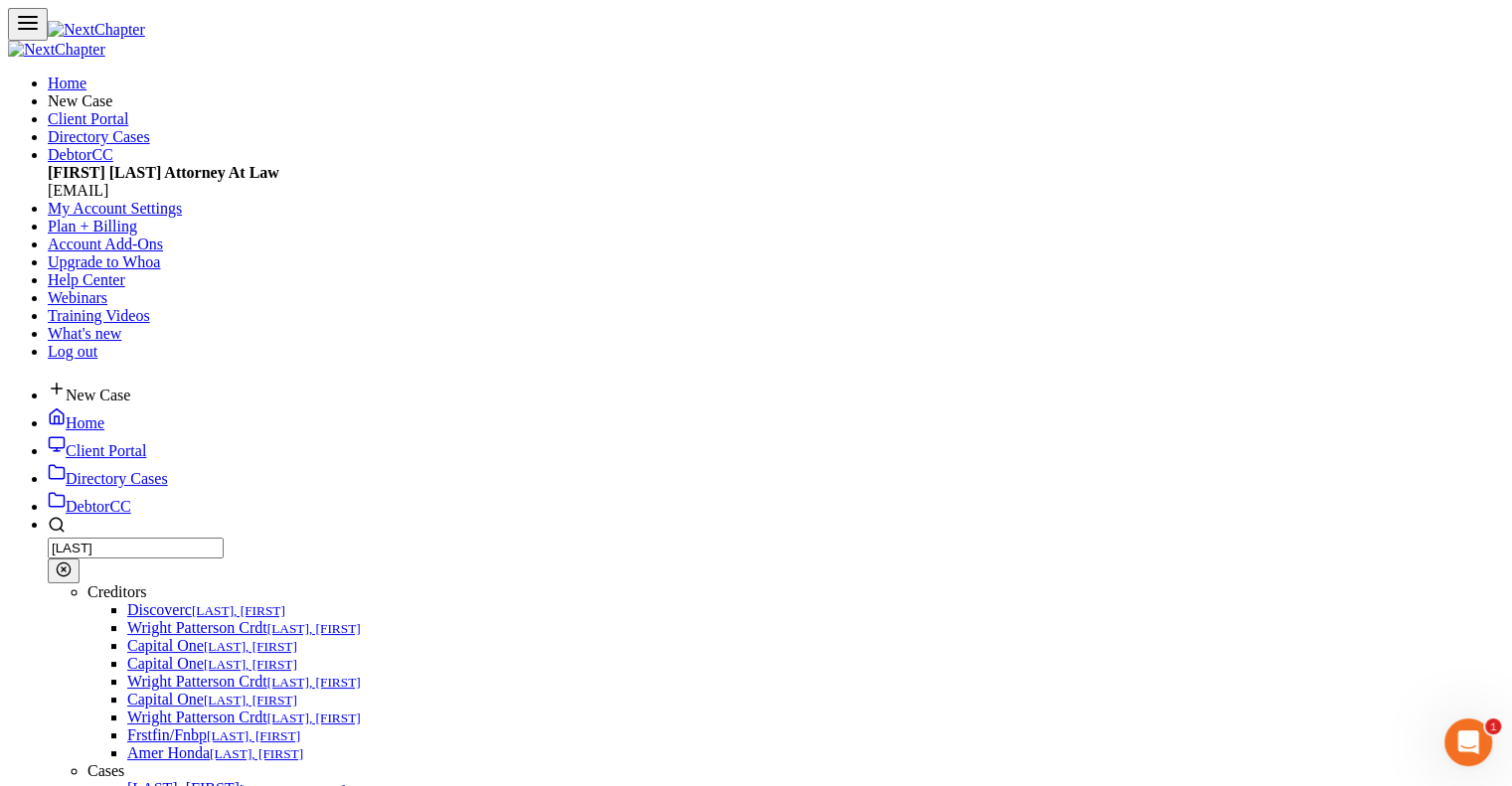 click on "[LAST], [FIRST]" at bounding box center [67, 1291] 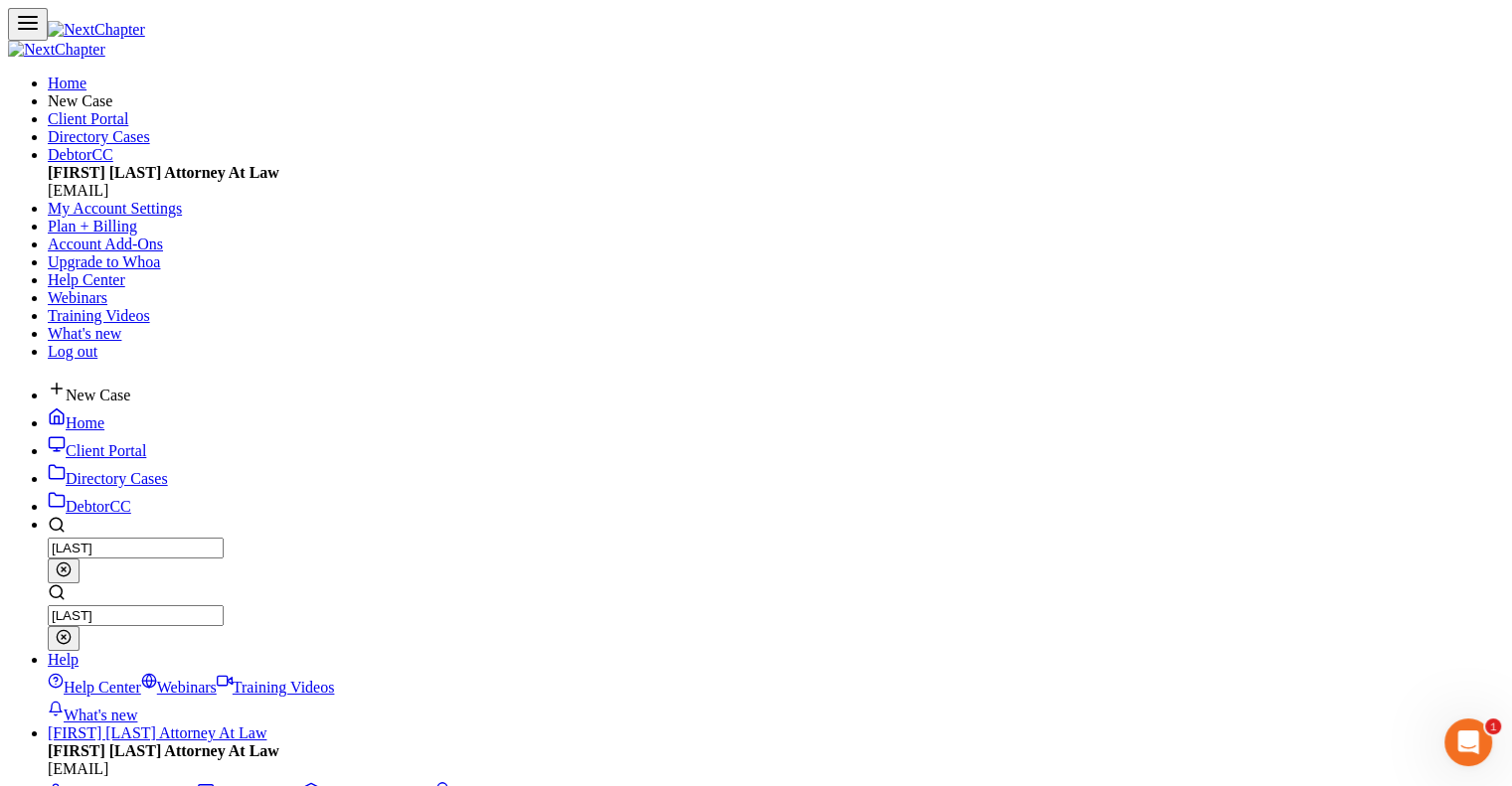 type 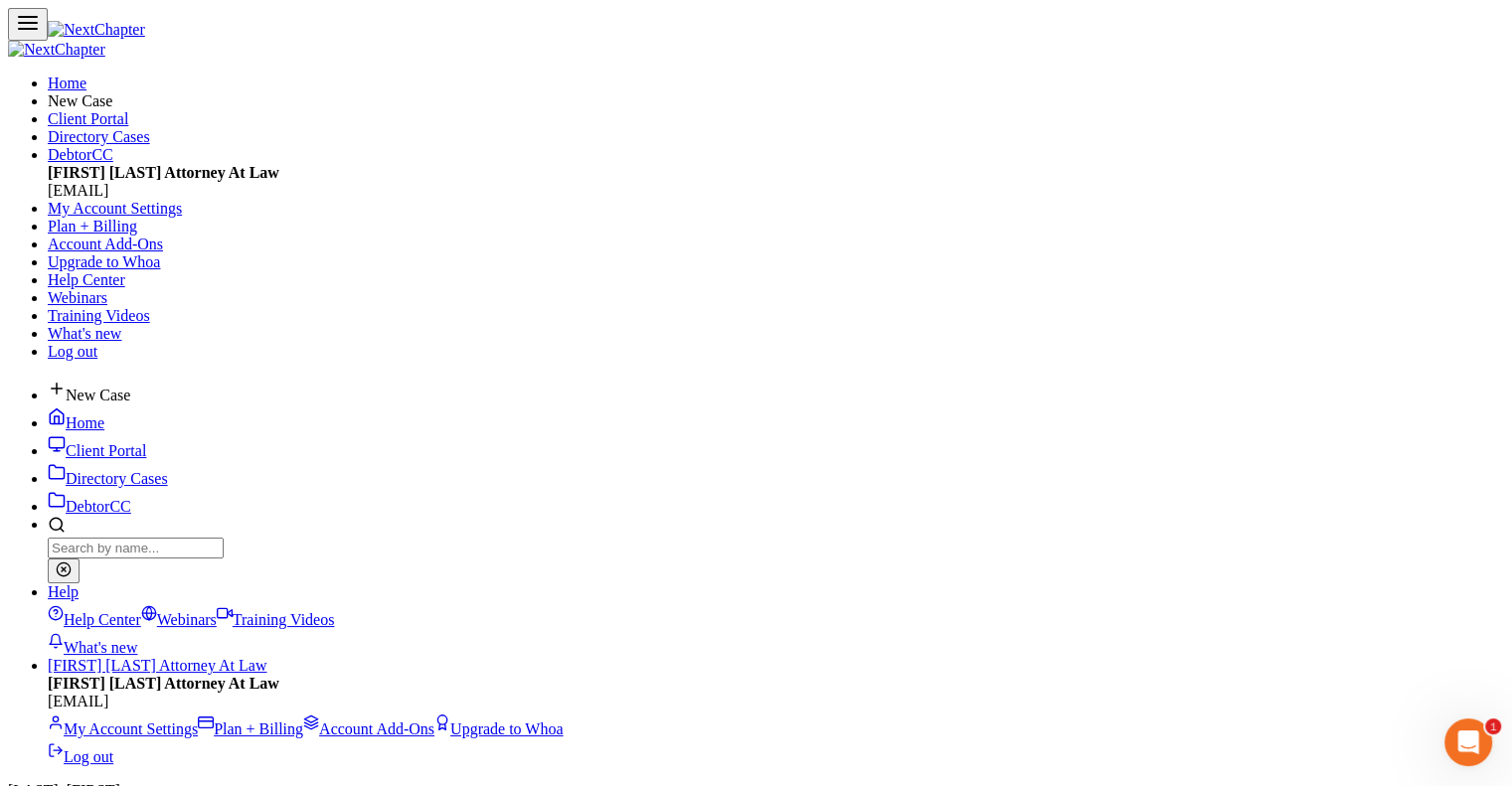 click on "Fees" at bounding box center [62, 6840] 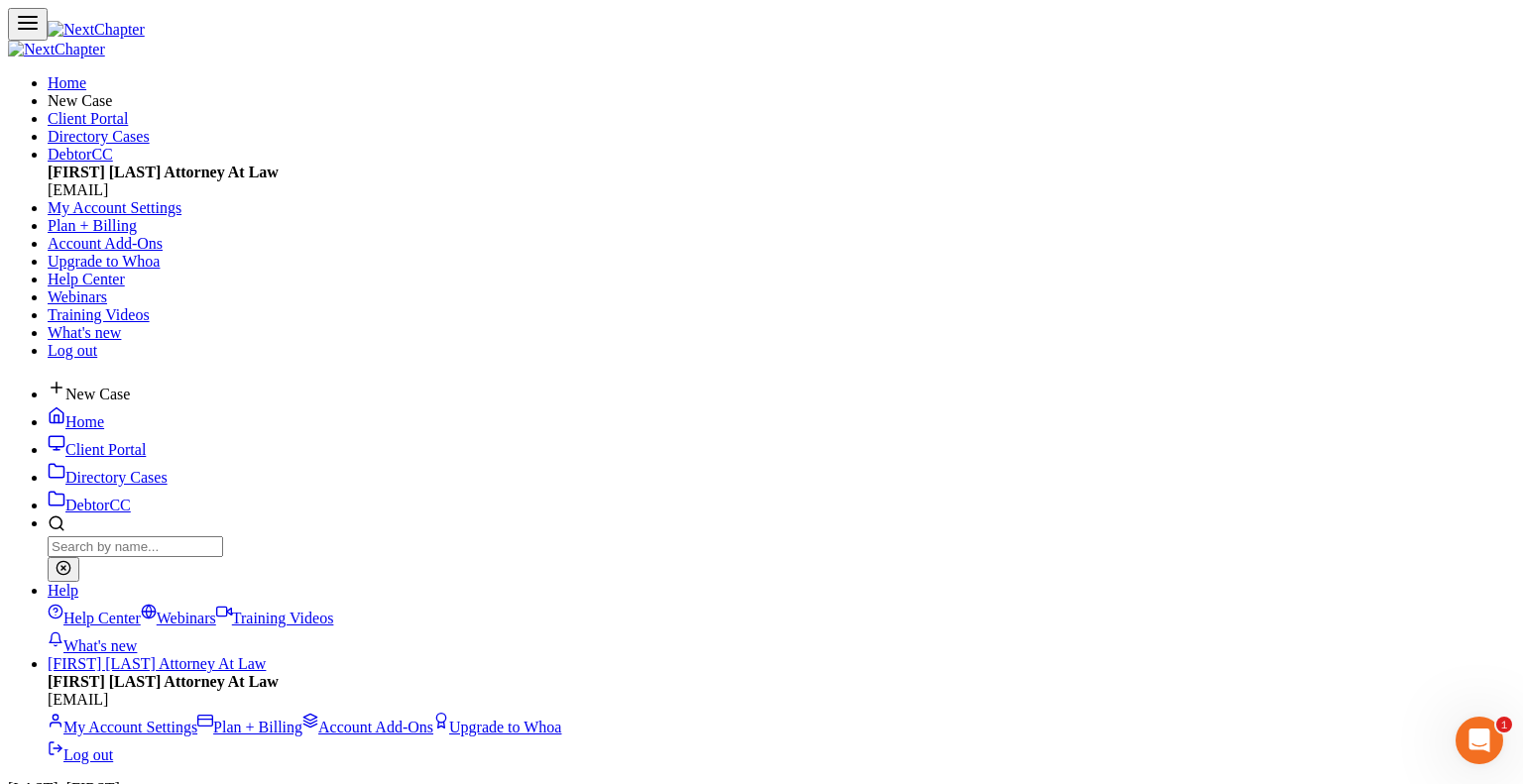 click on "8/2/2025" at bounding box center (762, 9666) 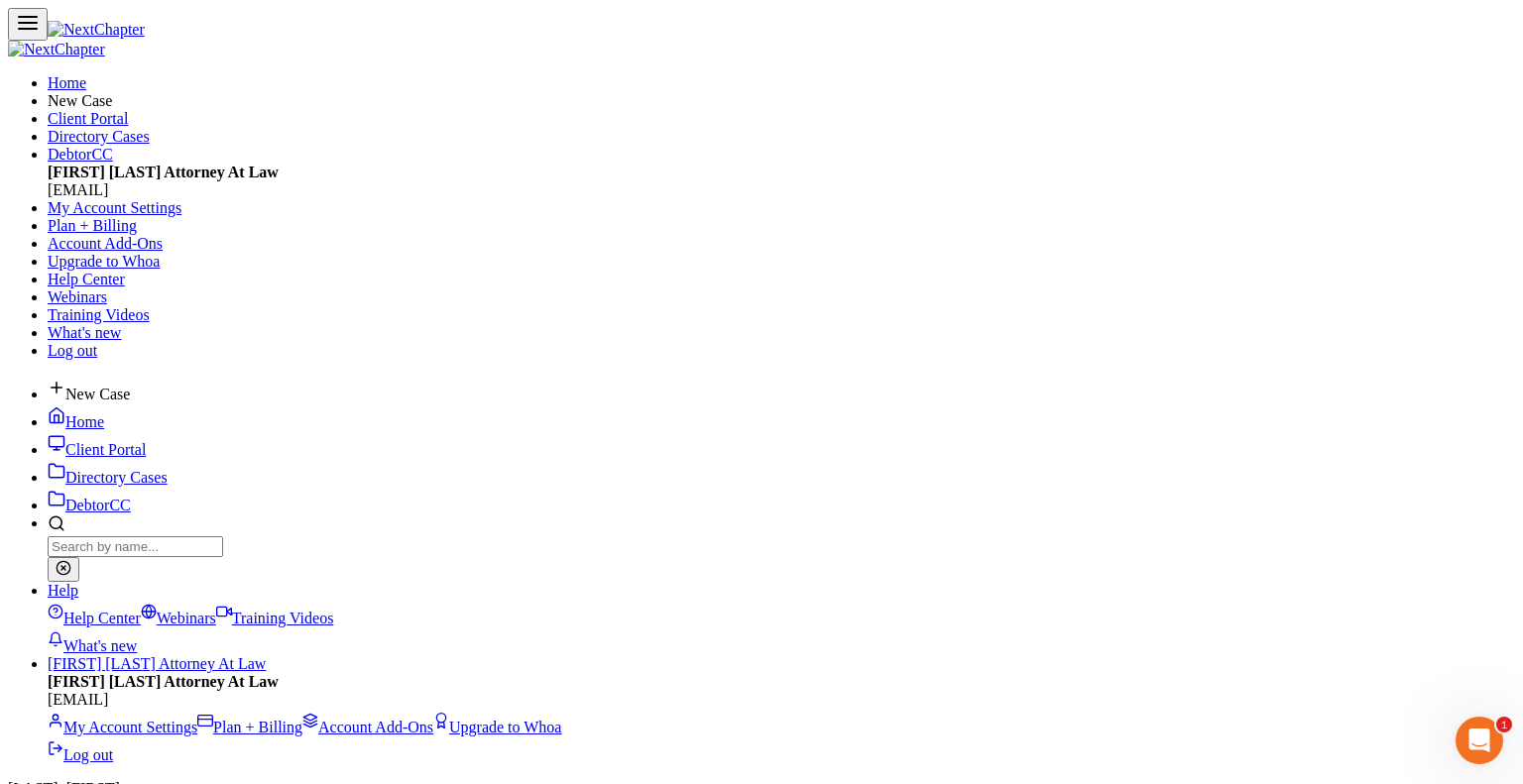 click on "chevron_left" at bounding box center (47, 9732) 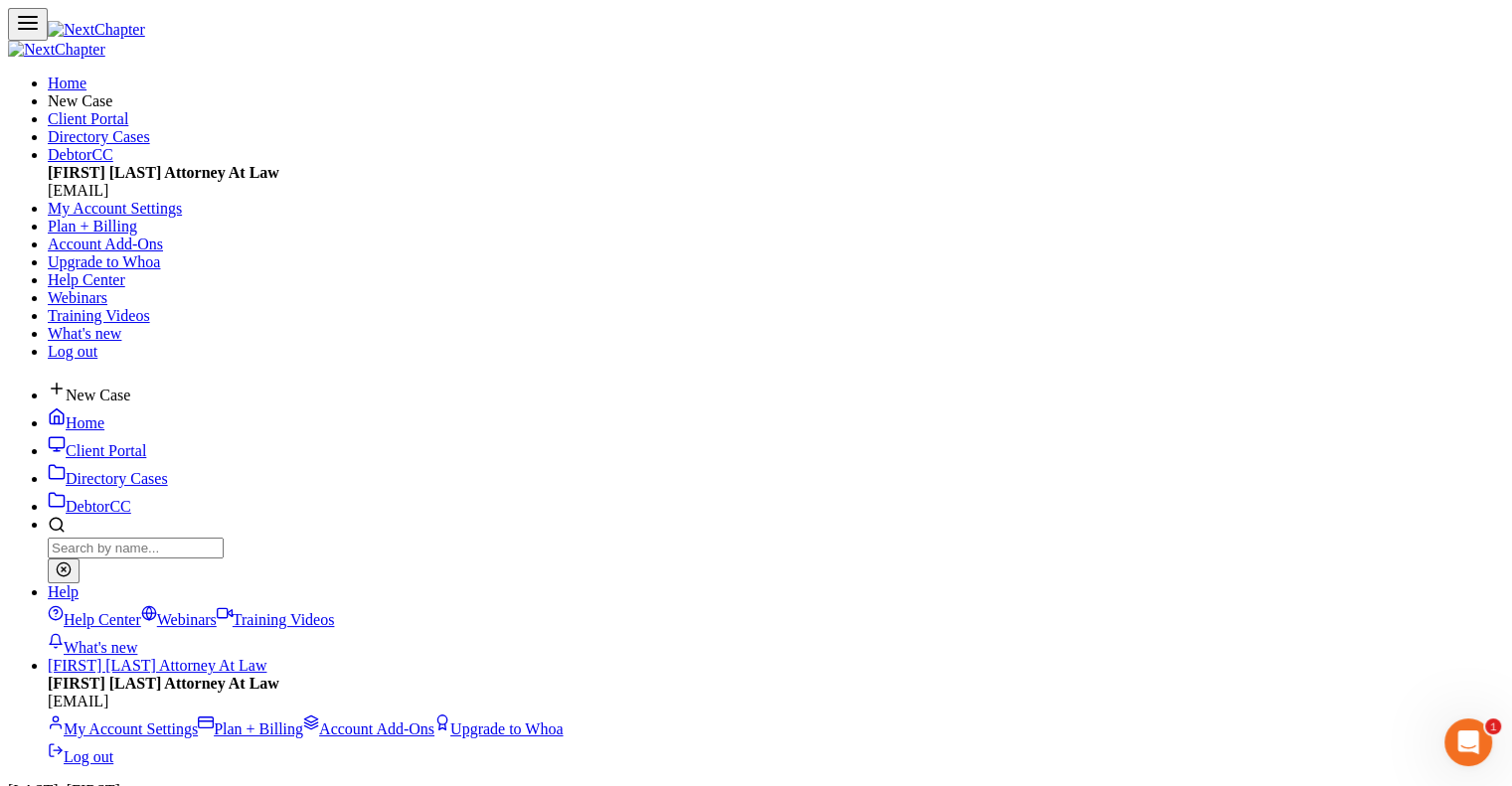 click on "Home" at bounding box center (76, 422) 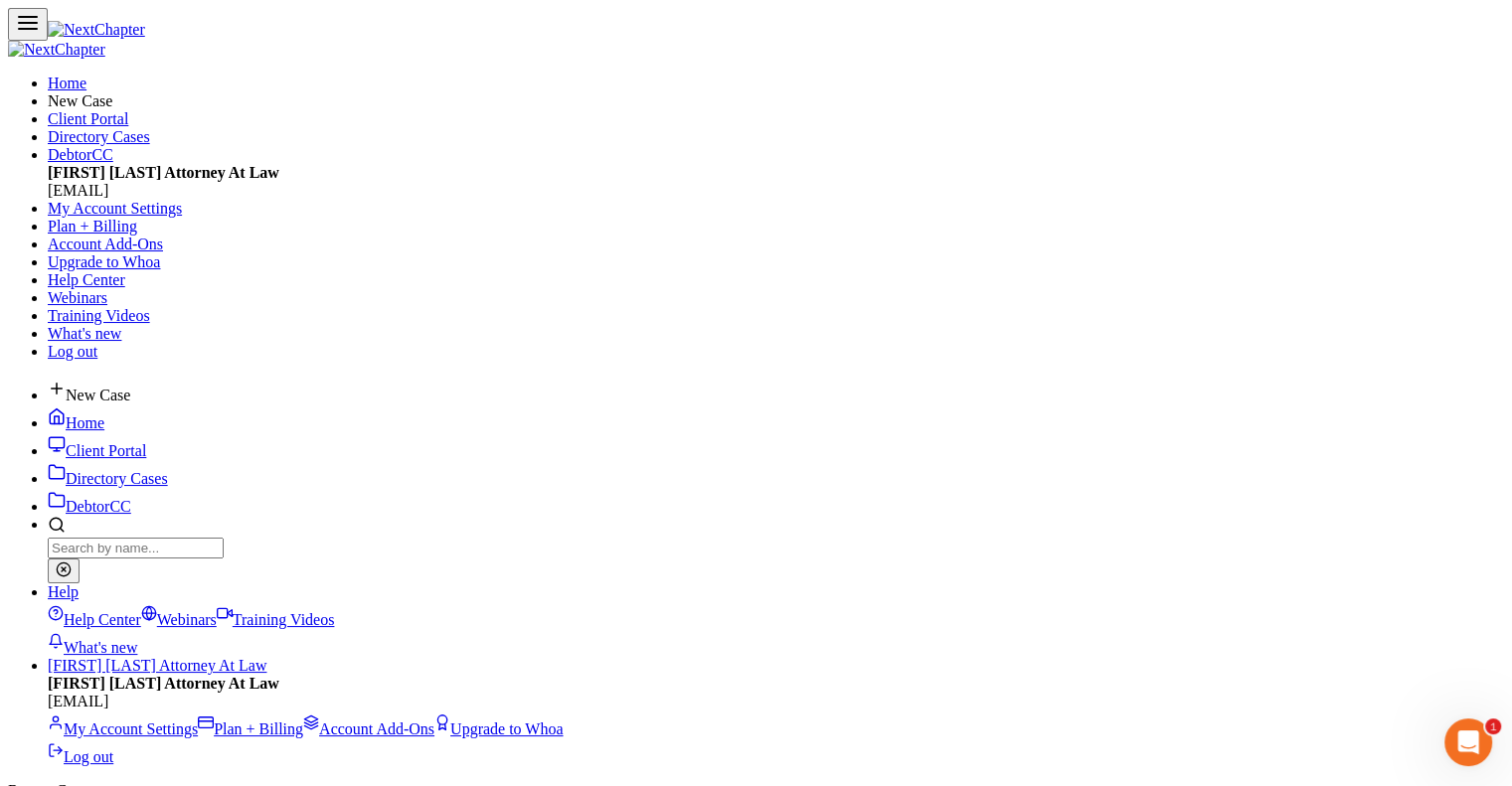 click at bounding box center (95, 850) 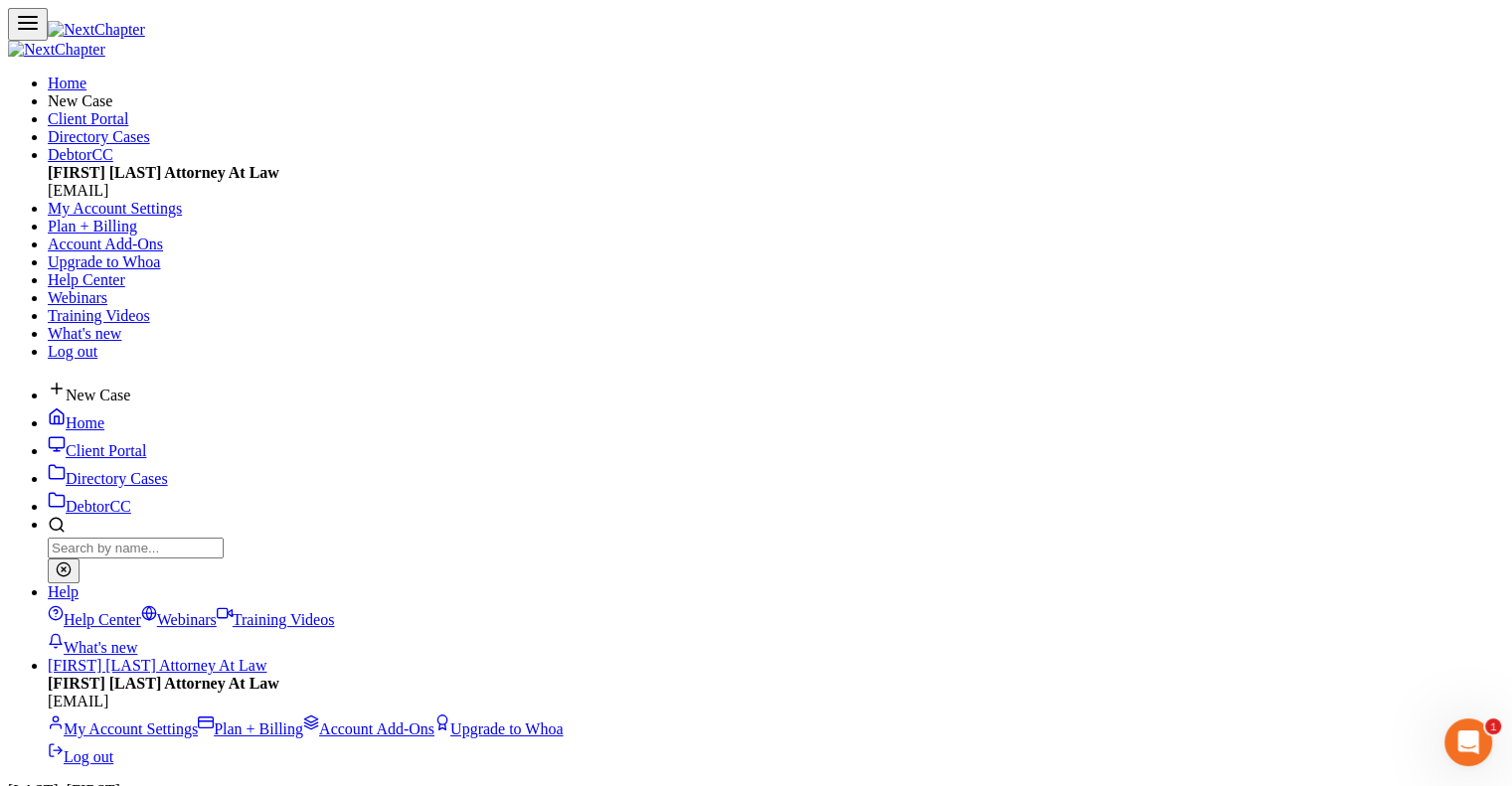 click on "Fees" at bounding box center [62, 6840] 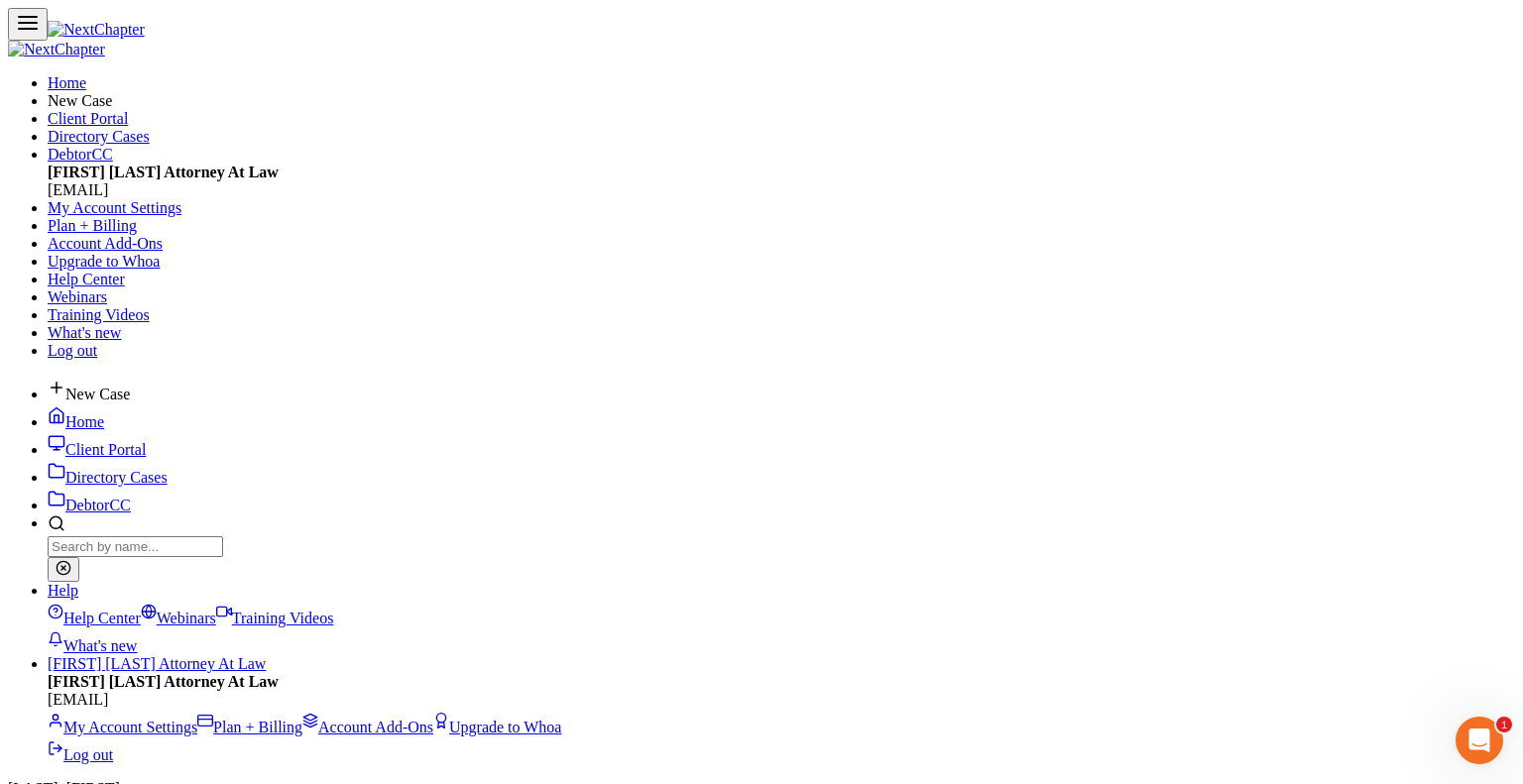 click on "8/2/2025" at bounding box center (762, 9608) 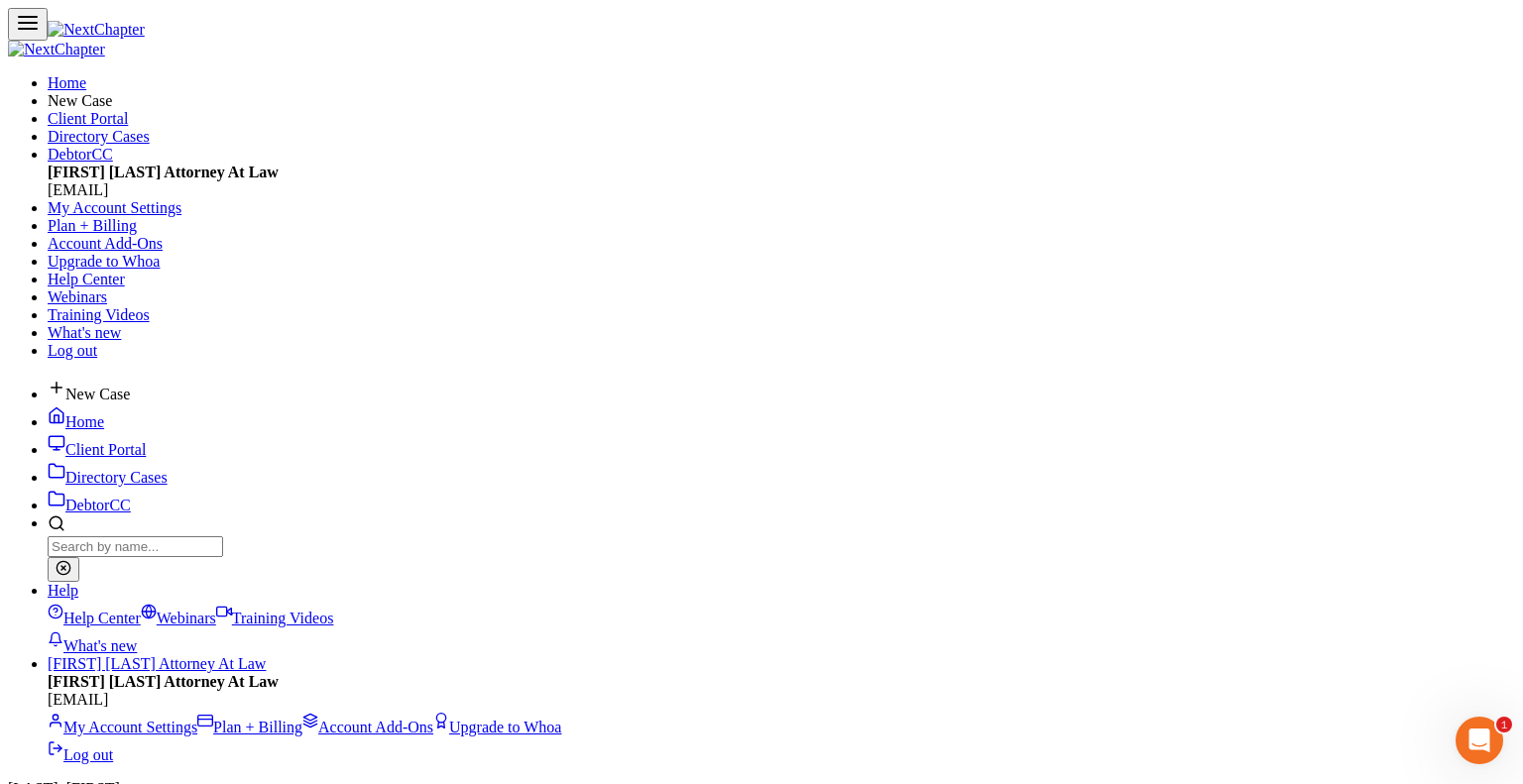 click on "chevron_left" at bounding box center (47, 9675) 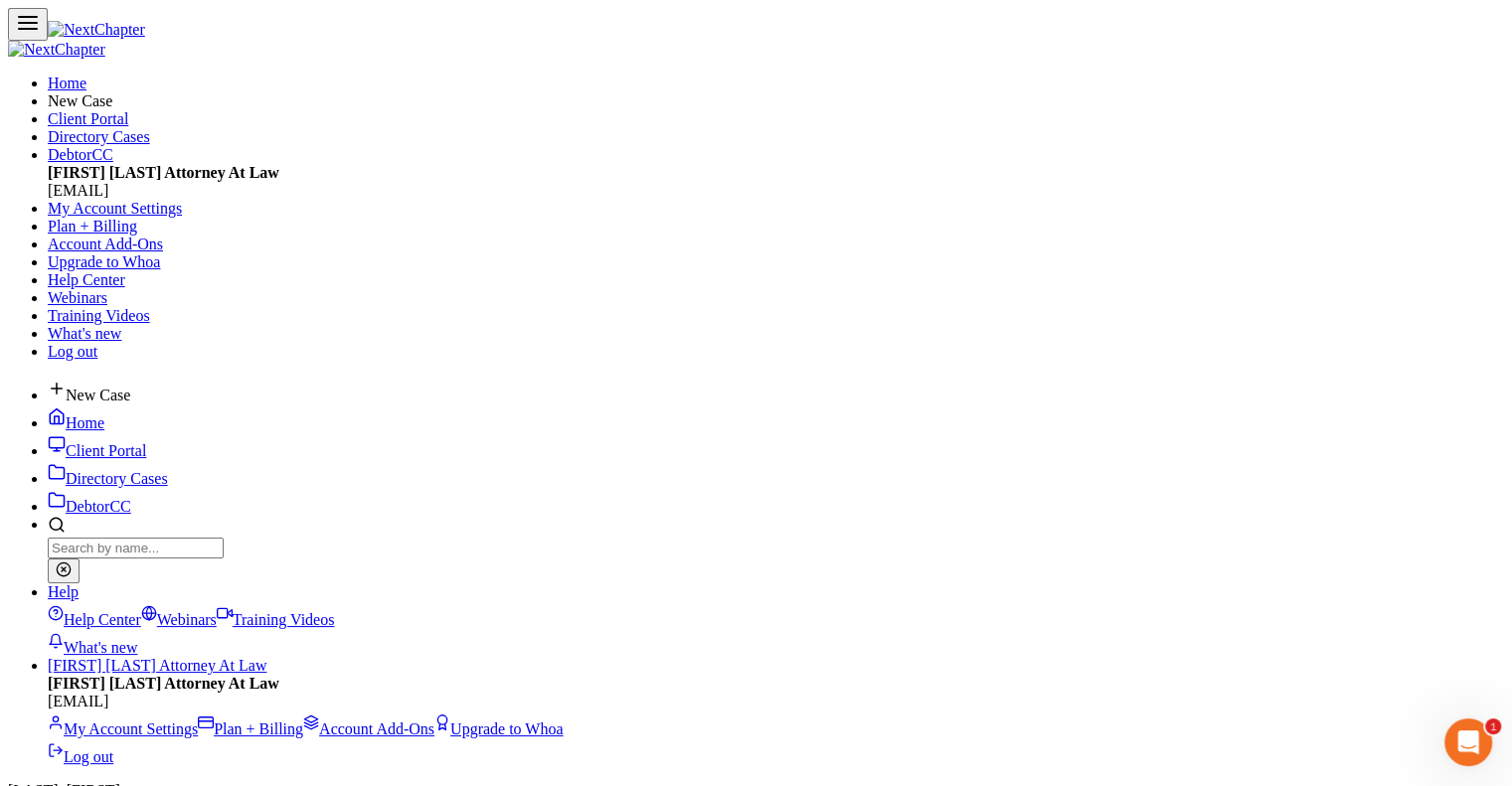 click at bounding box center [135, 548] 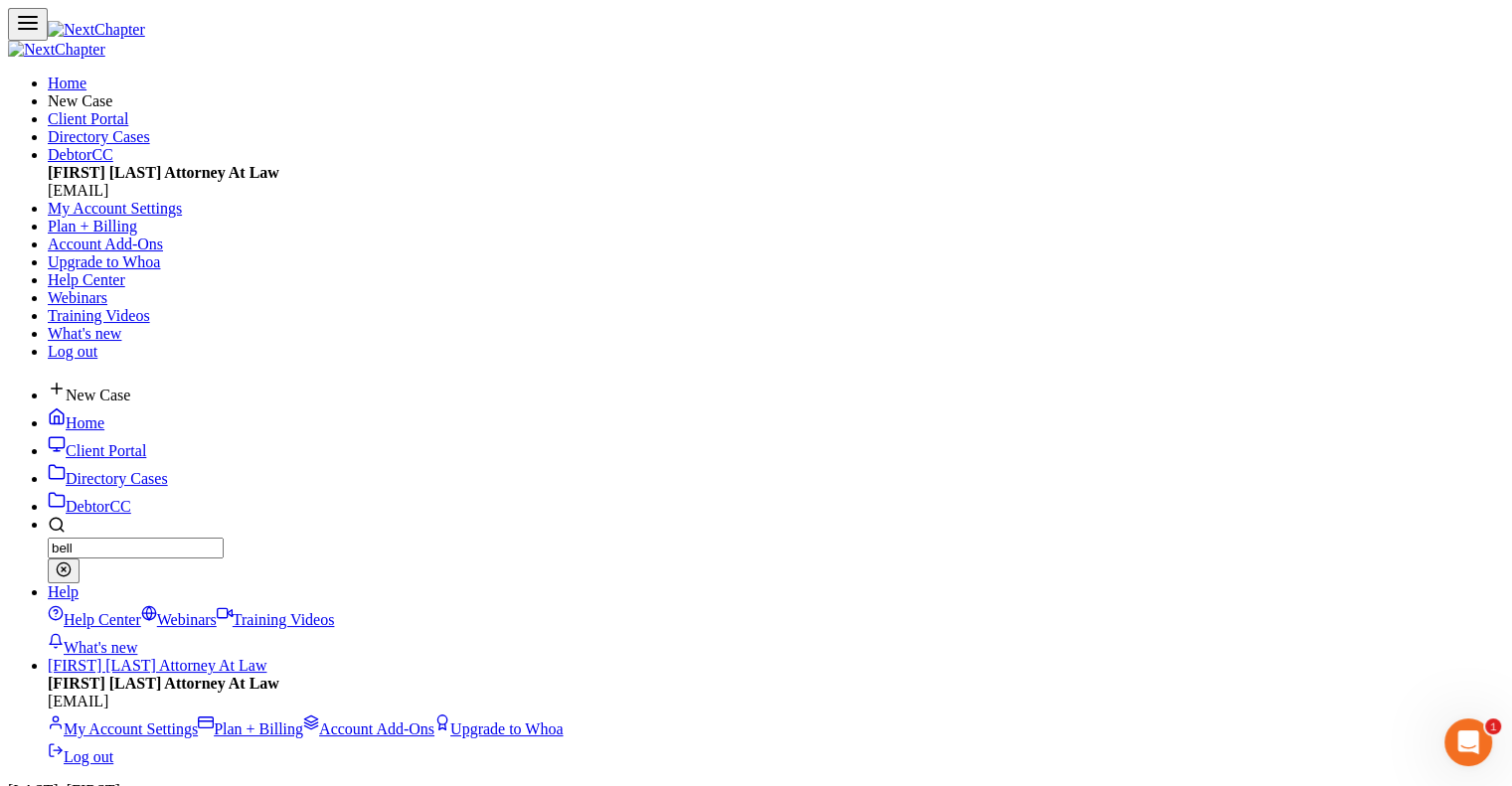 type on "[LAST]" 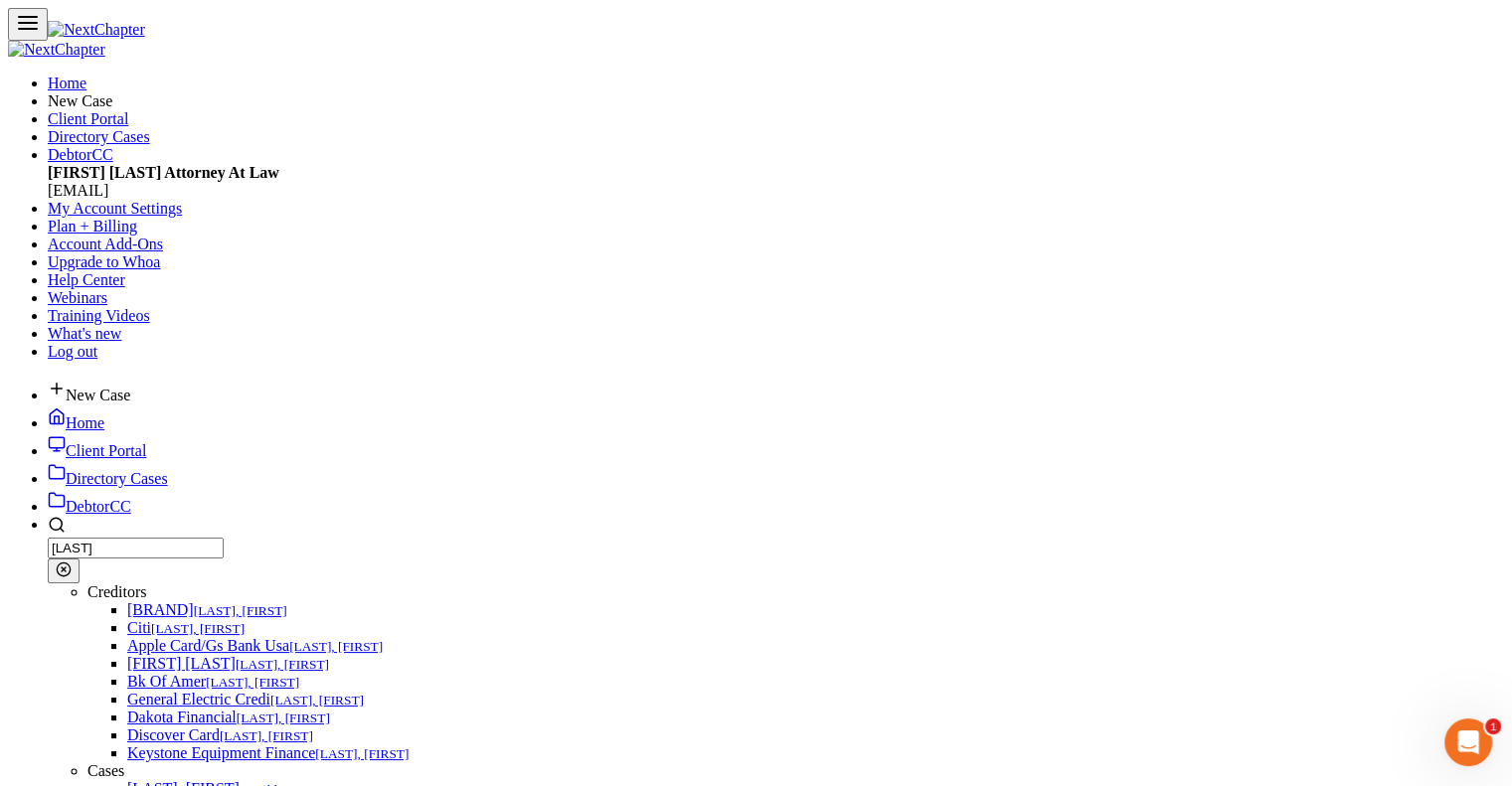 click on "[LAST], [FIRST]" at bounding box center (67, 1291) 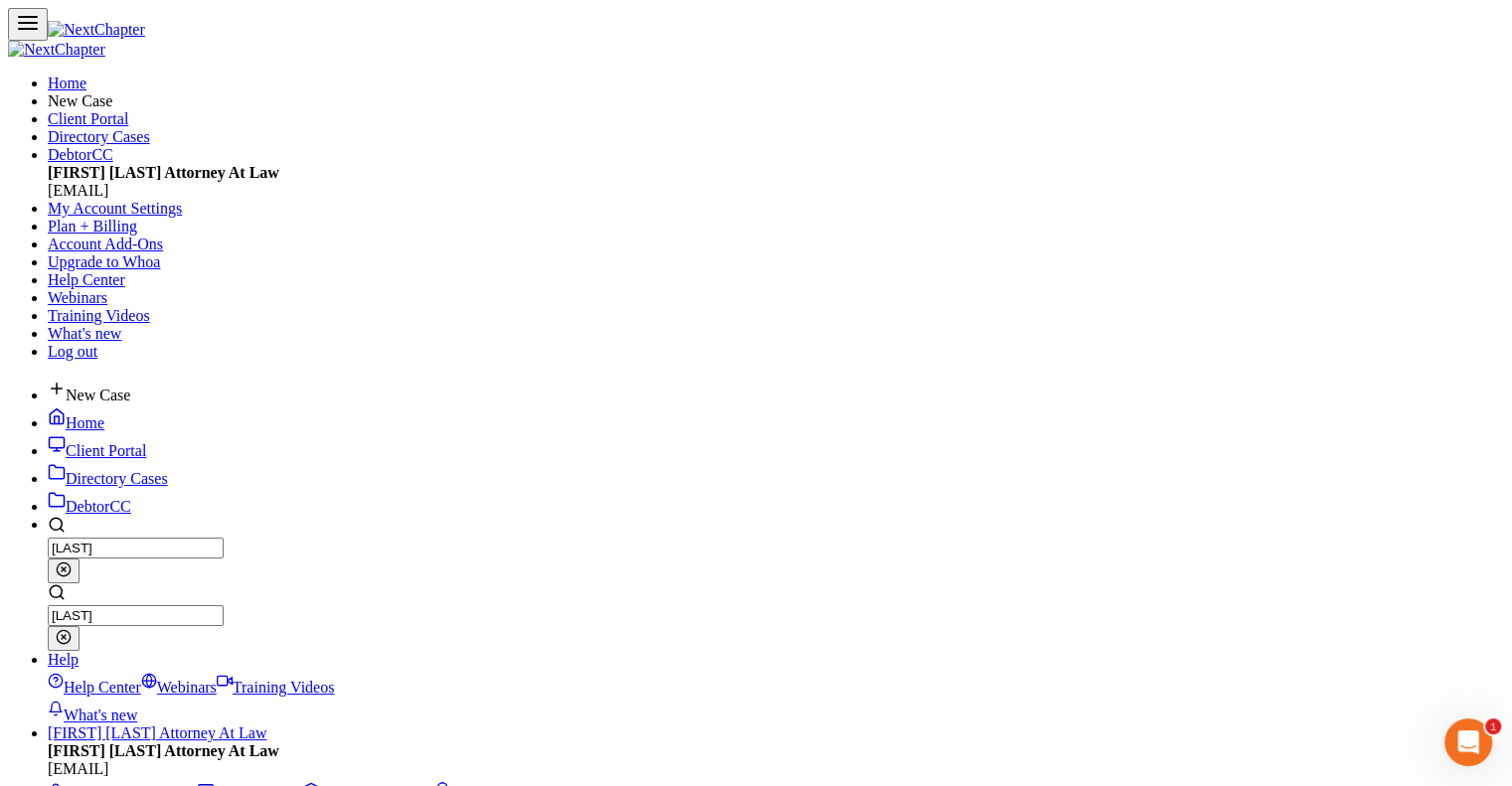 type 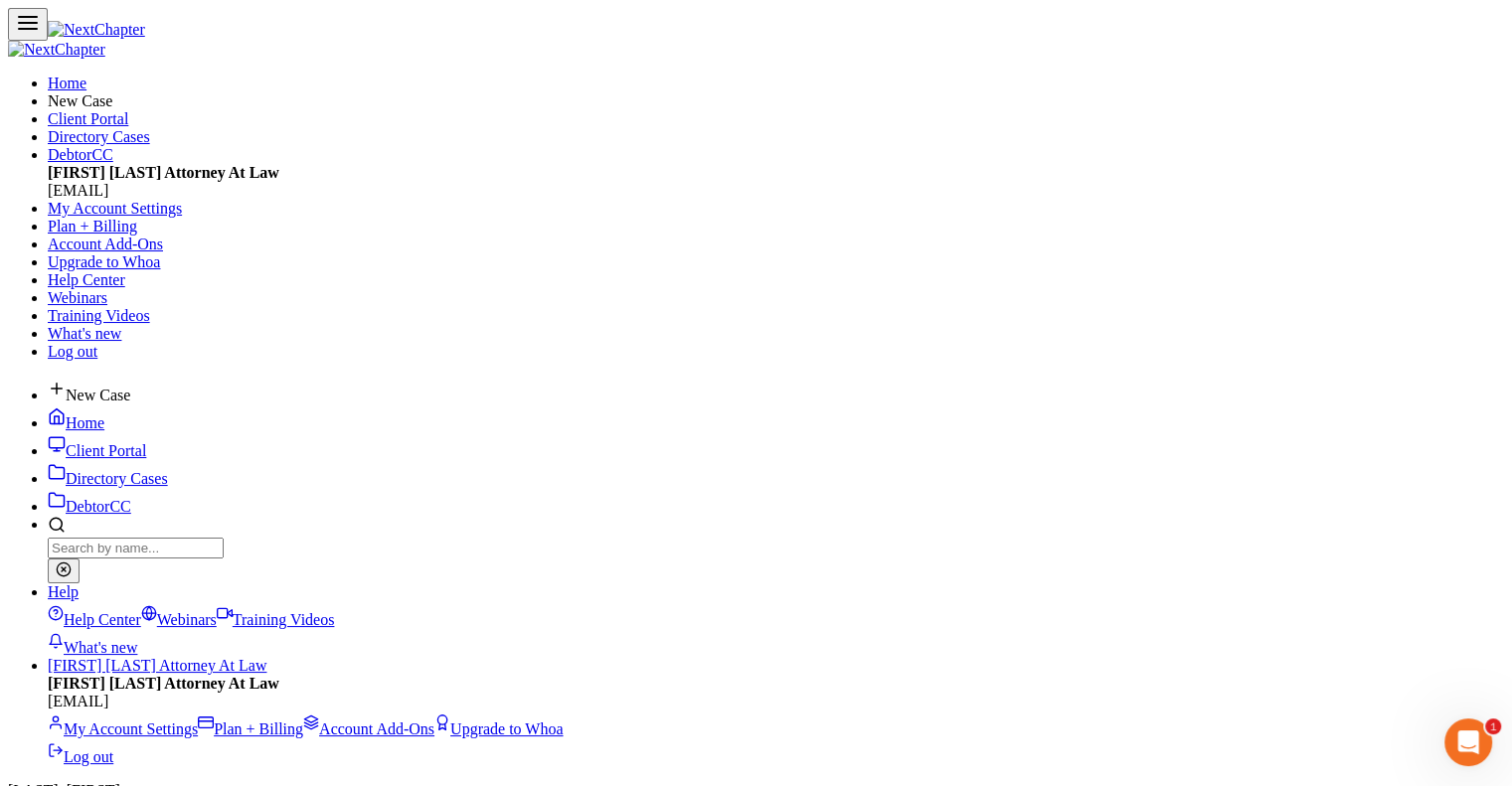click on "Fees" at bounding box center (62, 6840) 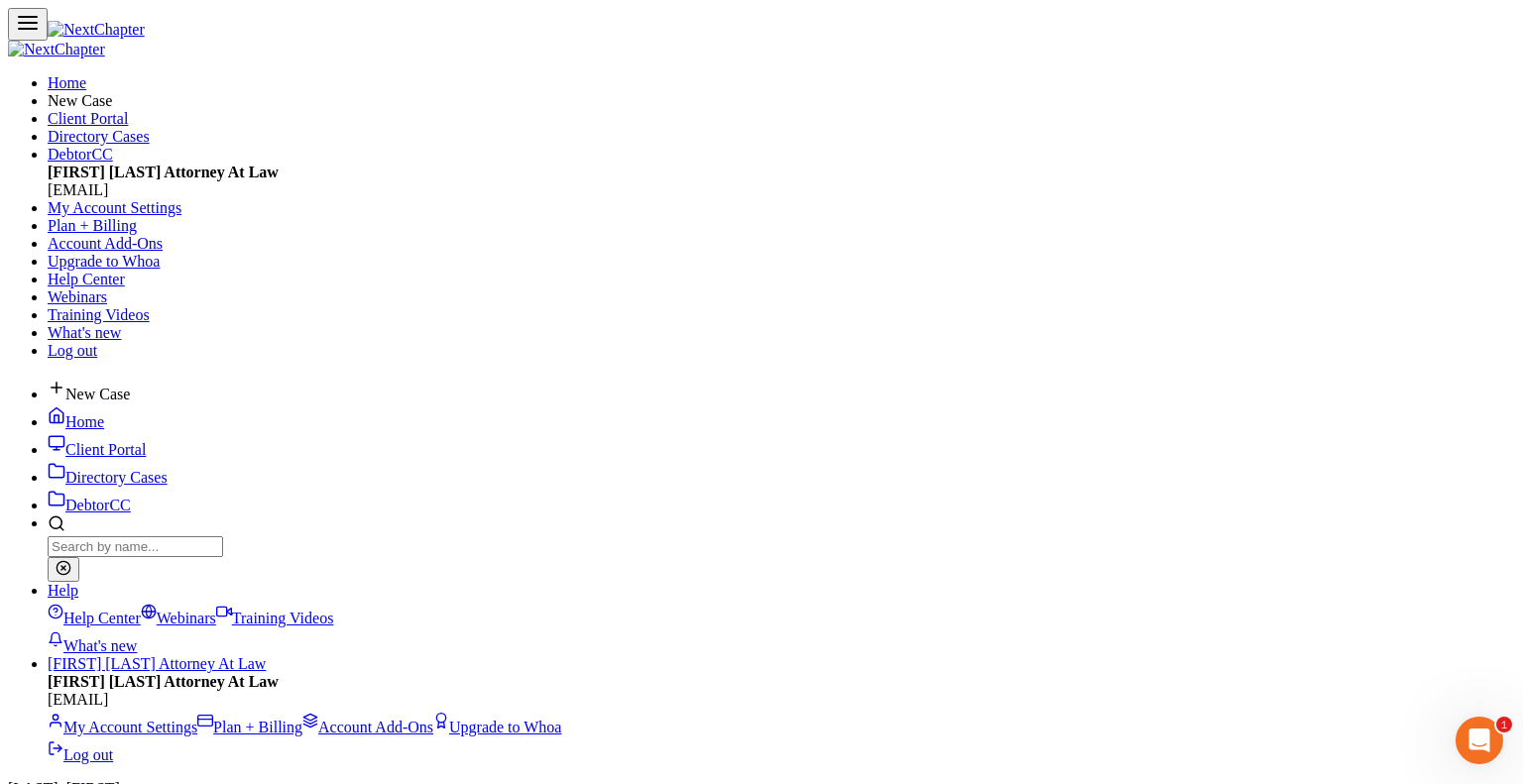 click on "8/2/2025" at bounding box center [762, 9522] 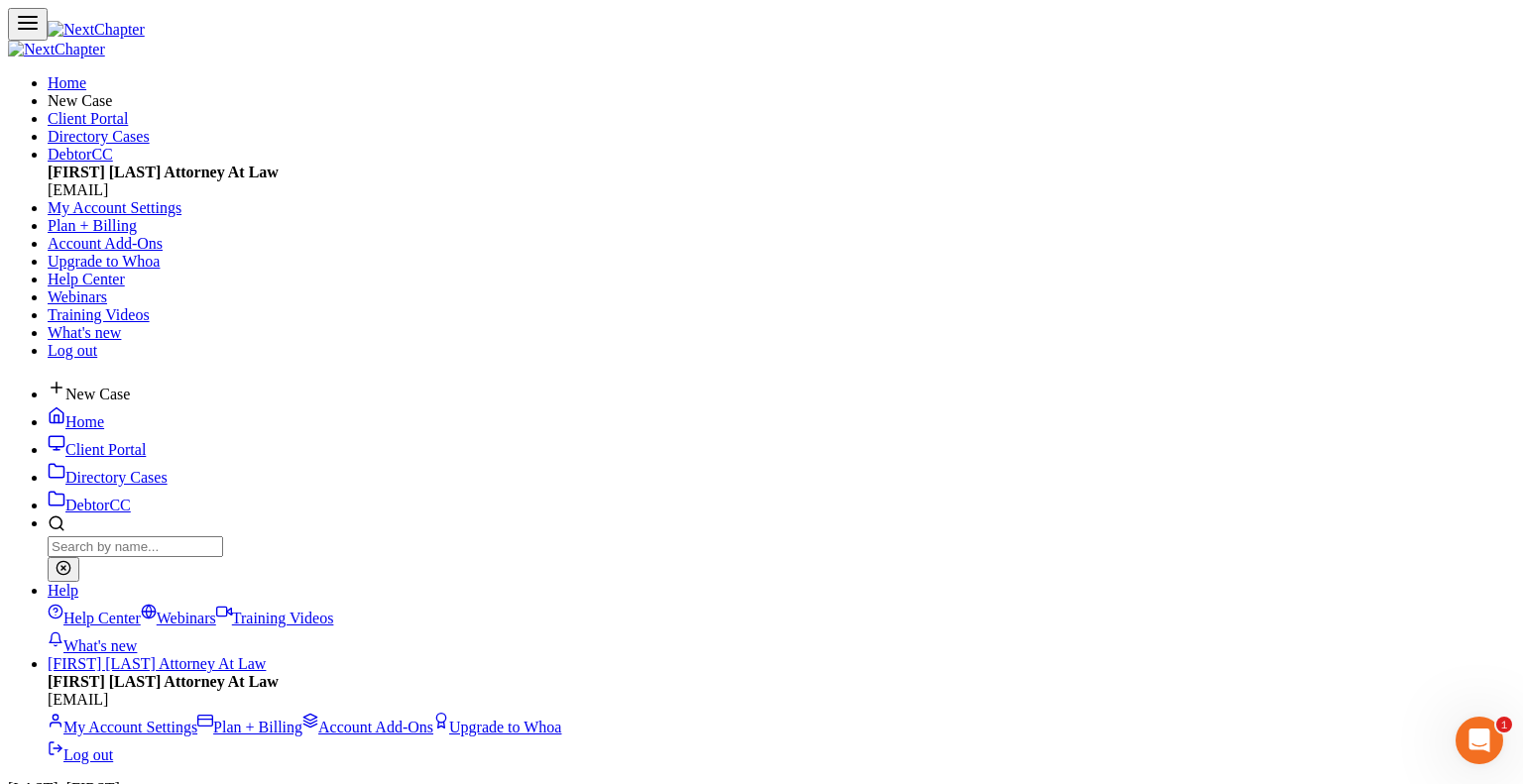 click on "chevron_left" at bounding box center [47, 9588] 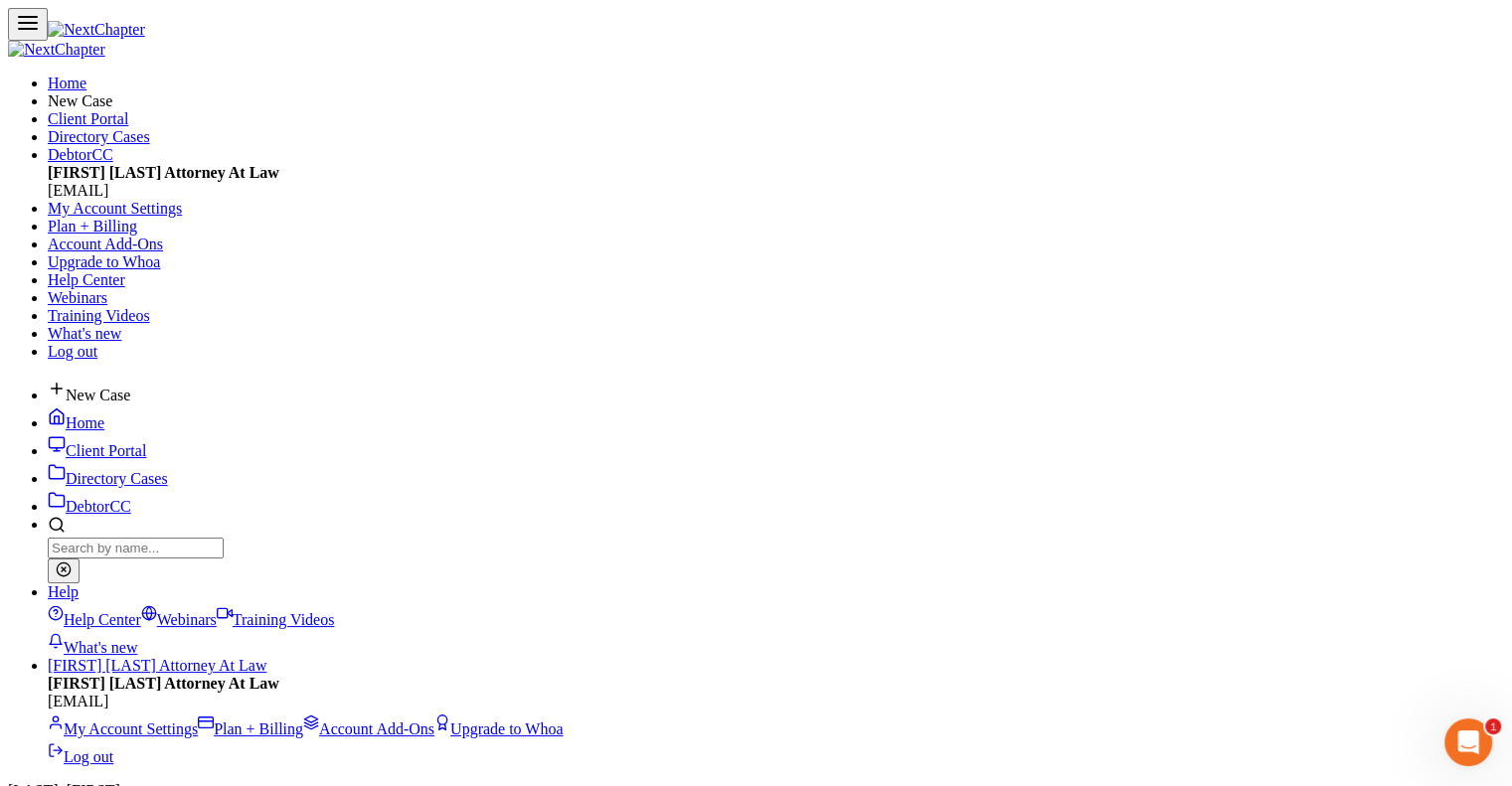 click at bounding box center [135, 548] 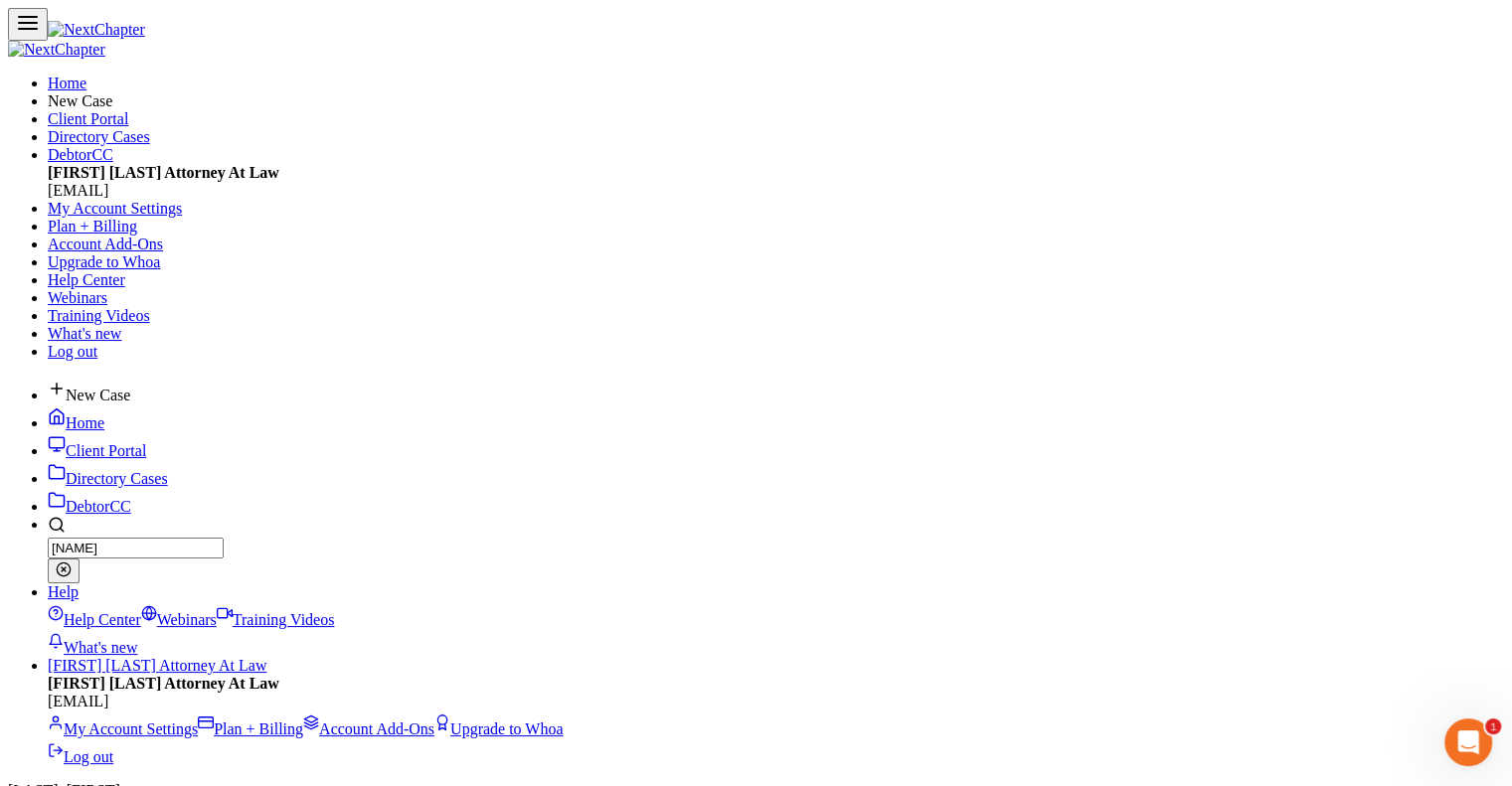 type on "[LAST]" 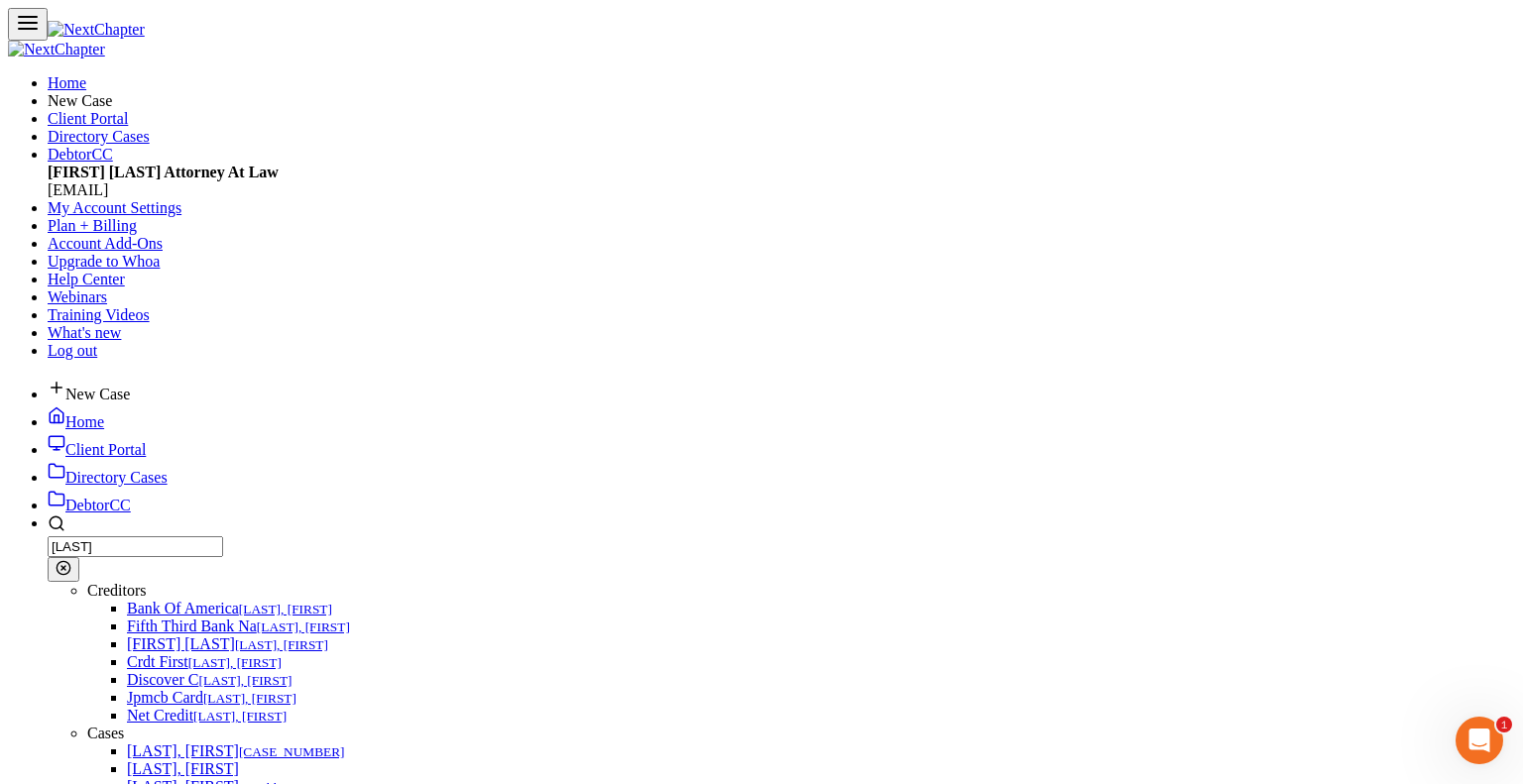click on "[LAST], [FIRST]" at bounding box center [66, 1288] 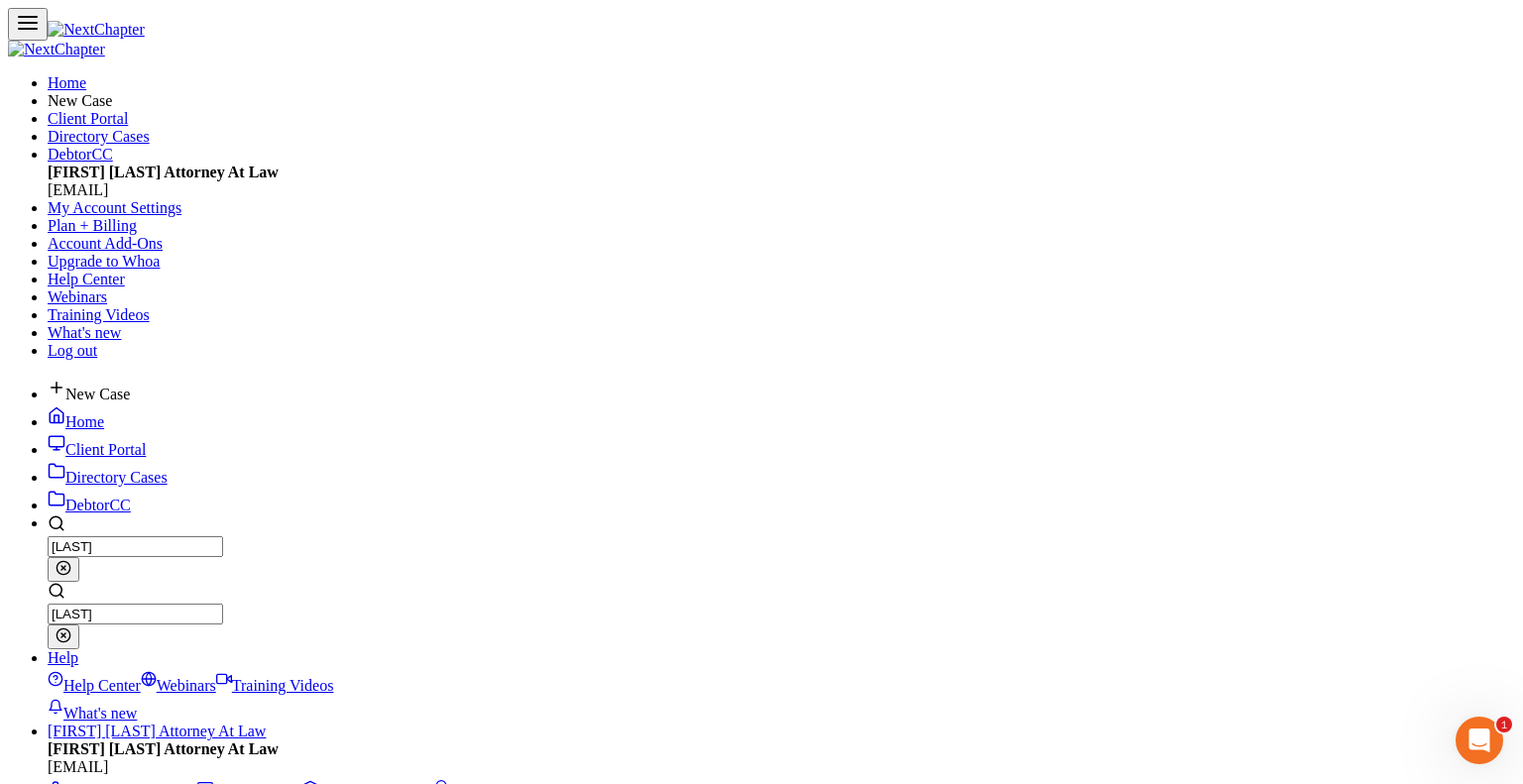 type 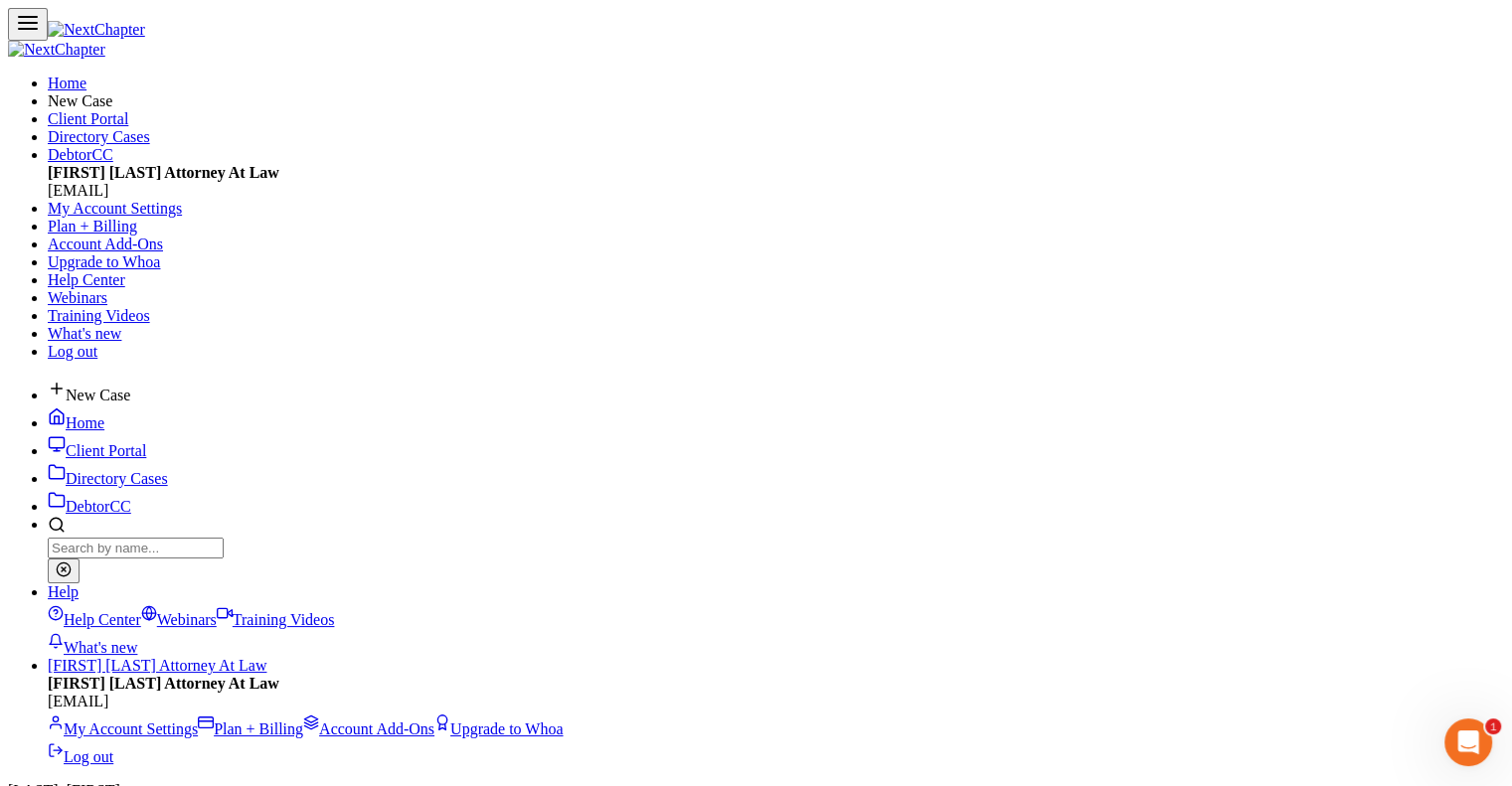click on "Fees" at bounding box center [62, 6841] 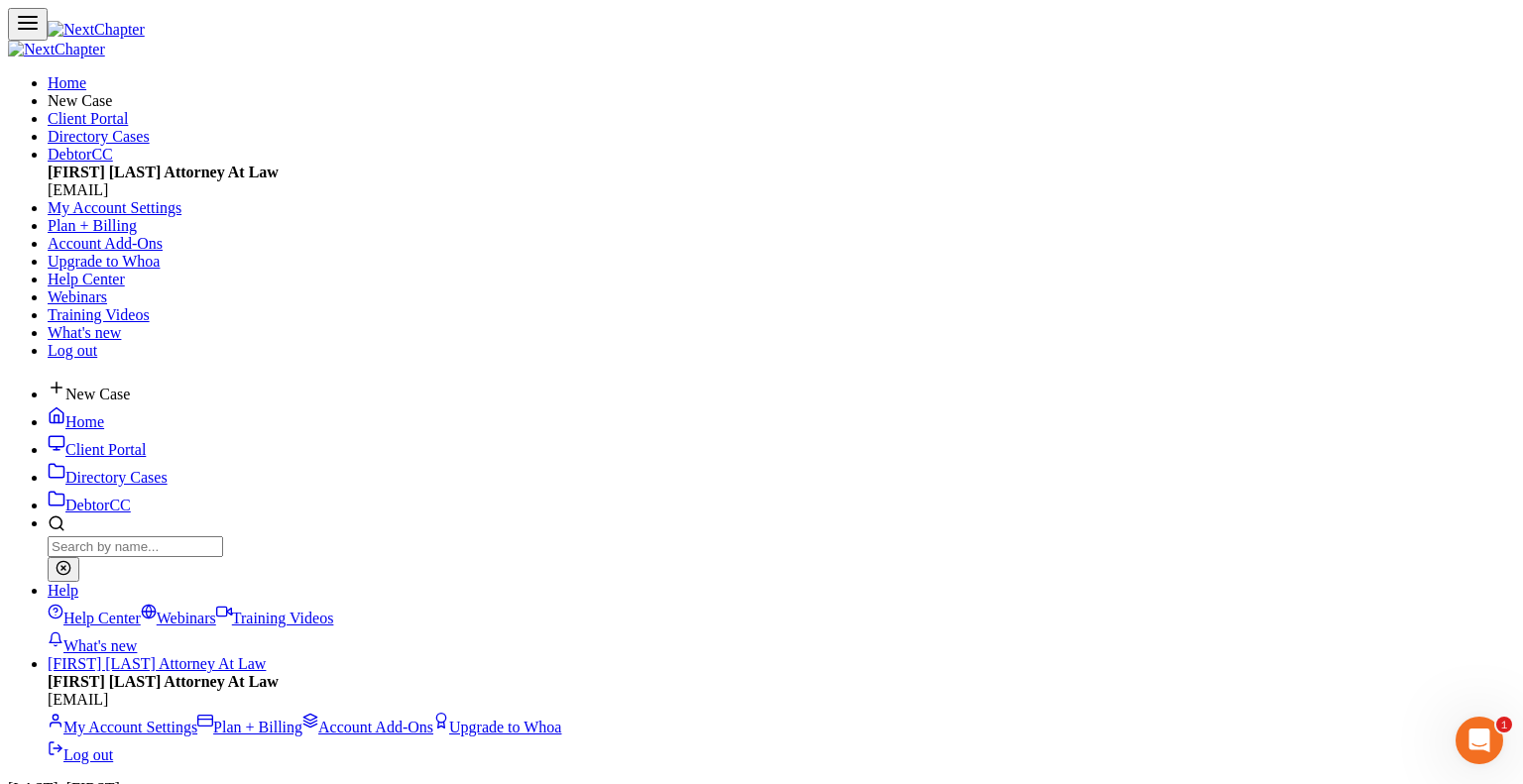 click at bounding box center [95, 9871] 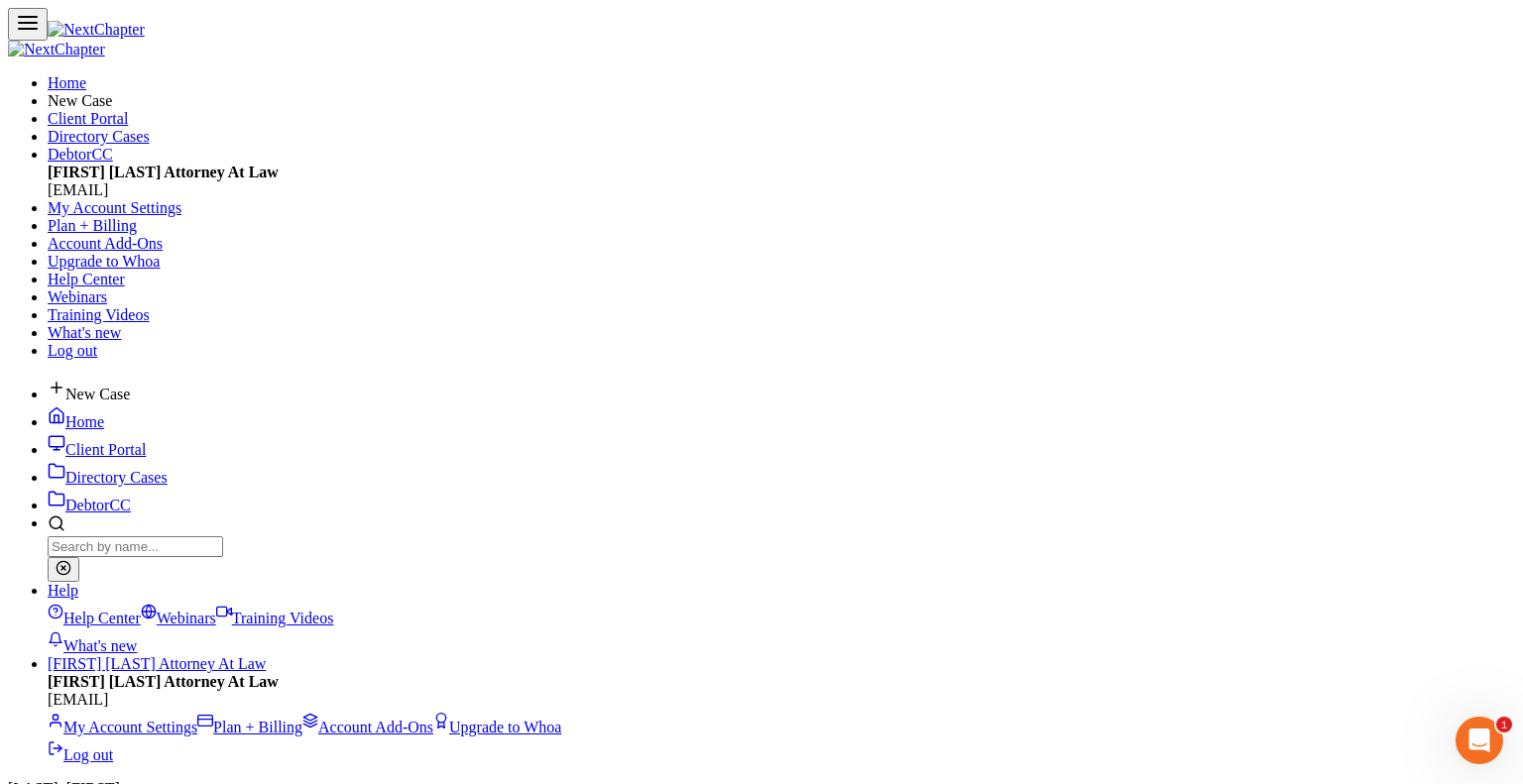 click on "8/2/2025" at bounding box center [762, 9594] 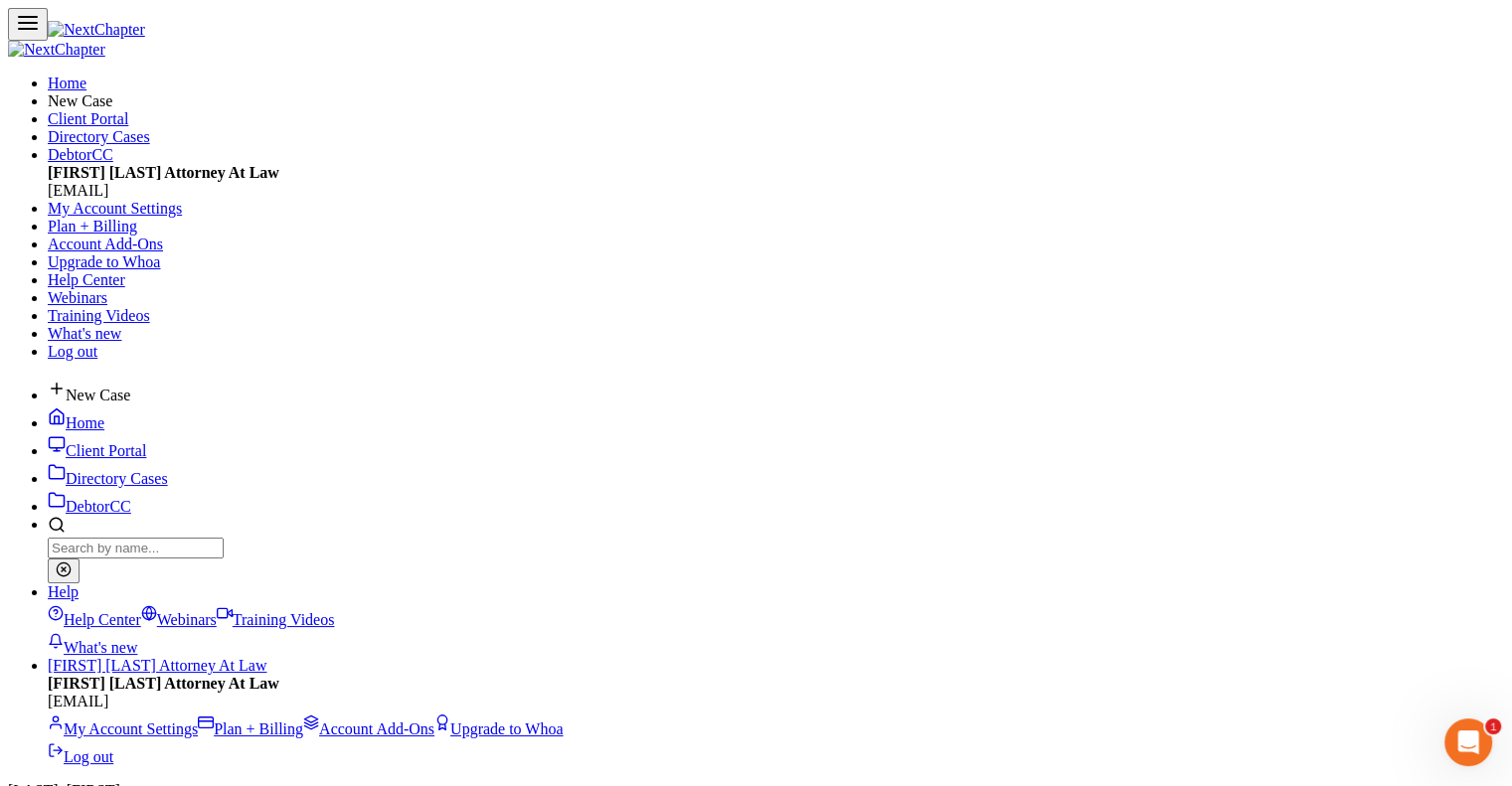 click at bounding box center [135, 548] 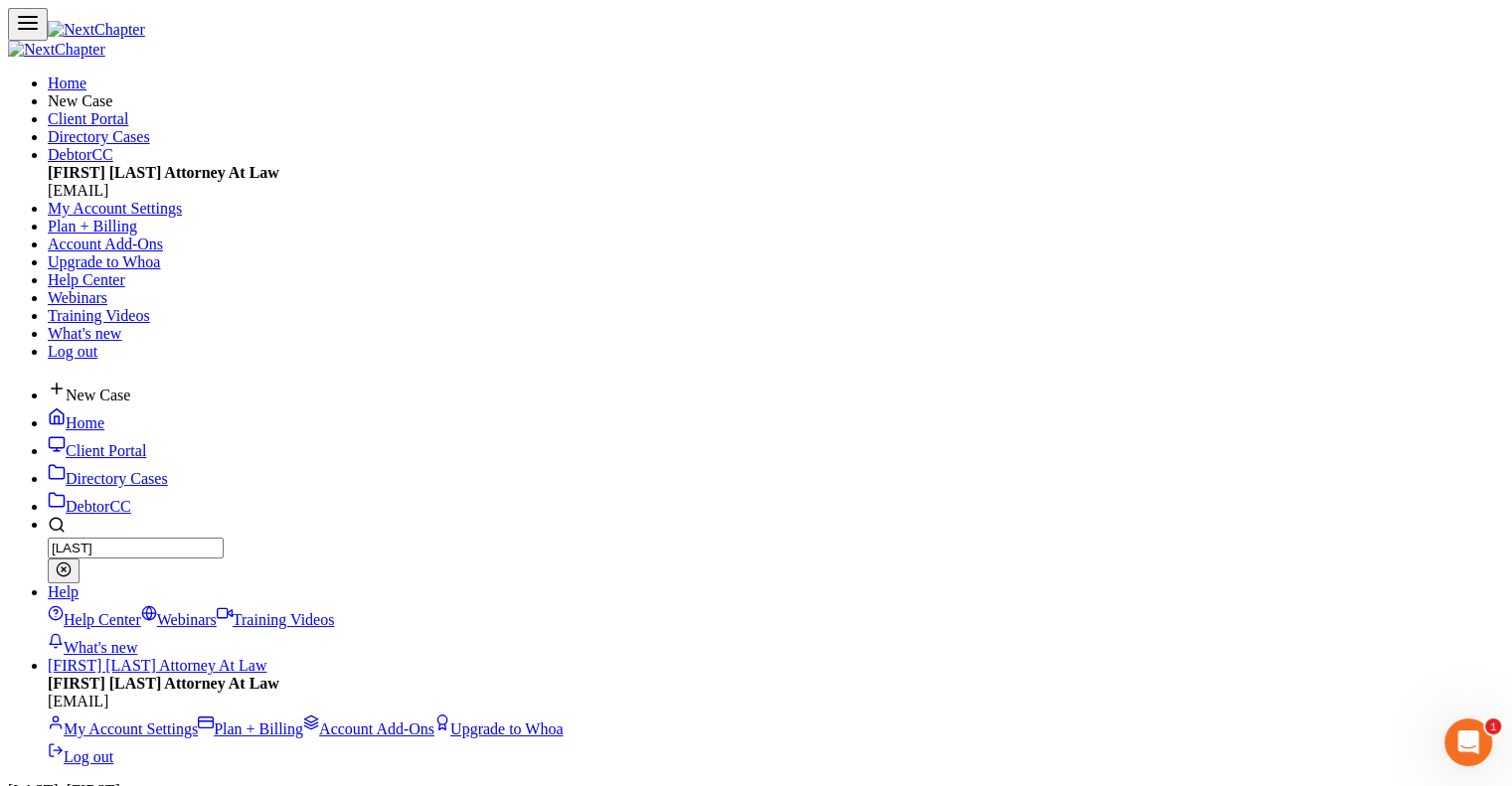 type on "froman" 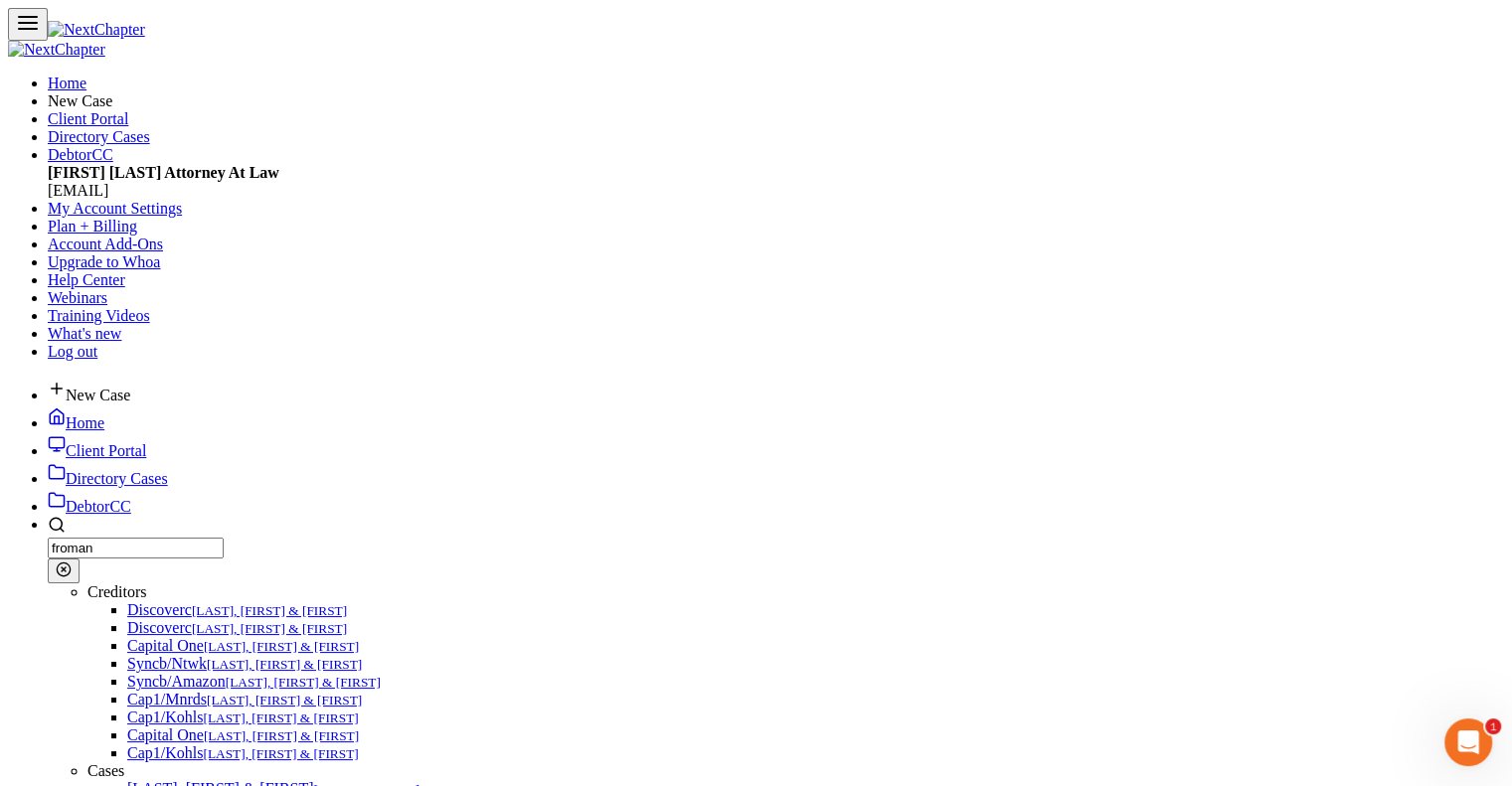 click on "[LAST], [FIRST] & [FIRST]" at bounding box center (104, 1291) 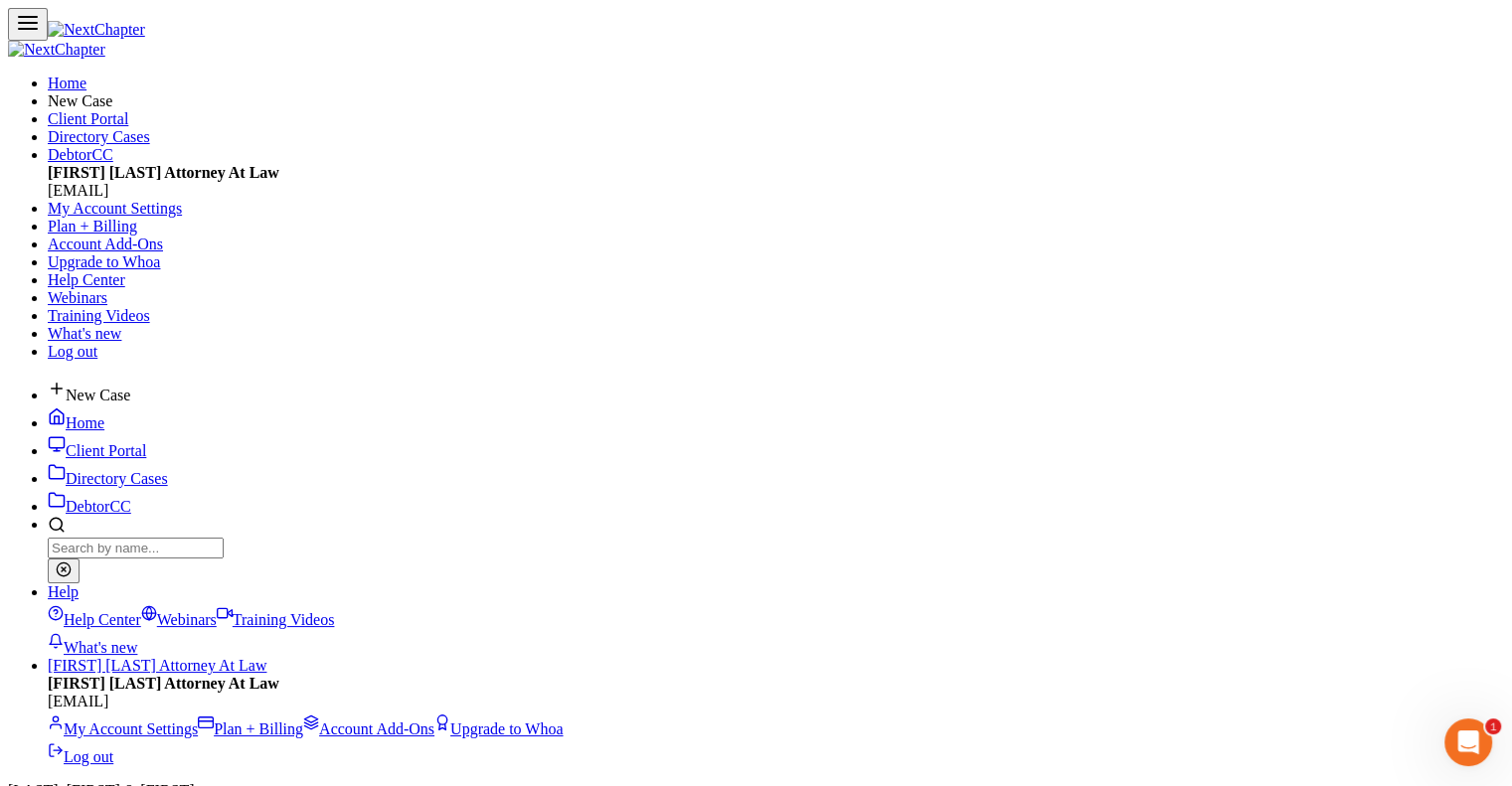 click at bounding box center (135, 548) 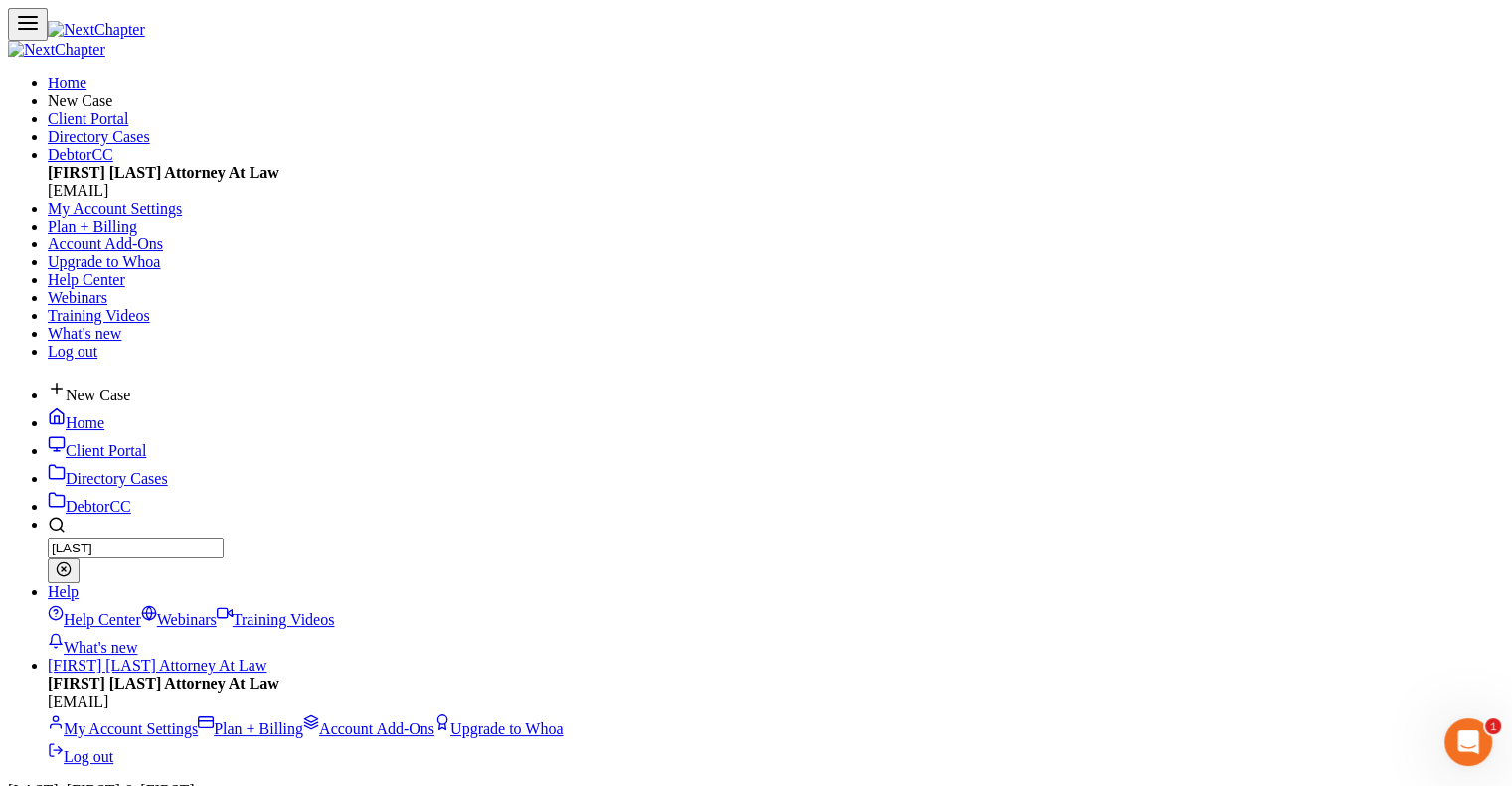 type on "[LAST]" 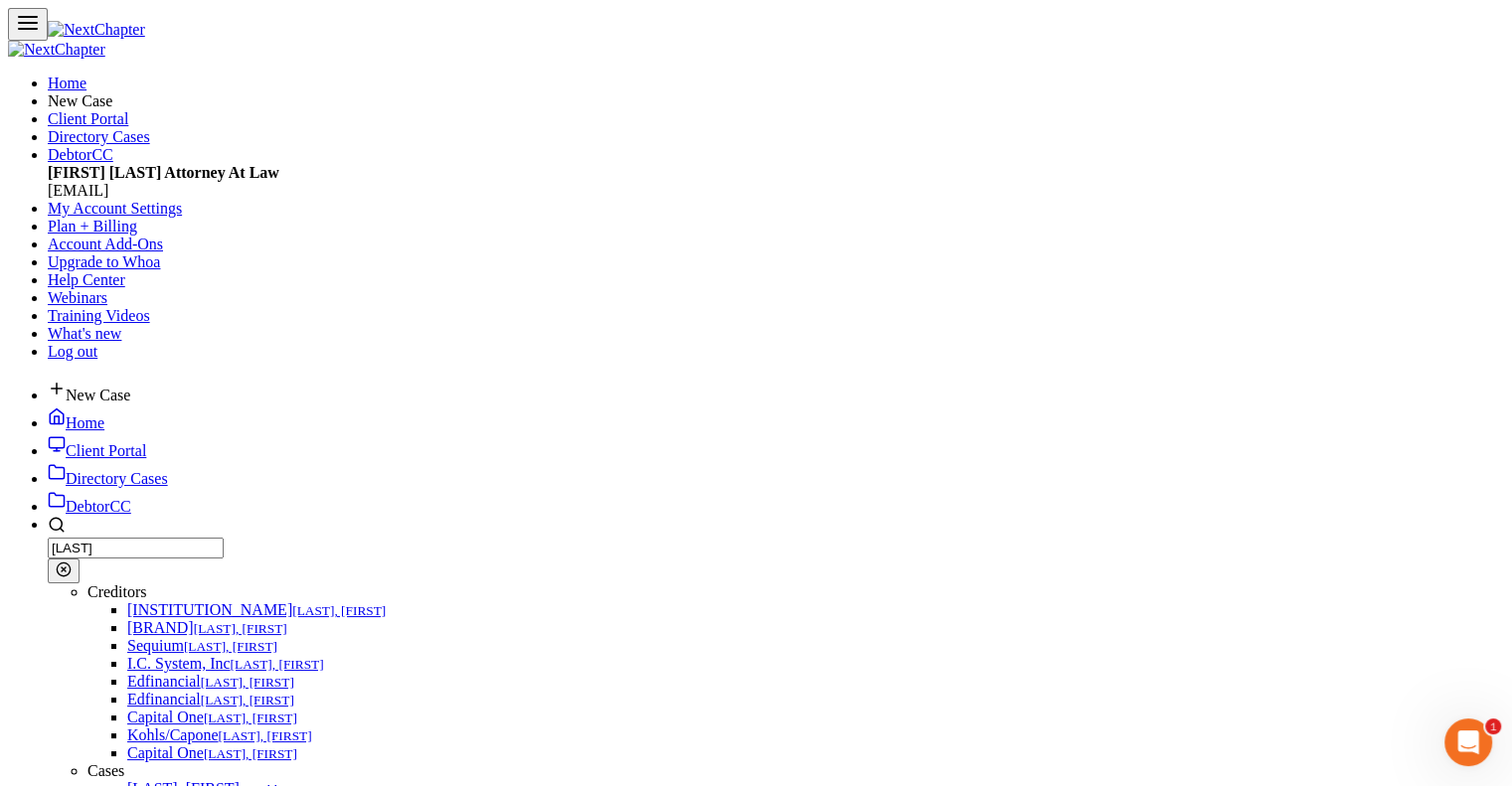 click on "[LAST], [FIRST]" at bounding box center [67, 1291] 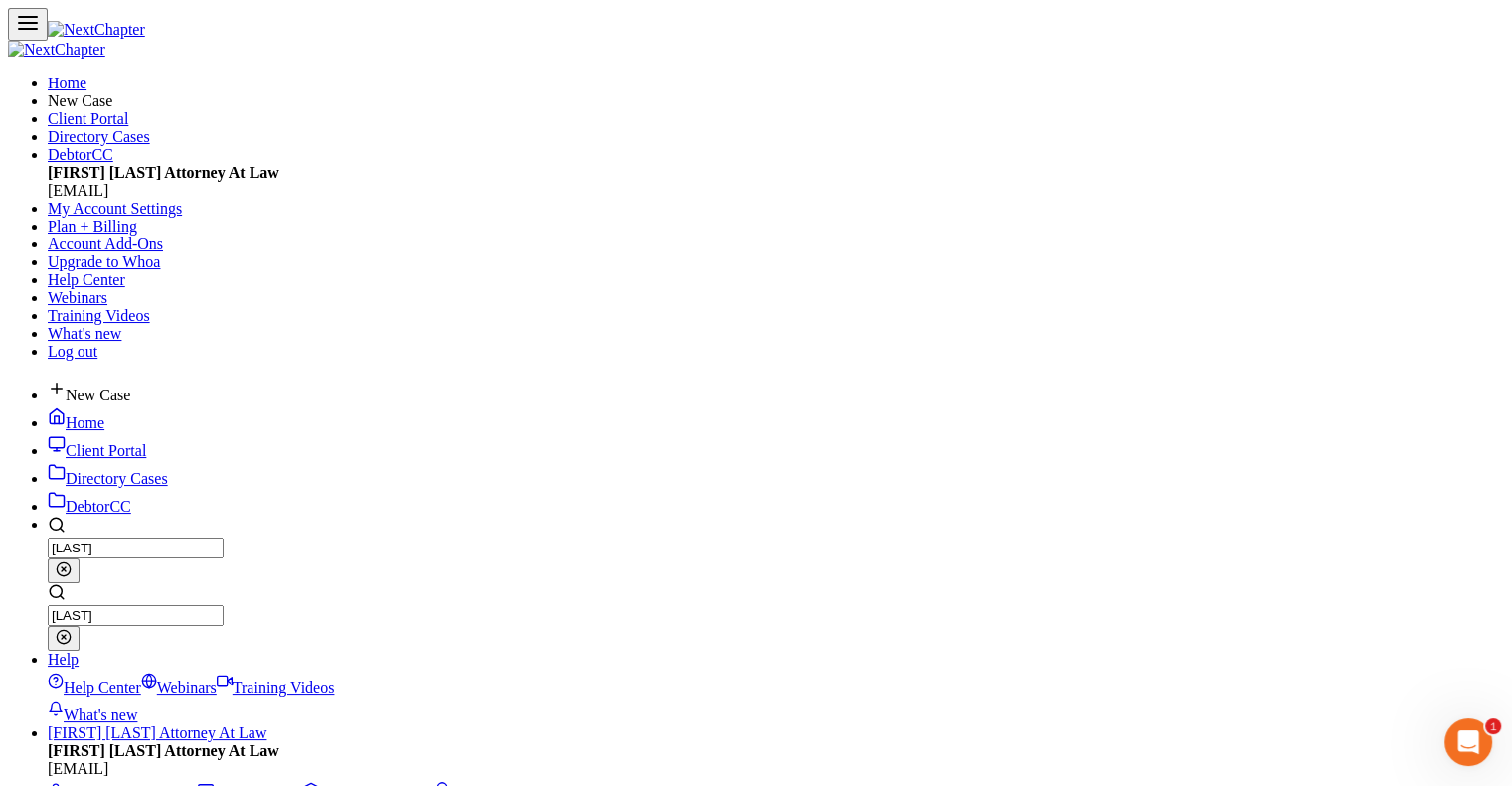 type 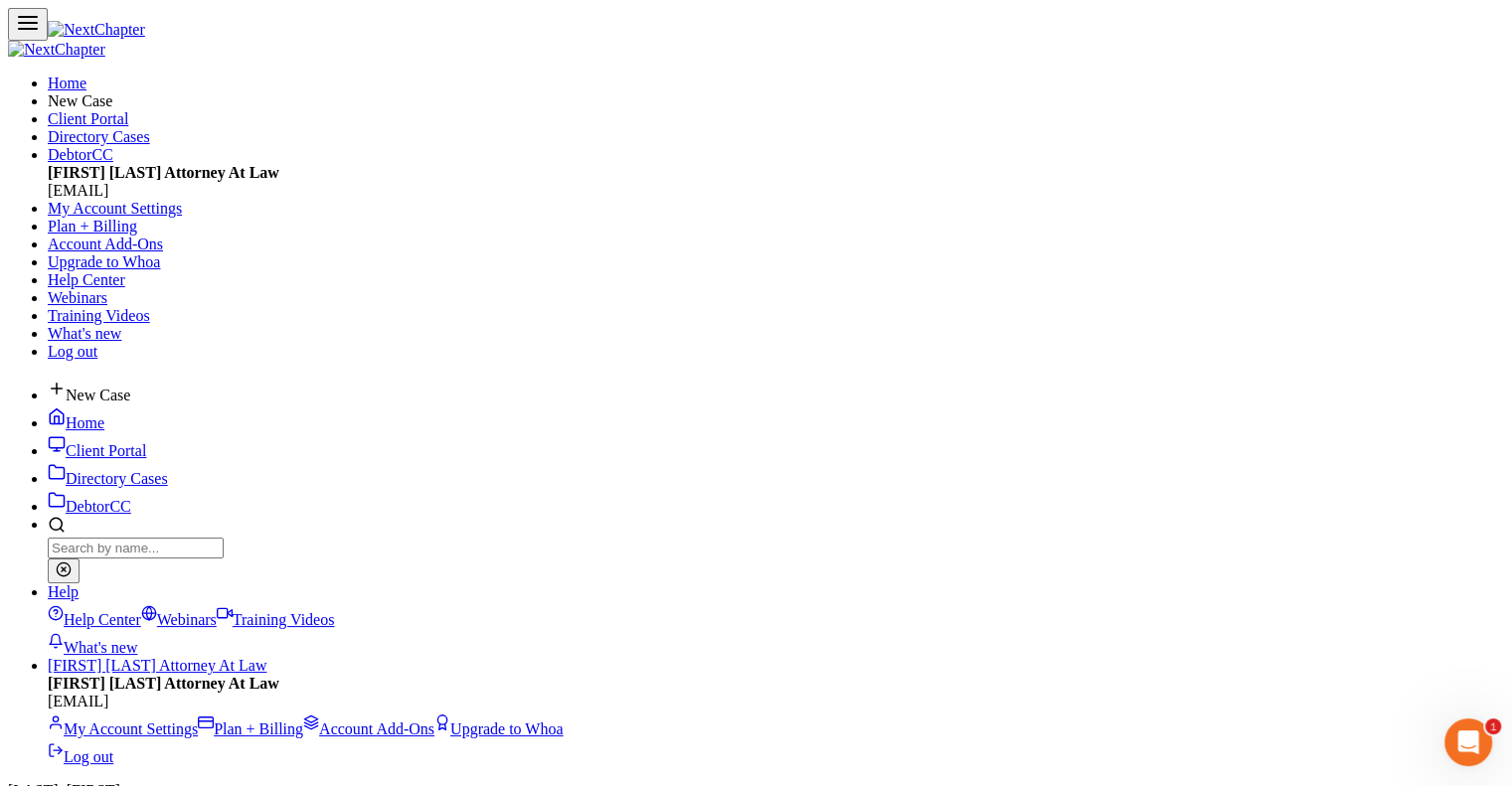 click on "Real Property" at bounding box center [111, 3032] 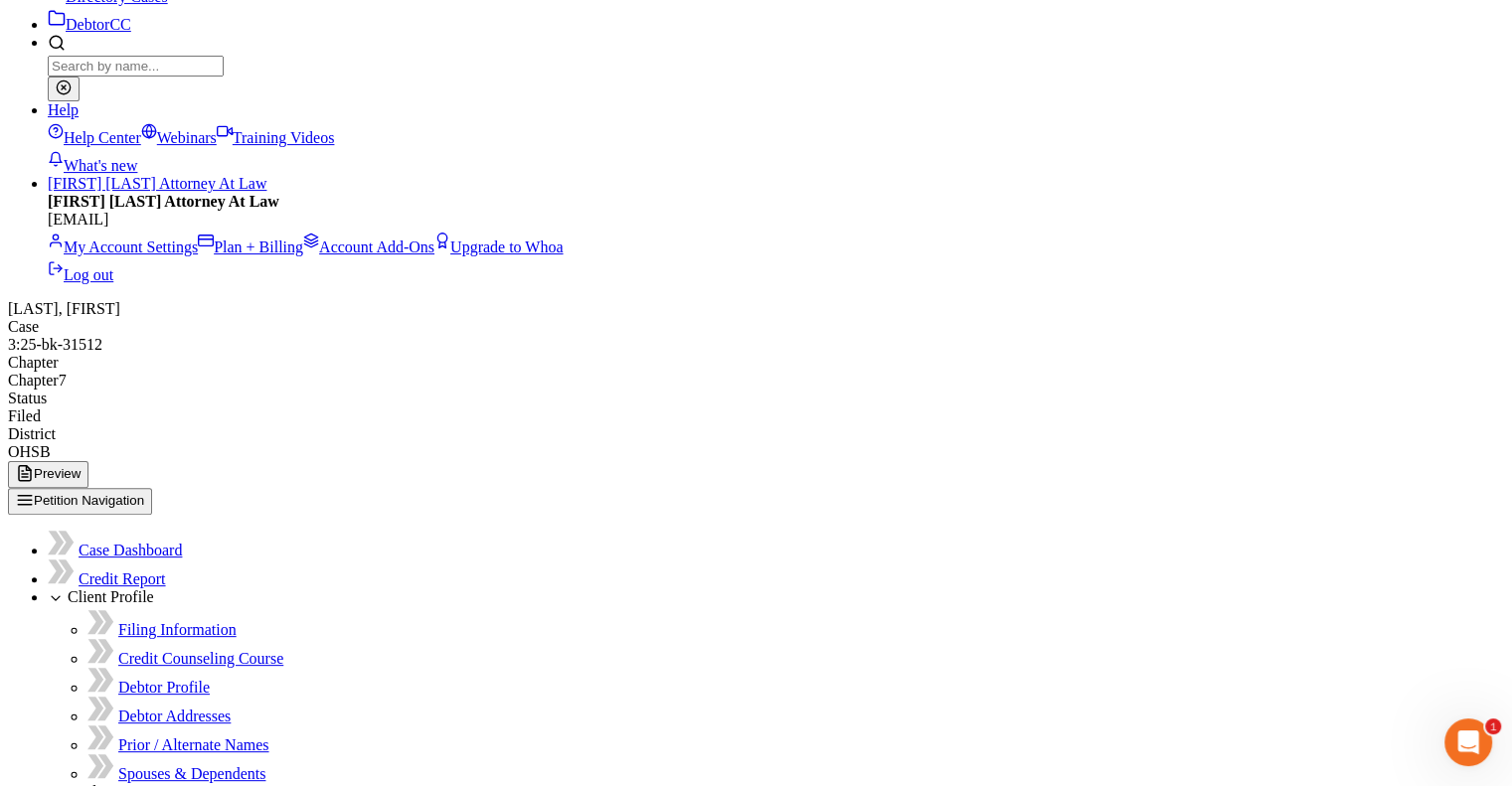 scroll, scrollTop: 483, scrollLeft: 0, axis: vertical 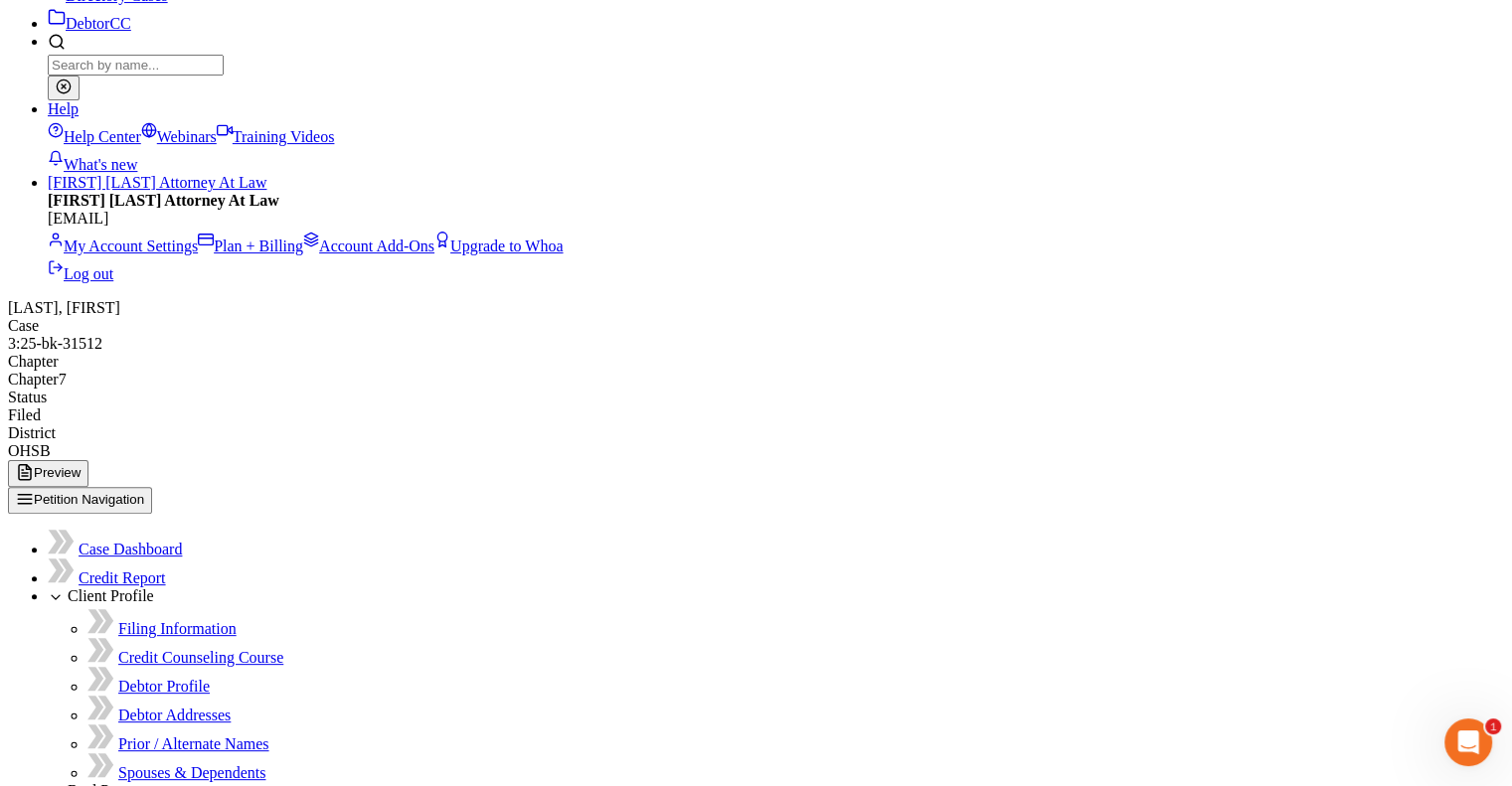 click on "Means Test" at bounding box center (103, 3736) 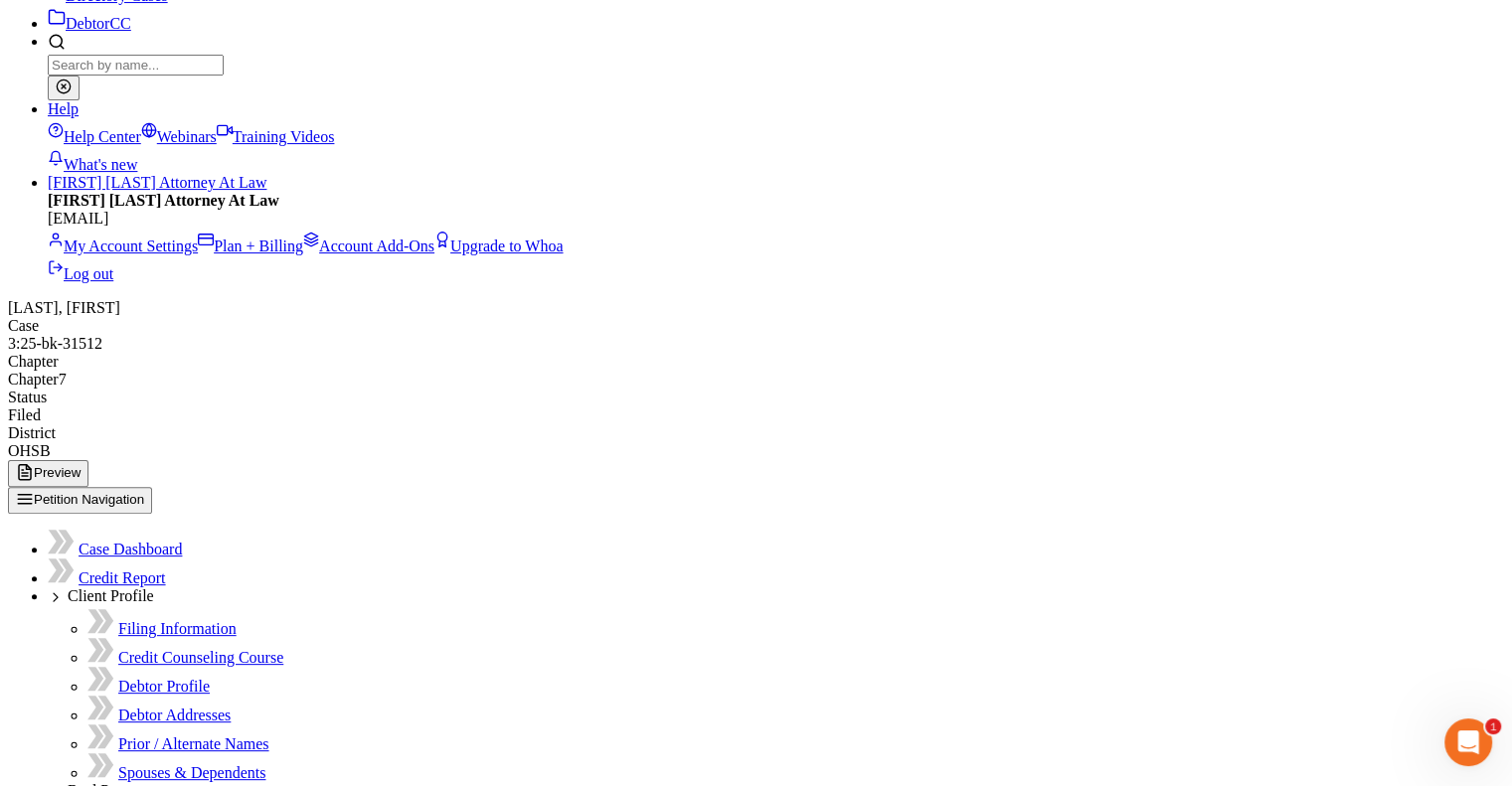 scroll, scrollTop: 447, scrollLeft: 0, axis: vertical 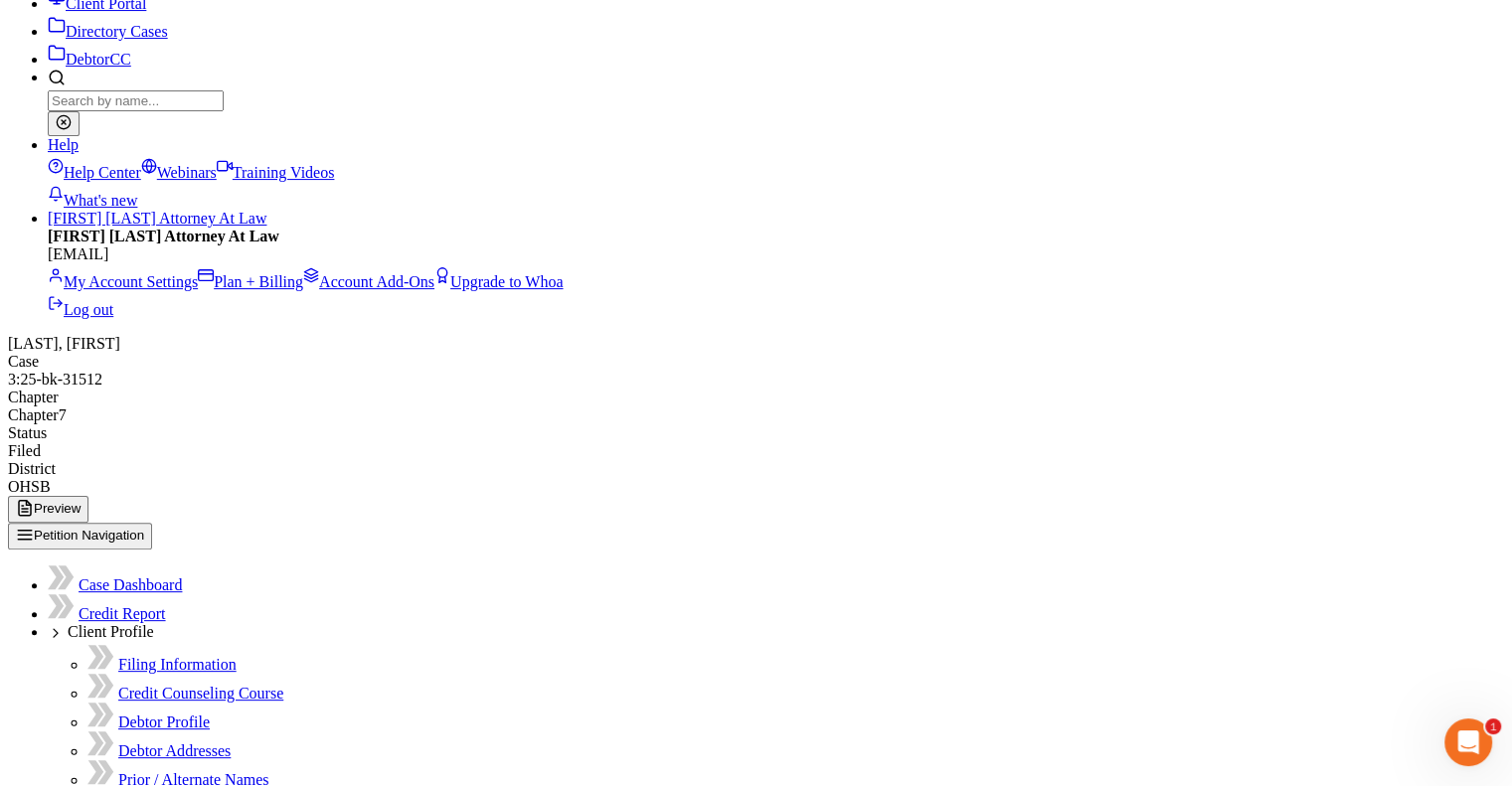 click on "Means Test Qualifier" at bounding box center (154, 3823) 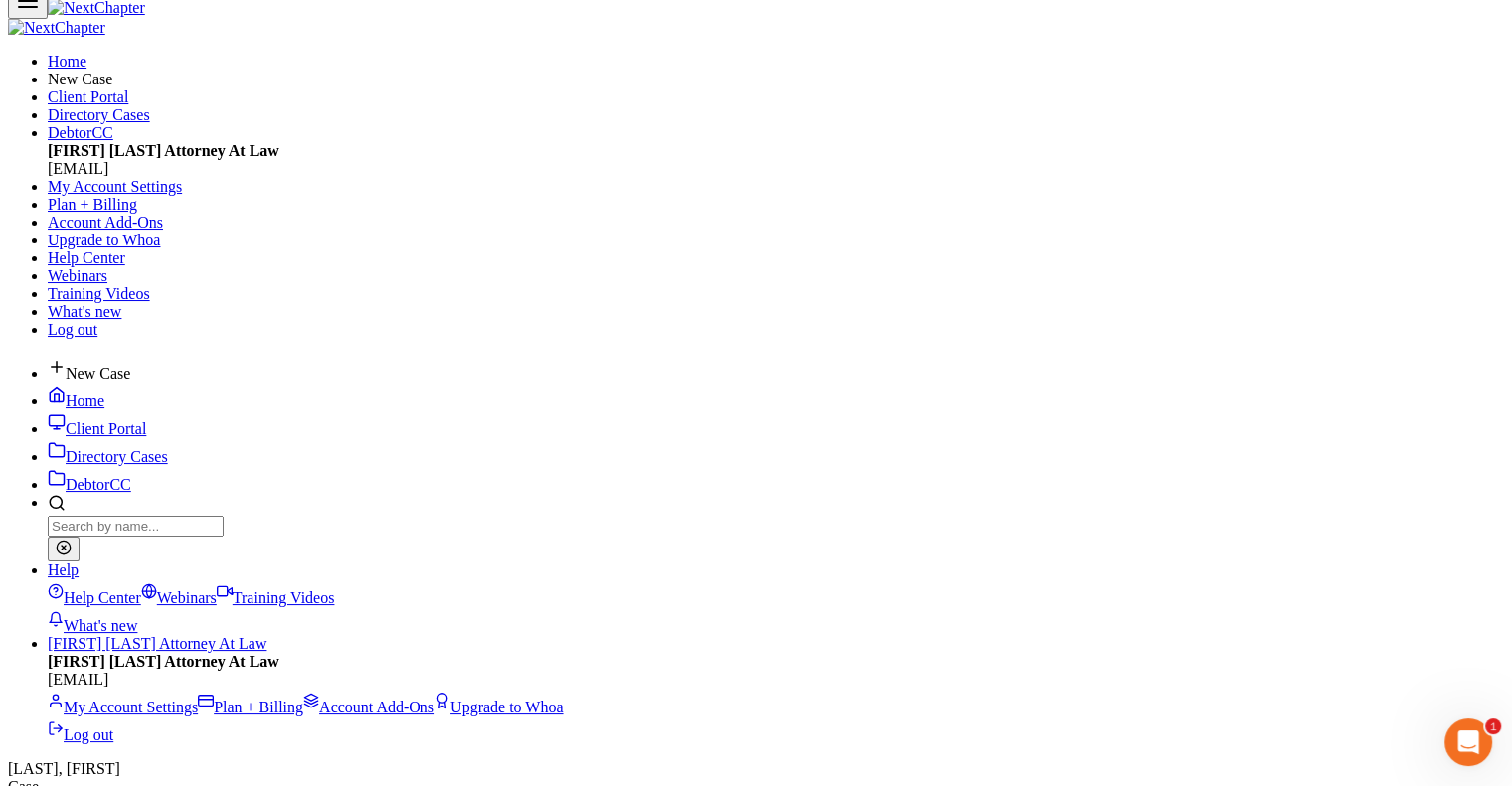 scroll, scrollTop: 0, scrollLeft: 0, axis: both 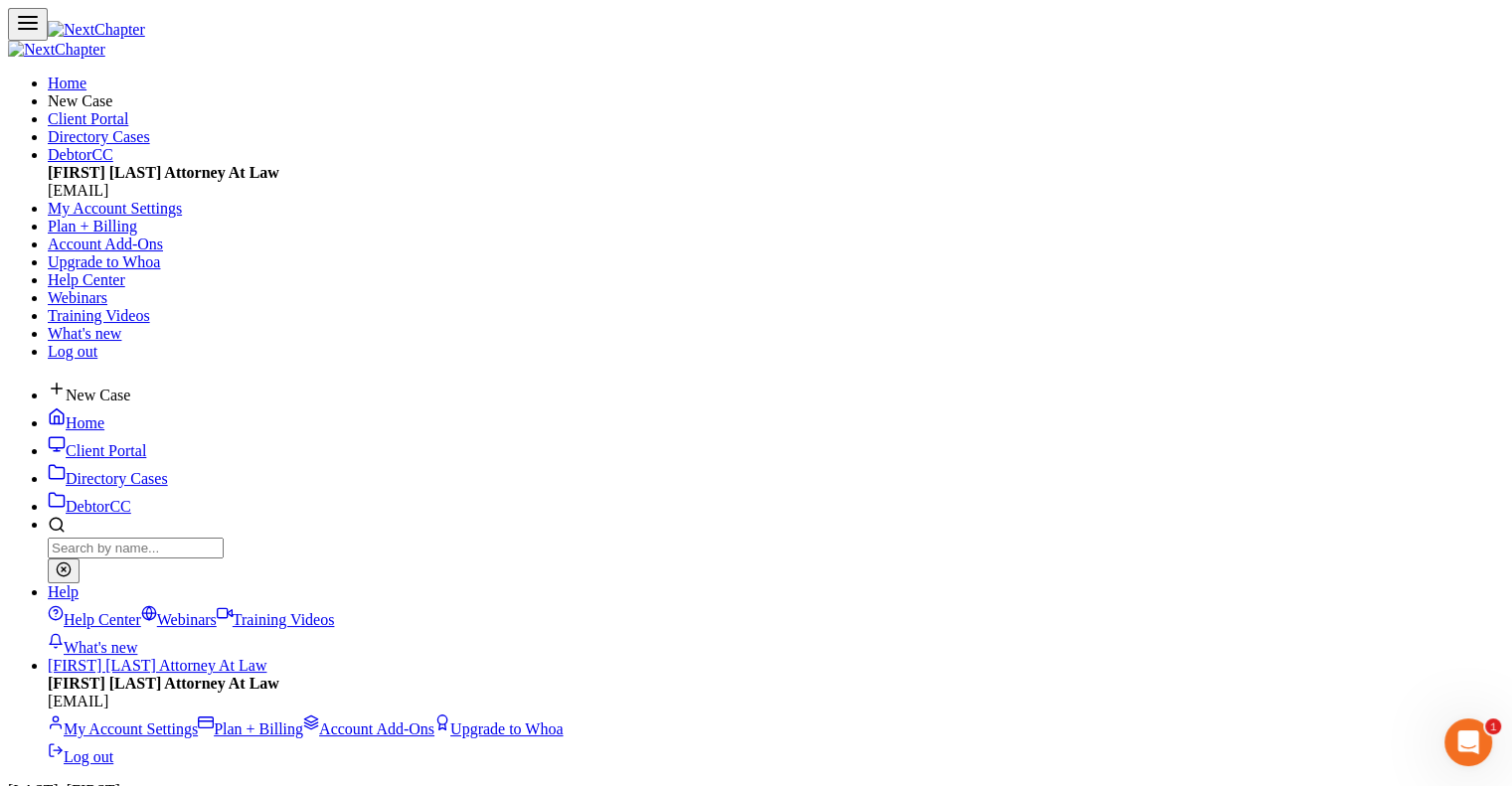 drag, startPoint x: 80, startPoint y: 297, endPoint x: 88, endPoint y: 205, distance: 92.34717 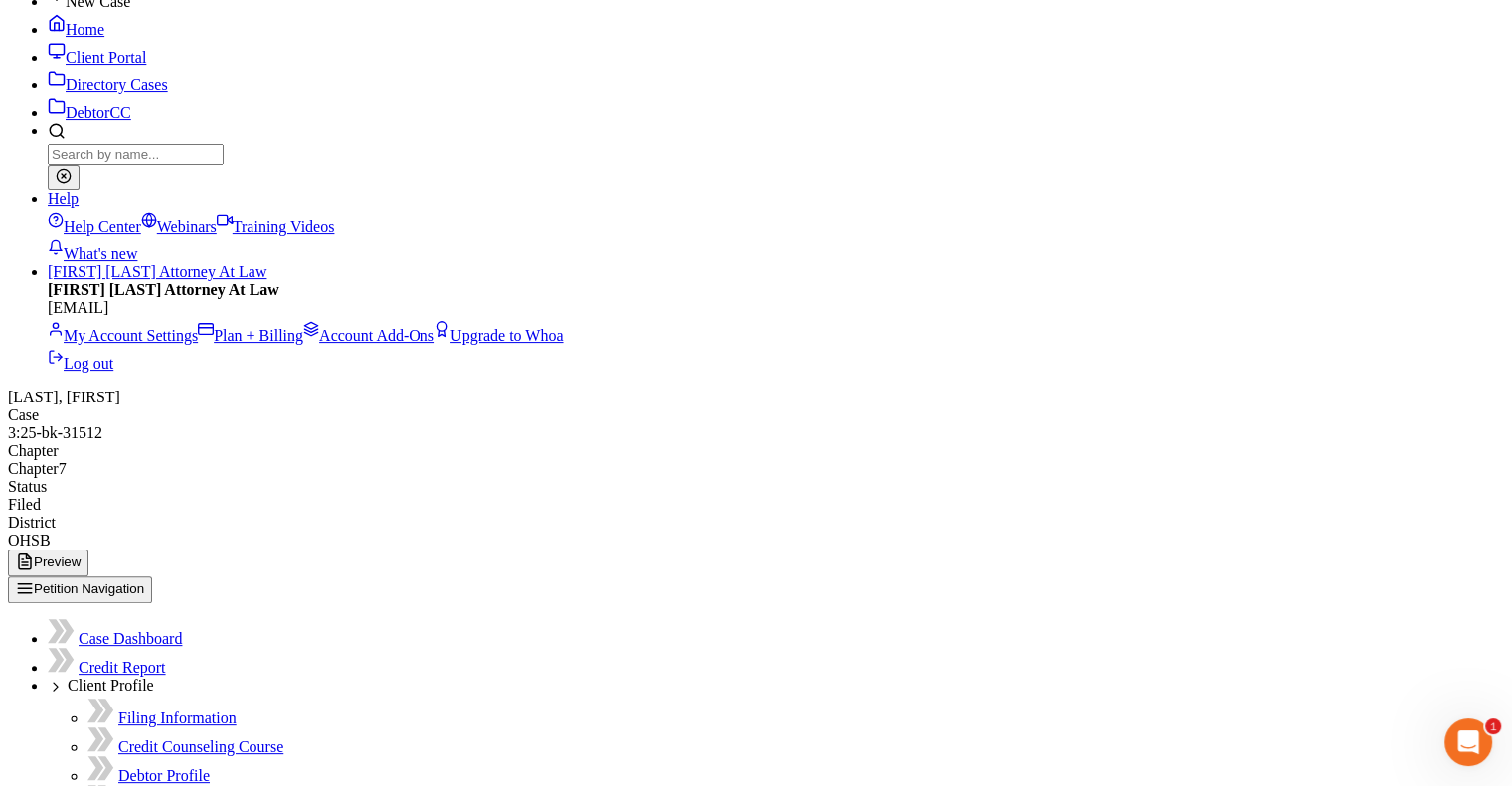 scroll, scrollTop: 397, scrollLeft: 0, axis: vertical 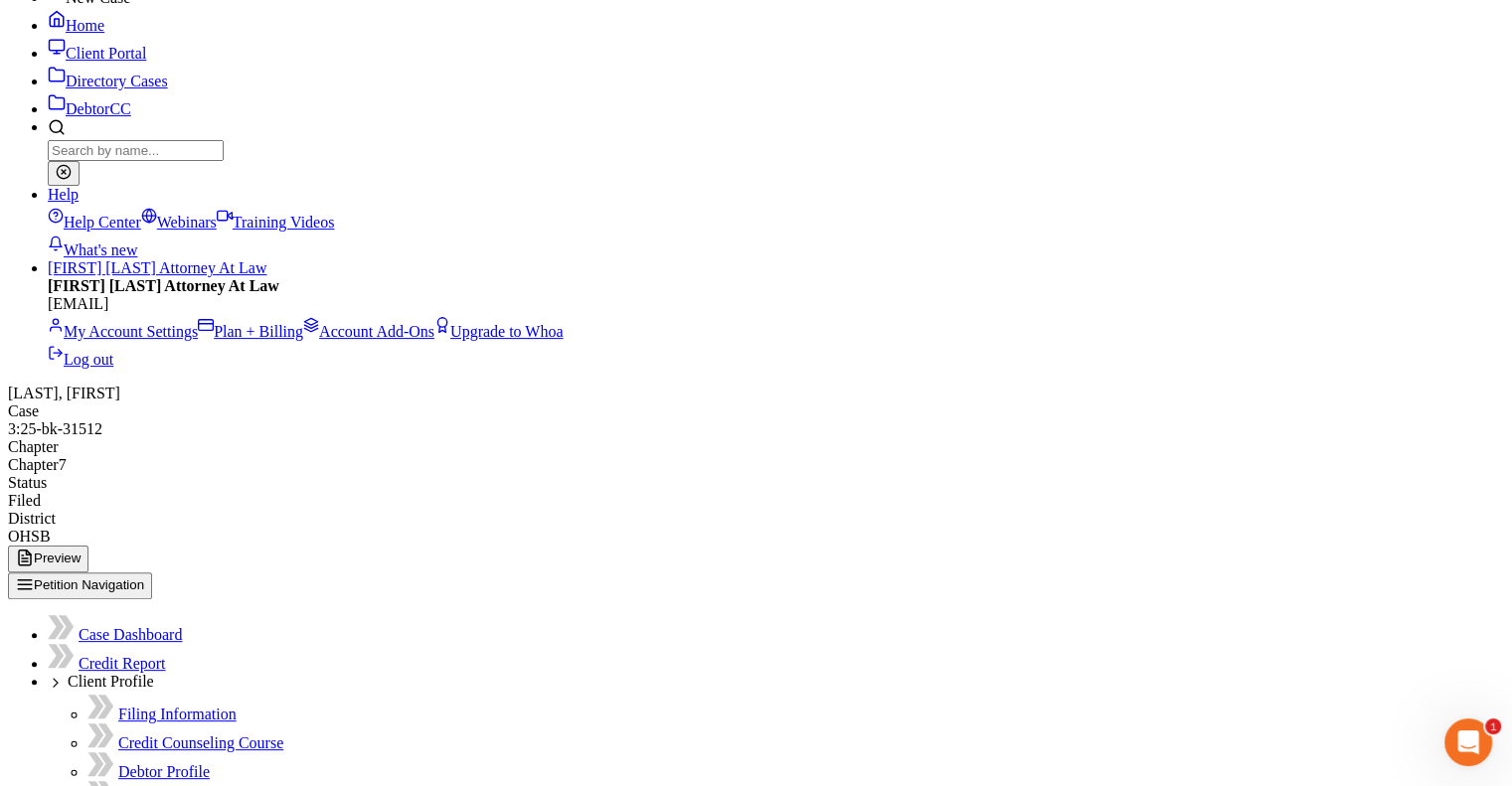 click at bounding box center [87, 5628] 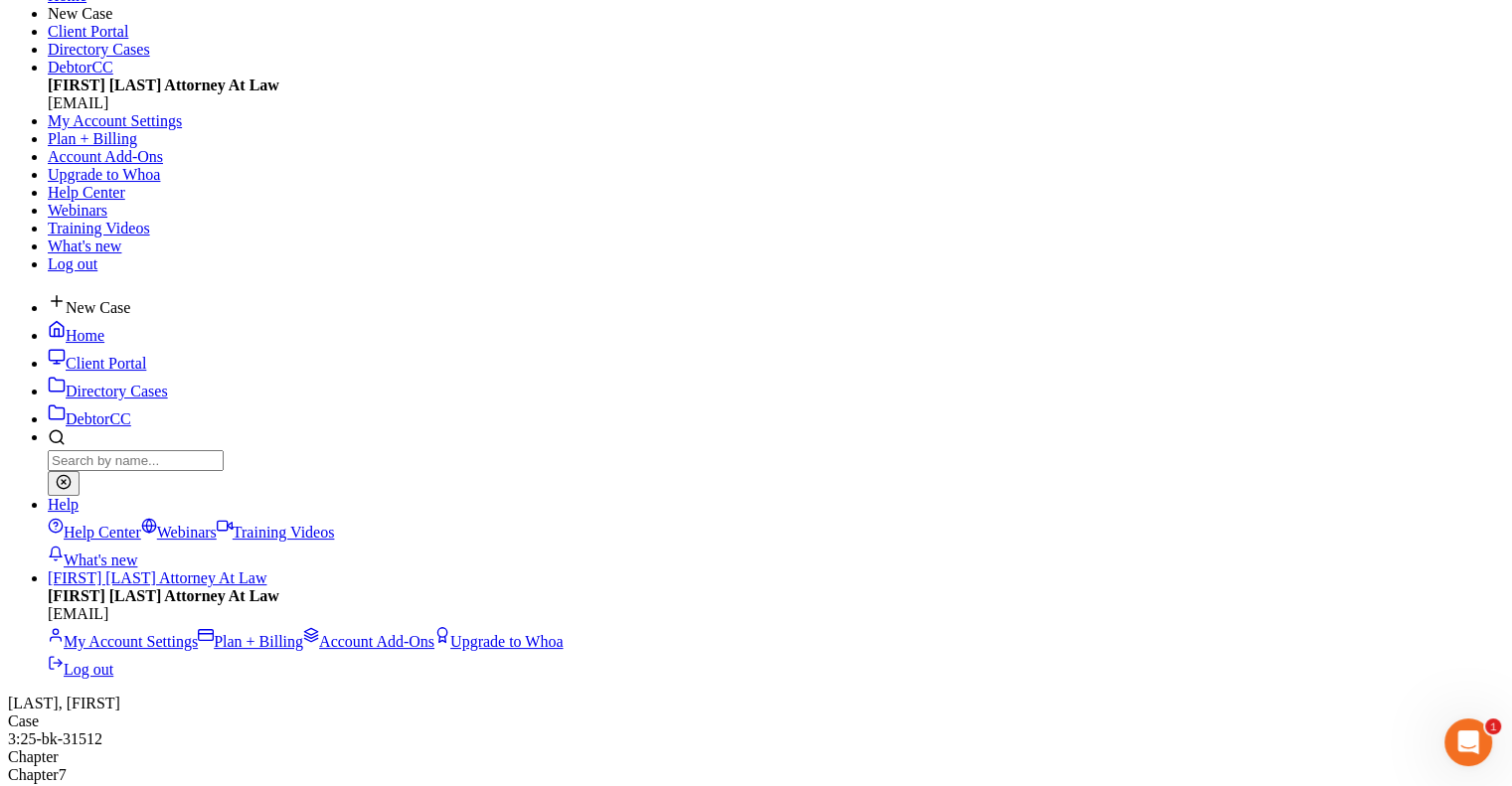 scroll, scrollTop: 0, scrollLeft: 0, axis: both 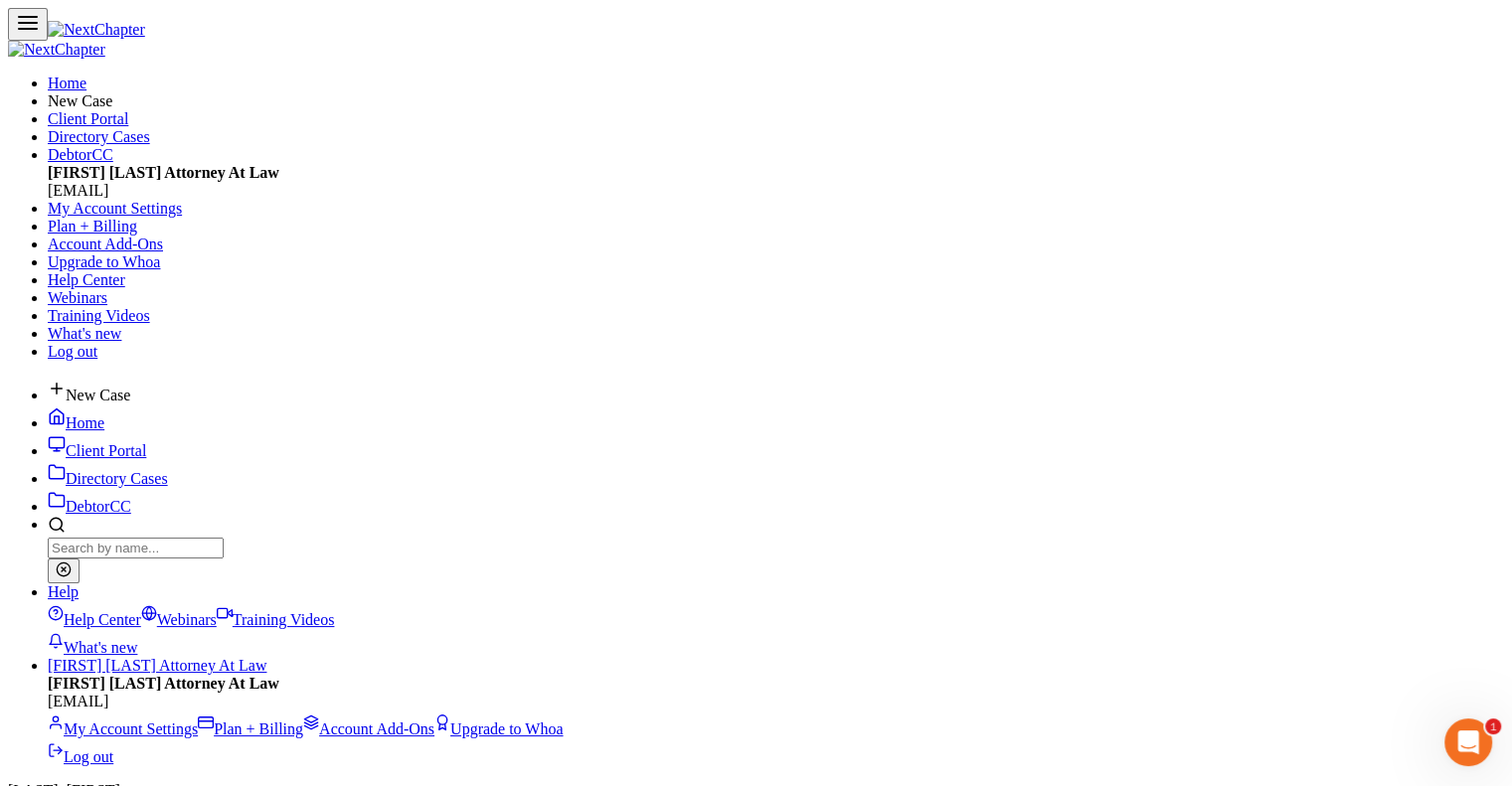 click at bounding box center [135, 548] 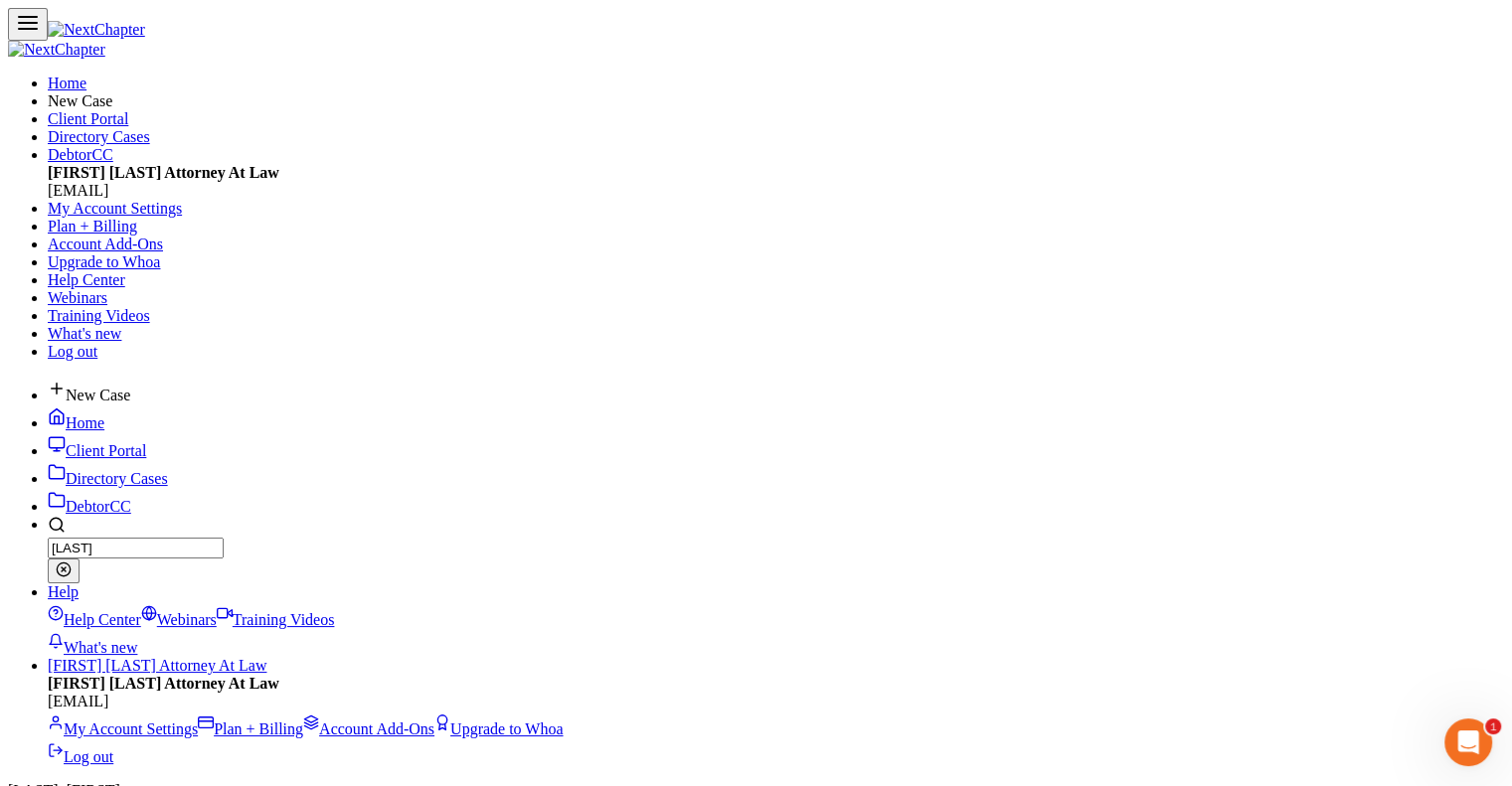 type on "[LAST]" 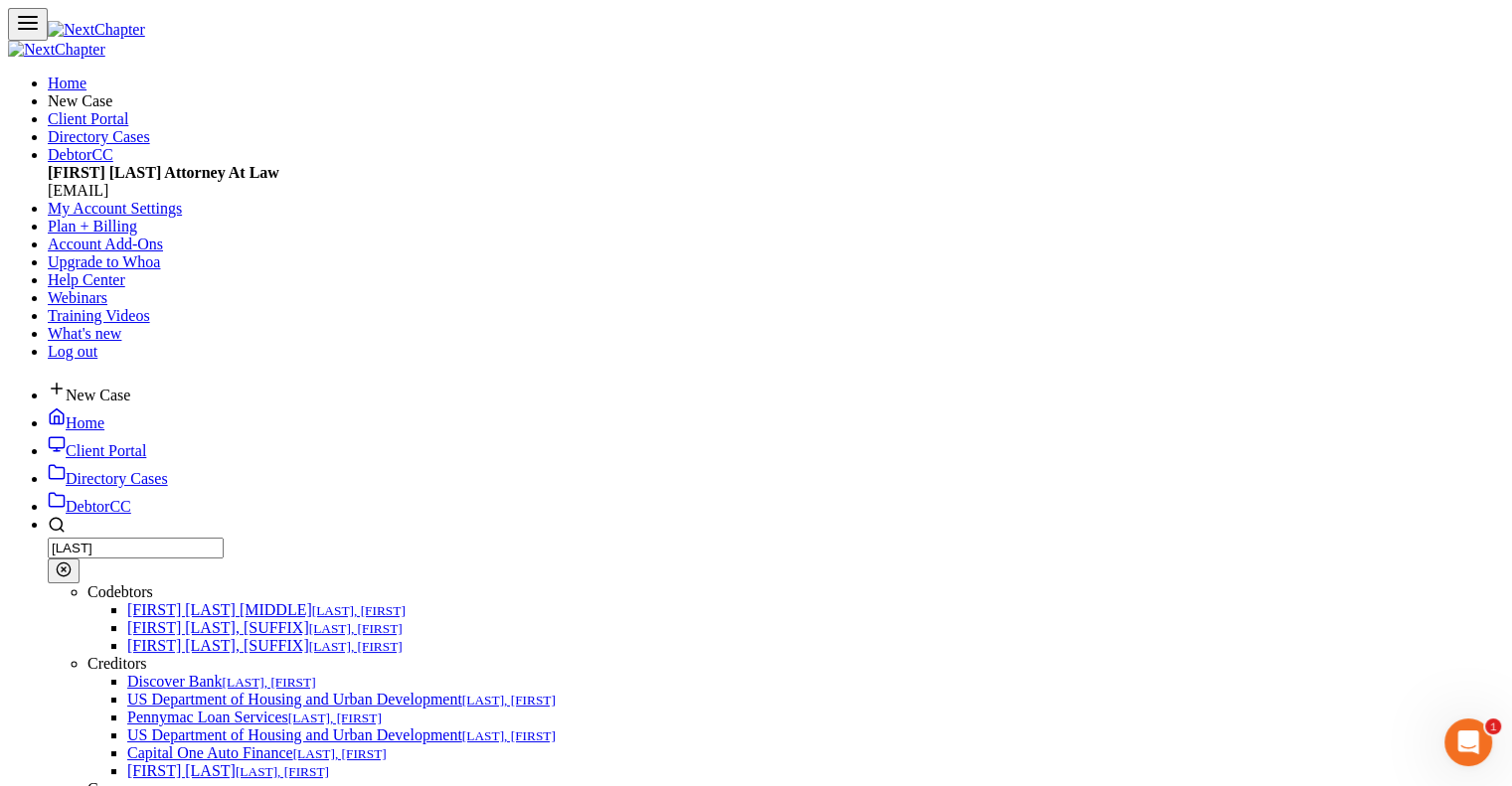 click on "[LAST], [FIRST]" at bounding box center (67, 1309) 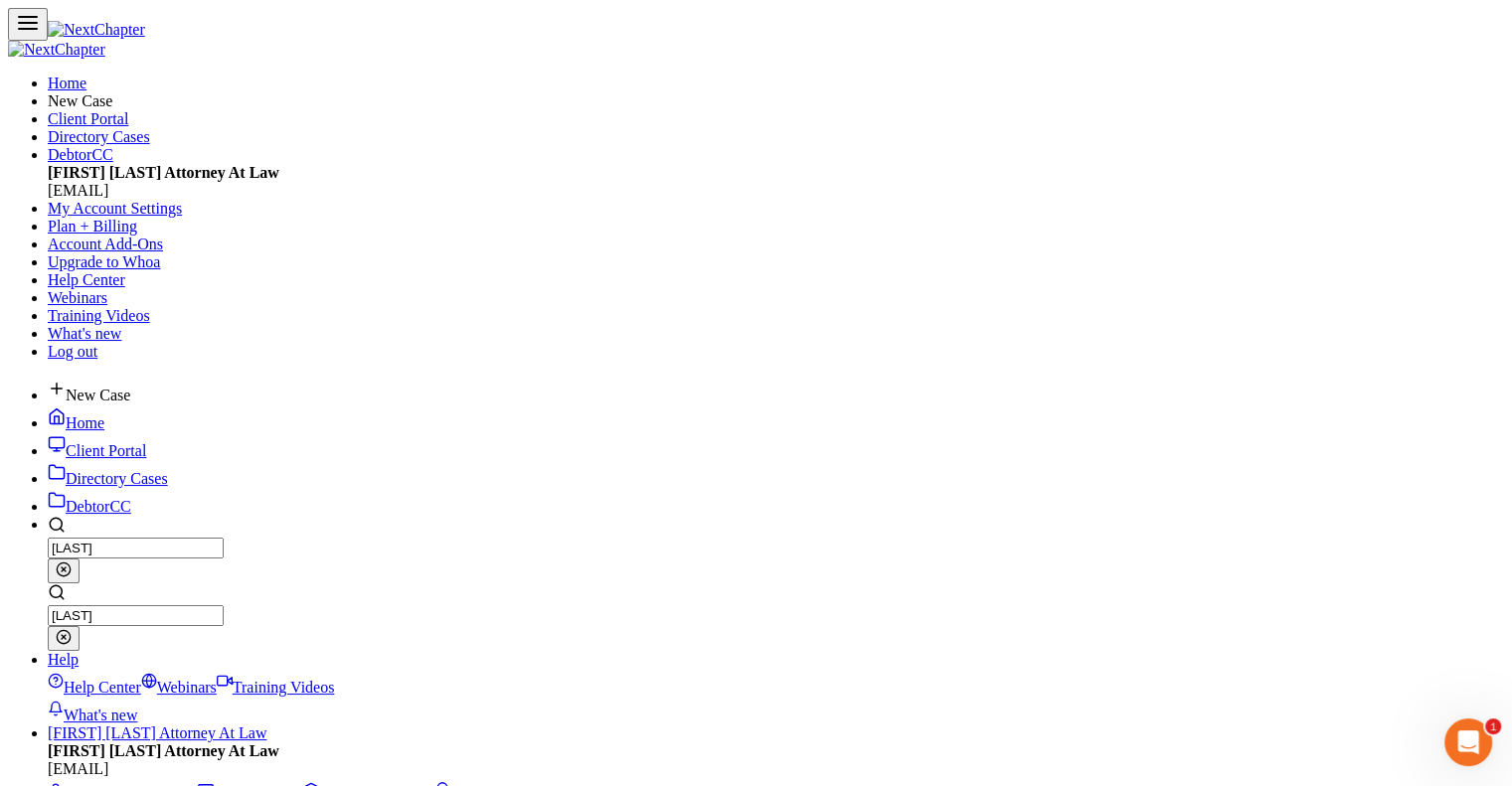 type 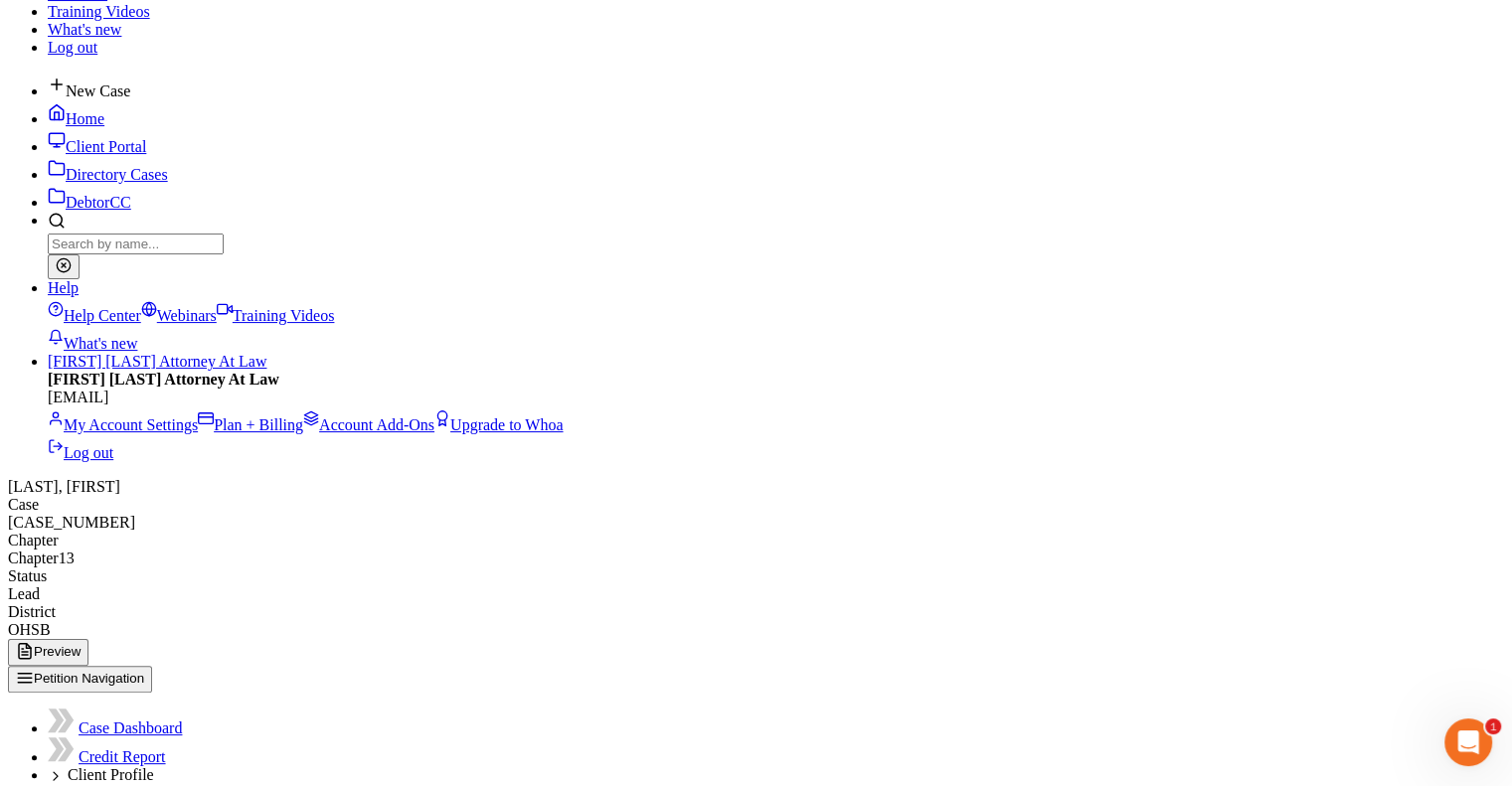 scroll, scrollTop: 0, scrollLeft: 0, axis: both 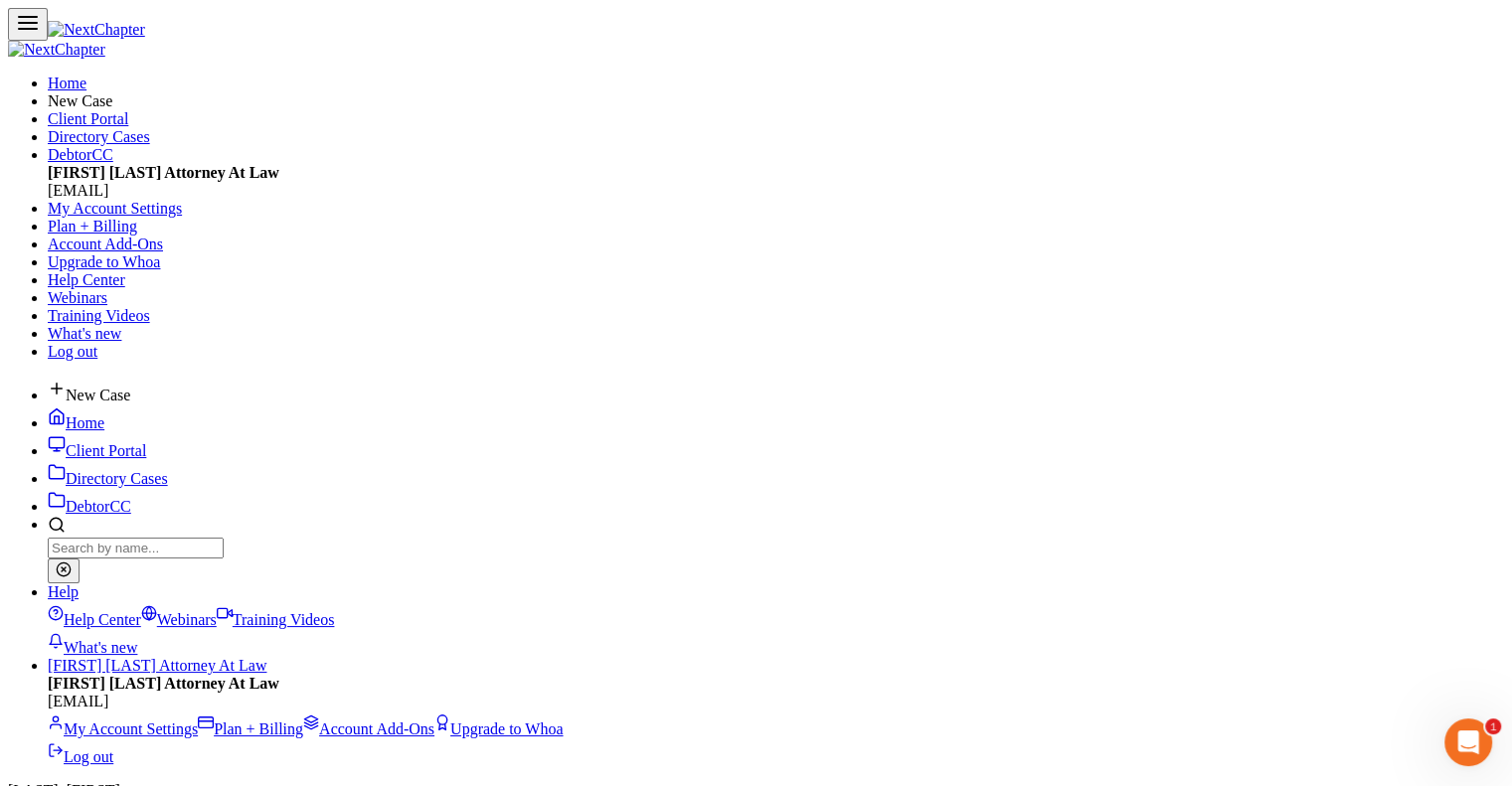 click on "Fees" at bounding box center [62, 6841] 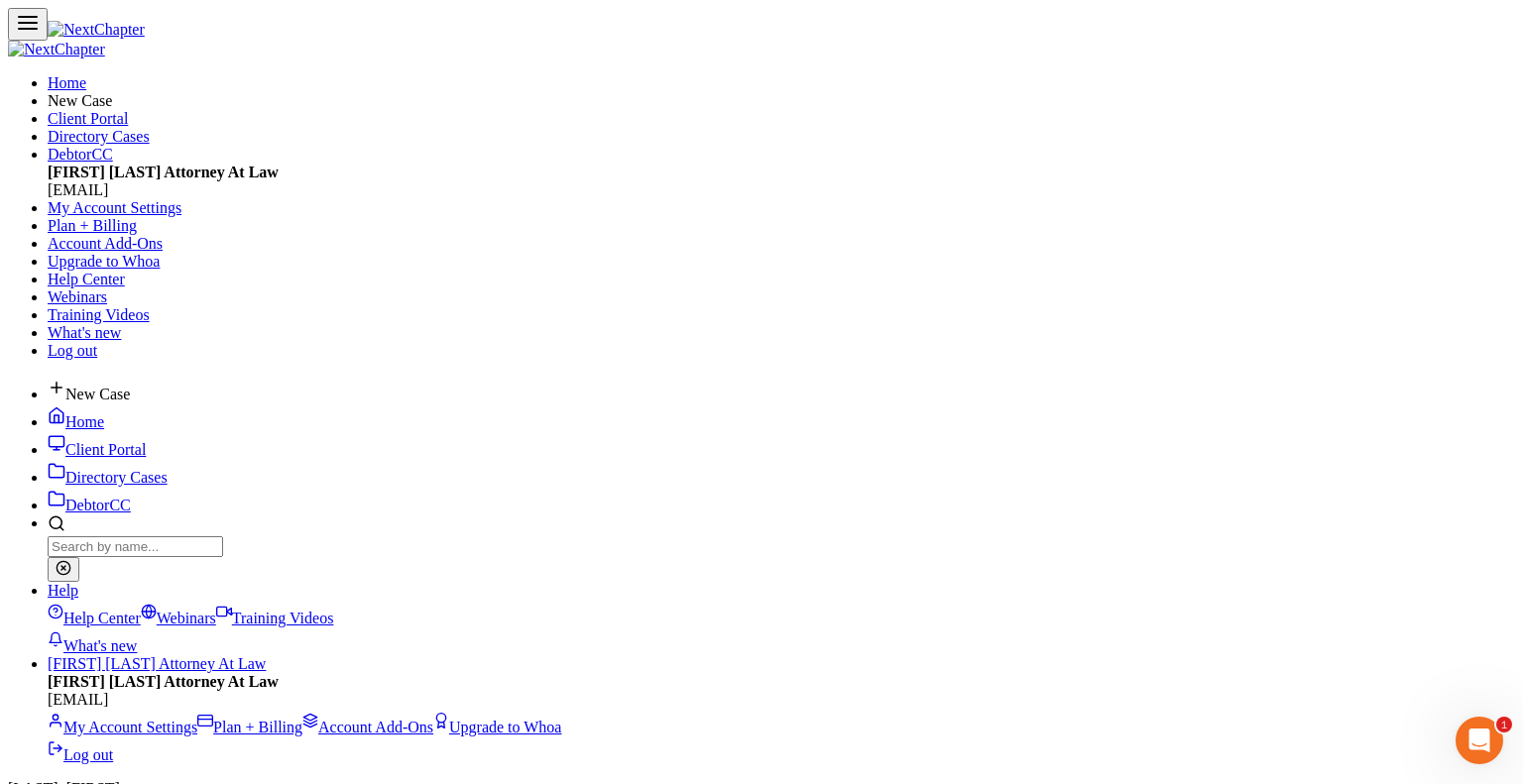click on "×" at bounding box center [20, 9393] 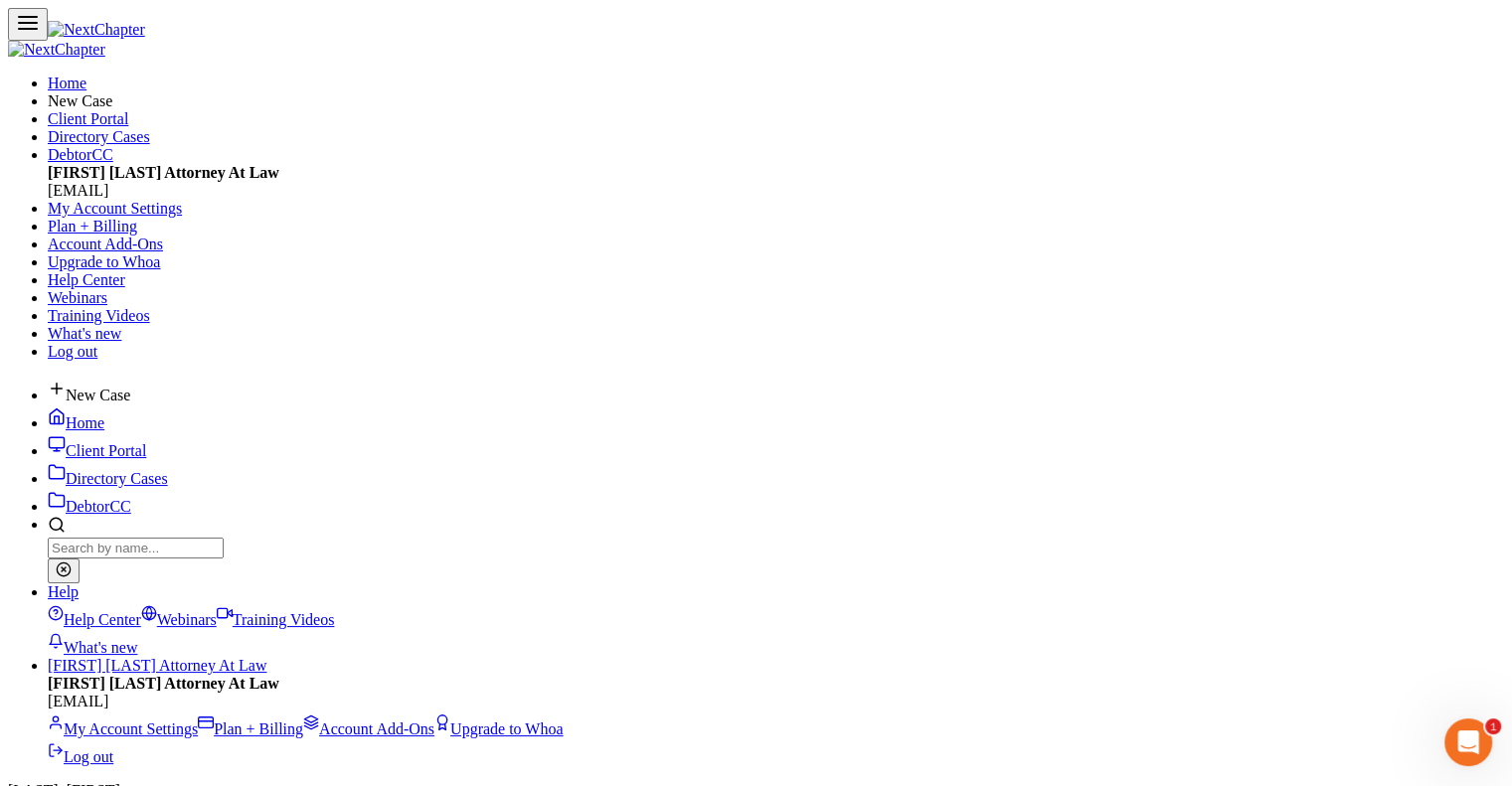 click on "Home" at bounding box center [76, 422] 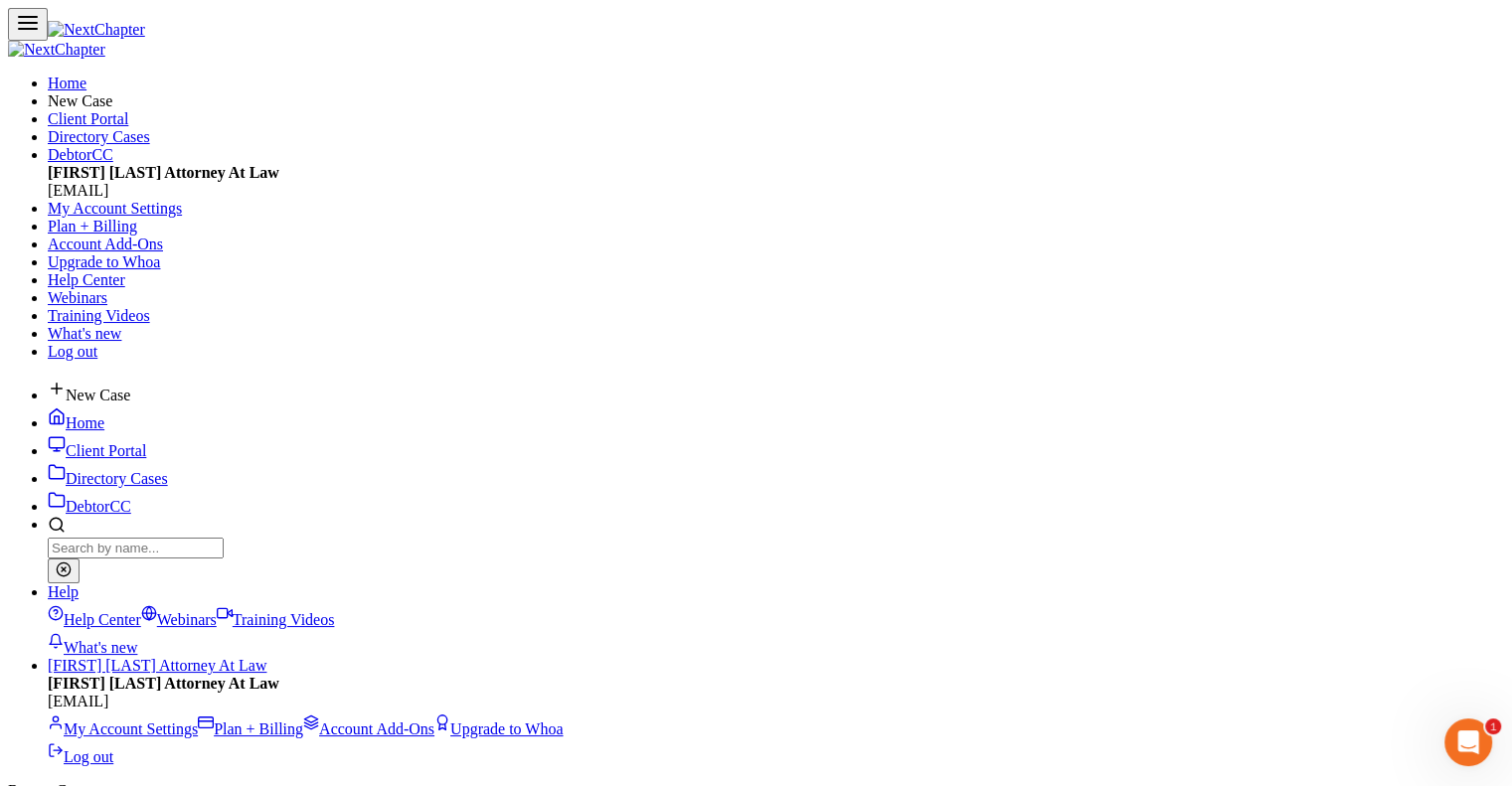 click on "Recent Cases 15 View All Name unfold_more expand_more expand_less Attorney unfold_more expand_more expand_less Type unfold_more expand_more expand_less District unfold_more expand_more expand_less Chapter unfold_more expand_more expand_less Case No unfold_more expand_more expand_less Prefix unfold_more expand_more expand_less [LAST], [FIRST] [ATTORNEY] Individual OHSB 13 [CASE_NUMBER] [LAST], [FIRST] [ATTORNEY] Individual OHSB 7 [CASE_NUMBER] [LAST], [FIRST] & [FIRST] [ATTORNEY] Individual OHSB 7 [CASE_NUMBER] [LAST], [FIRST] [ATTORNEY] Individual OHSB 13 [CASE_NUMBER] [LAST], [FIRST] [ATTORNEY] Individual OHSB 7 [CASE_NUMBER] [LAST], [FIRST] [ATTORNEY] Individual OHSB 7 [CASE_NUMBER] [LAST], [FIRST] [ATTORNEY] Individual OHSB 7 [CASE_NUMBER] [LAST], [FIRST] & [FIRST] [ATTORNEY] Individual OHSB 7 [CASE_NUMBER] [LAST], [FIRST] 7" at bounding box center (756, 2570) 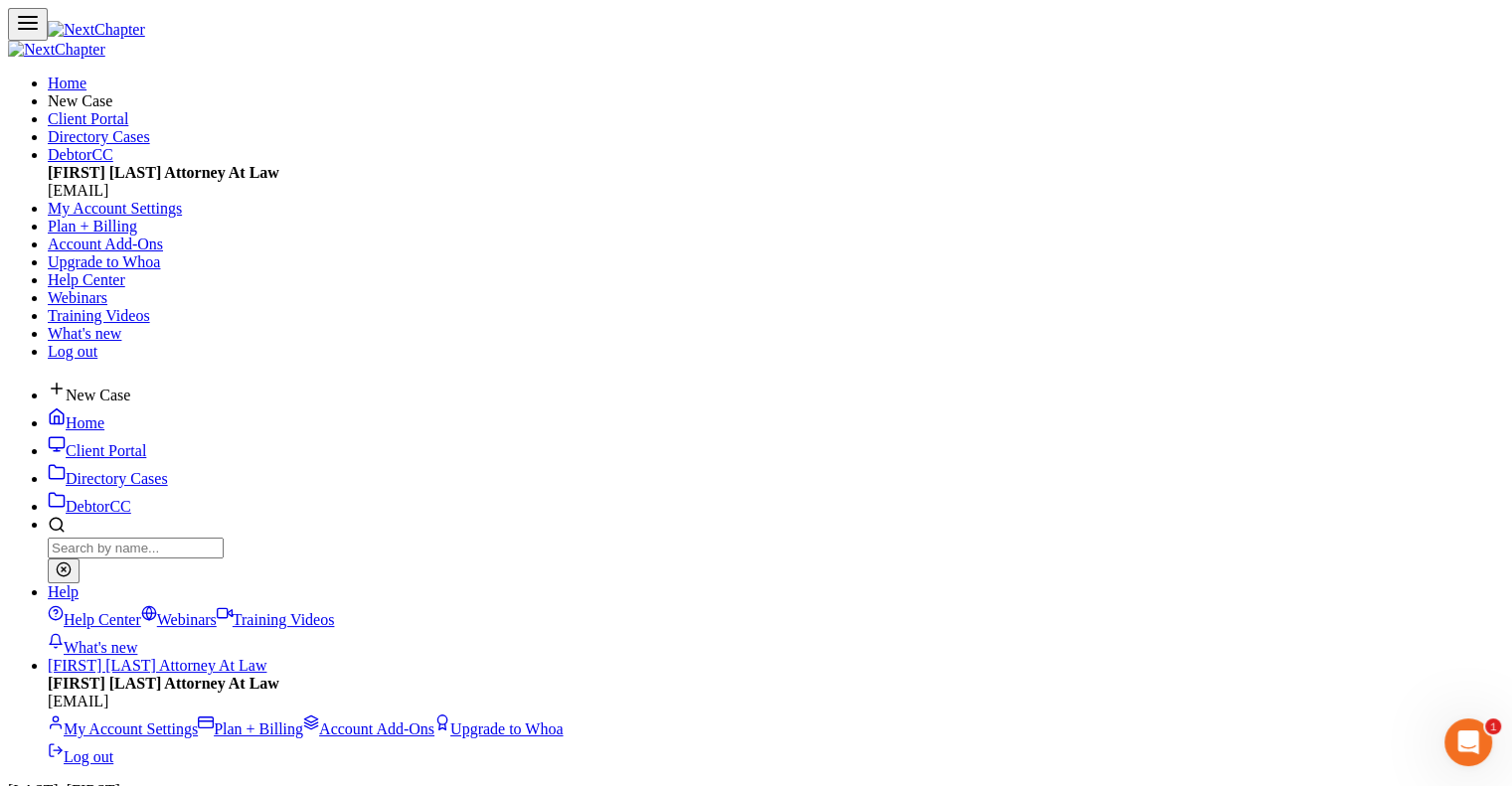 click on "Fees" at bounding box center (62, 6841) 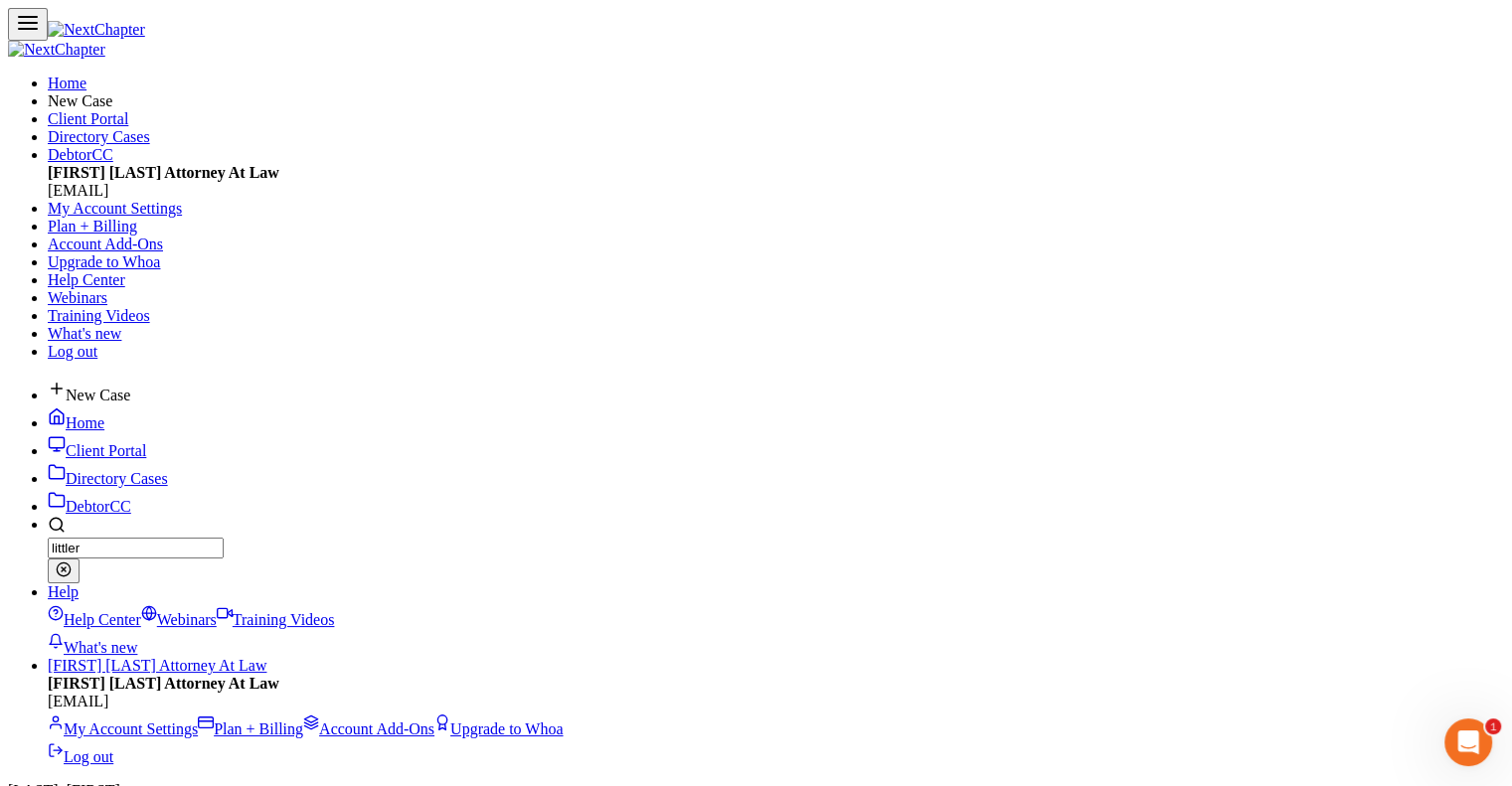 type on "littler" 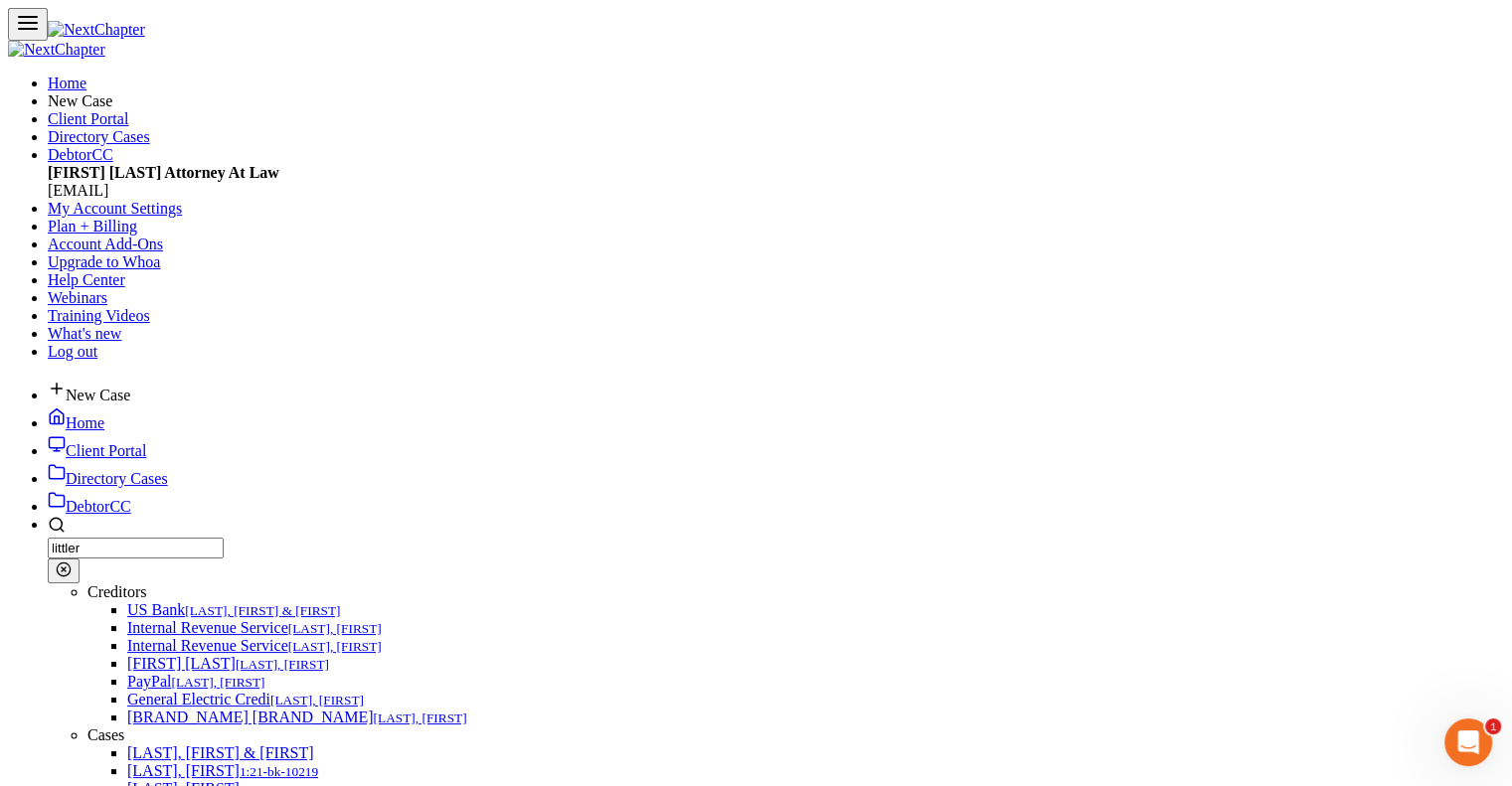 click on "[LAST], [FIRST] & [FIRST]" at bounding box center (104, 1291) 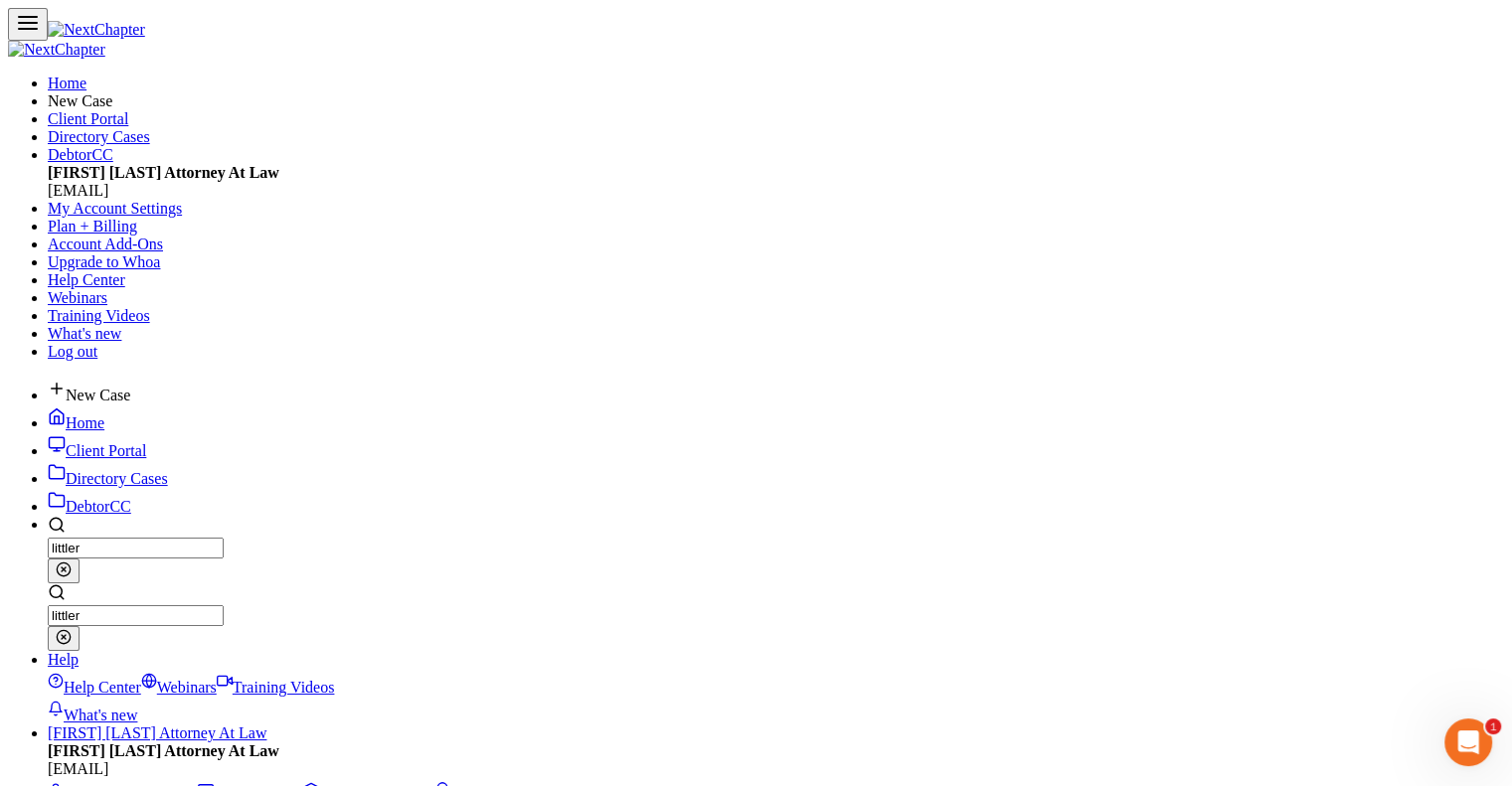 type 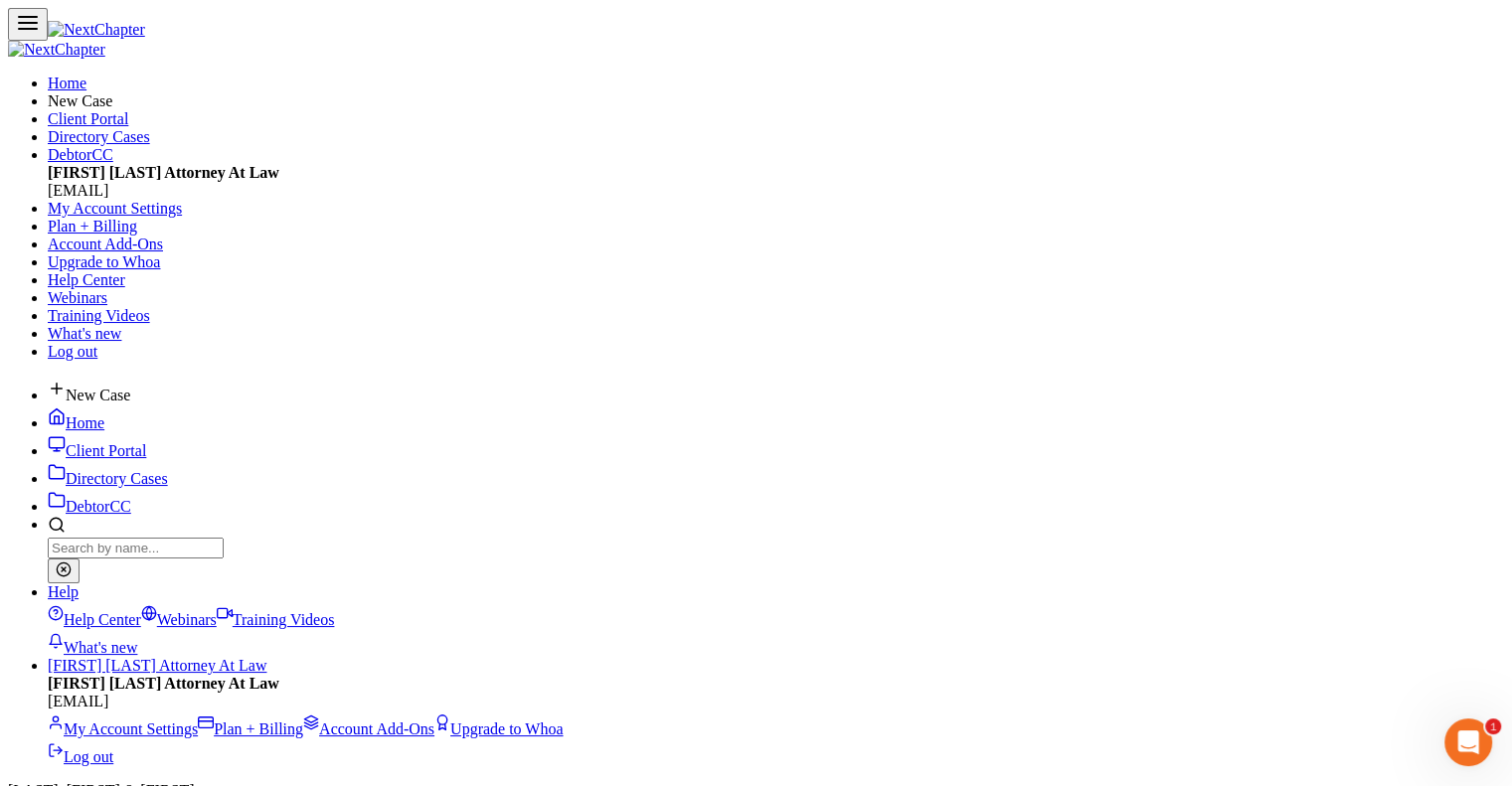 click on "Fees" at bounding box center (62, 6762) 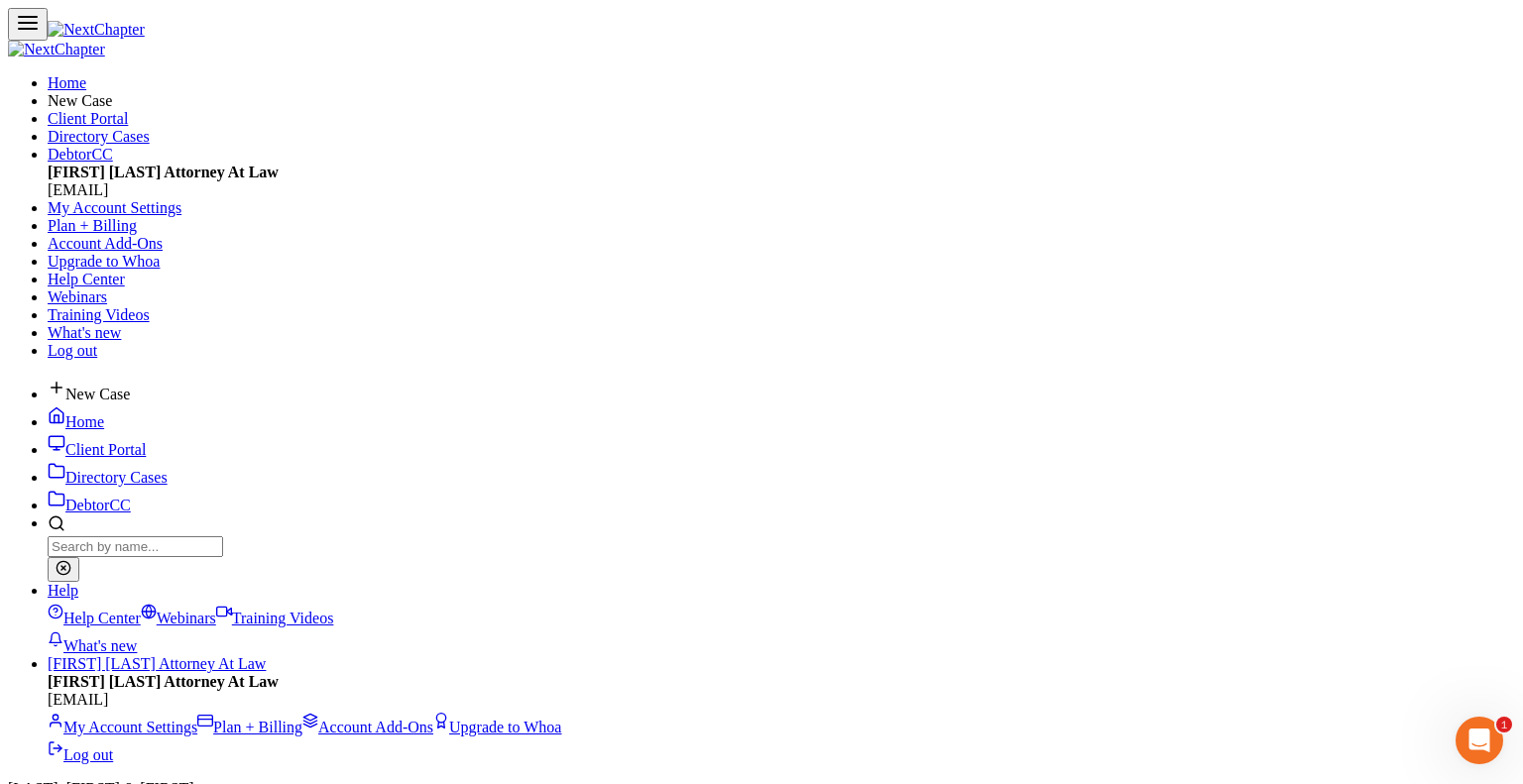 click at bounding box center [95, 9351] 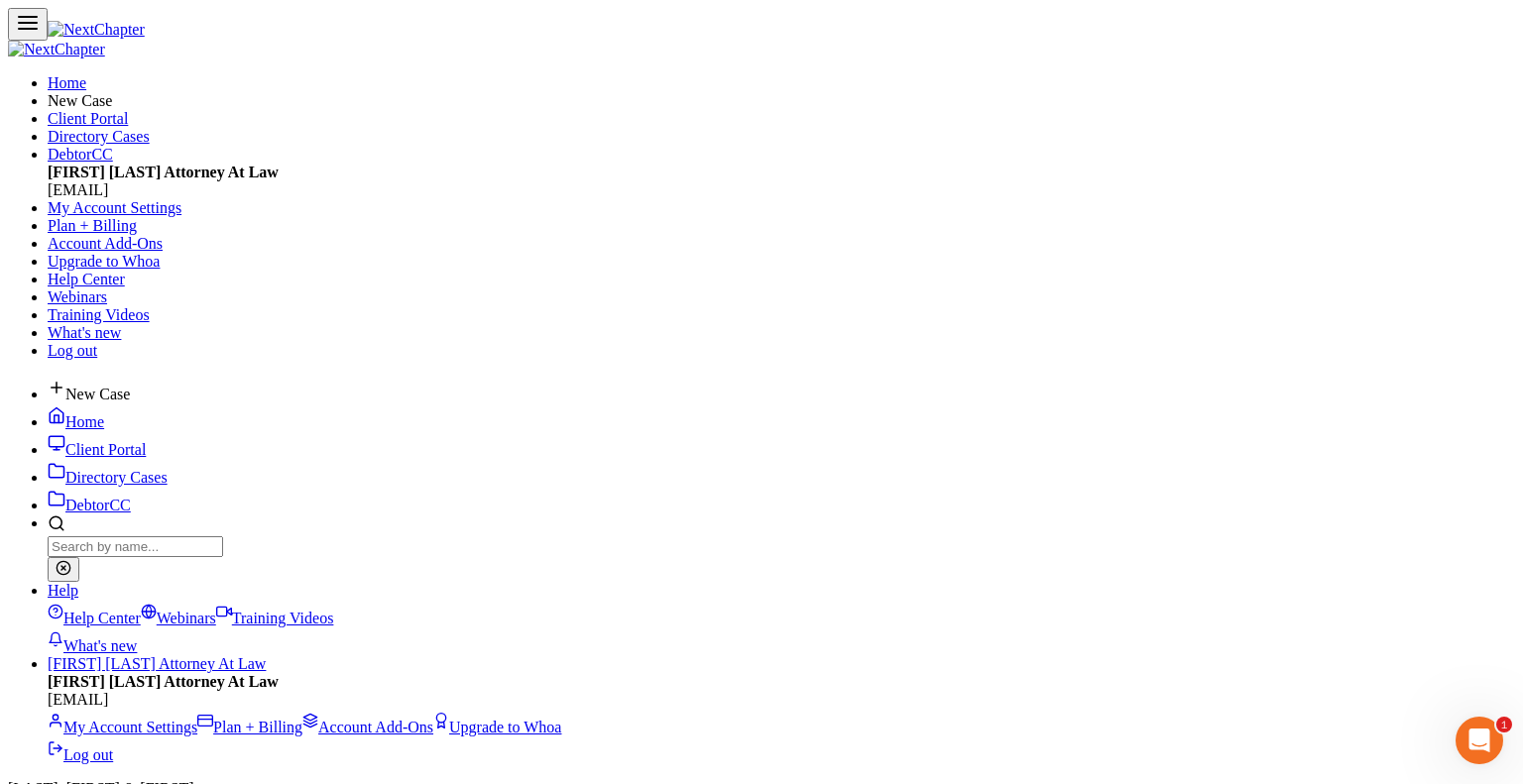 type on "1,338" 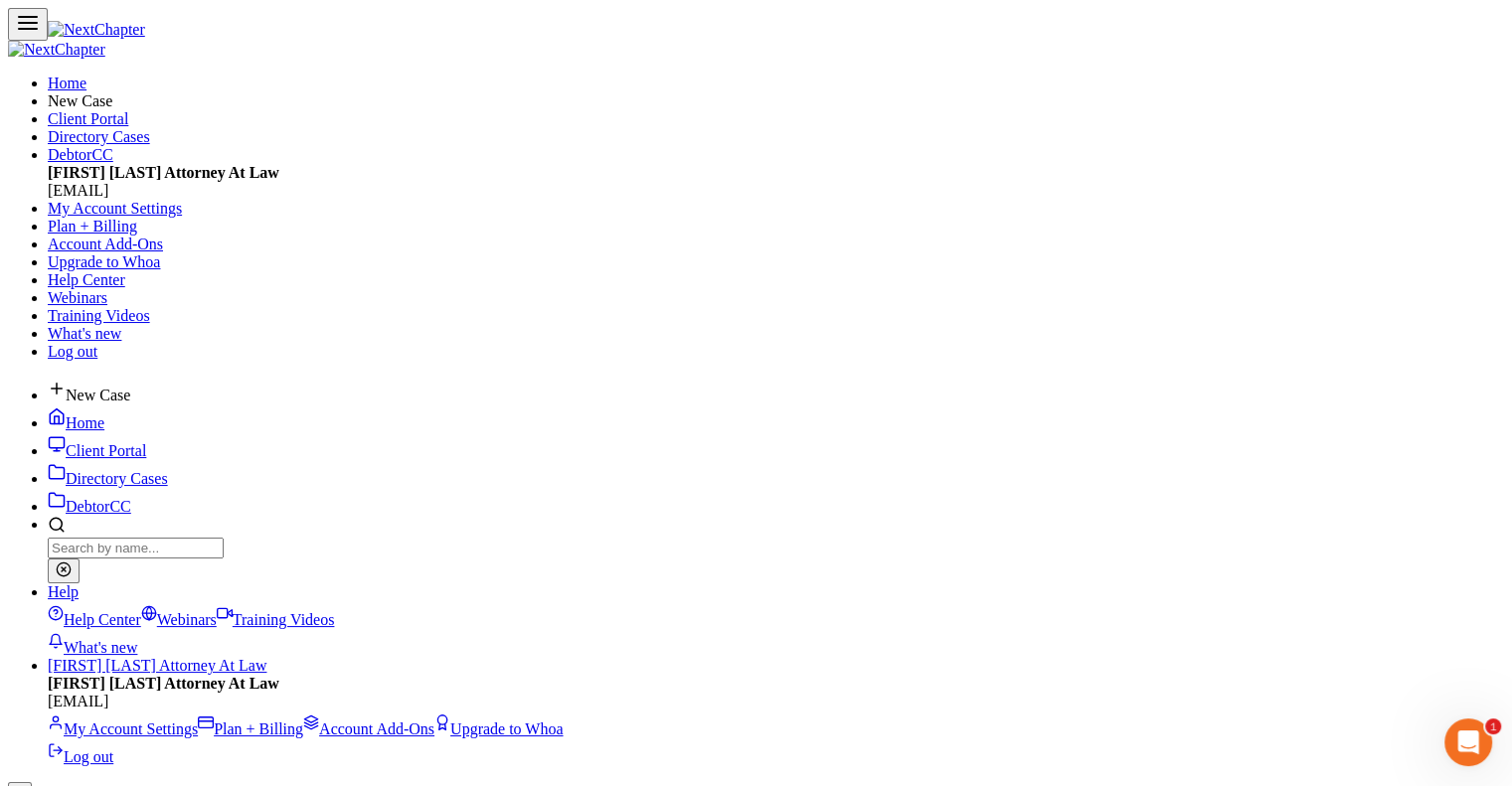 click on "×" at bounding box center (20, 792) 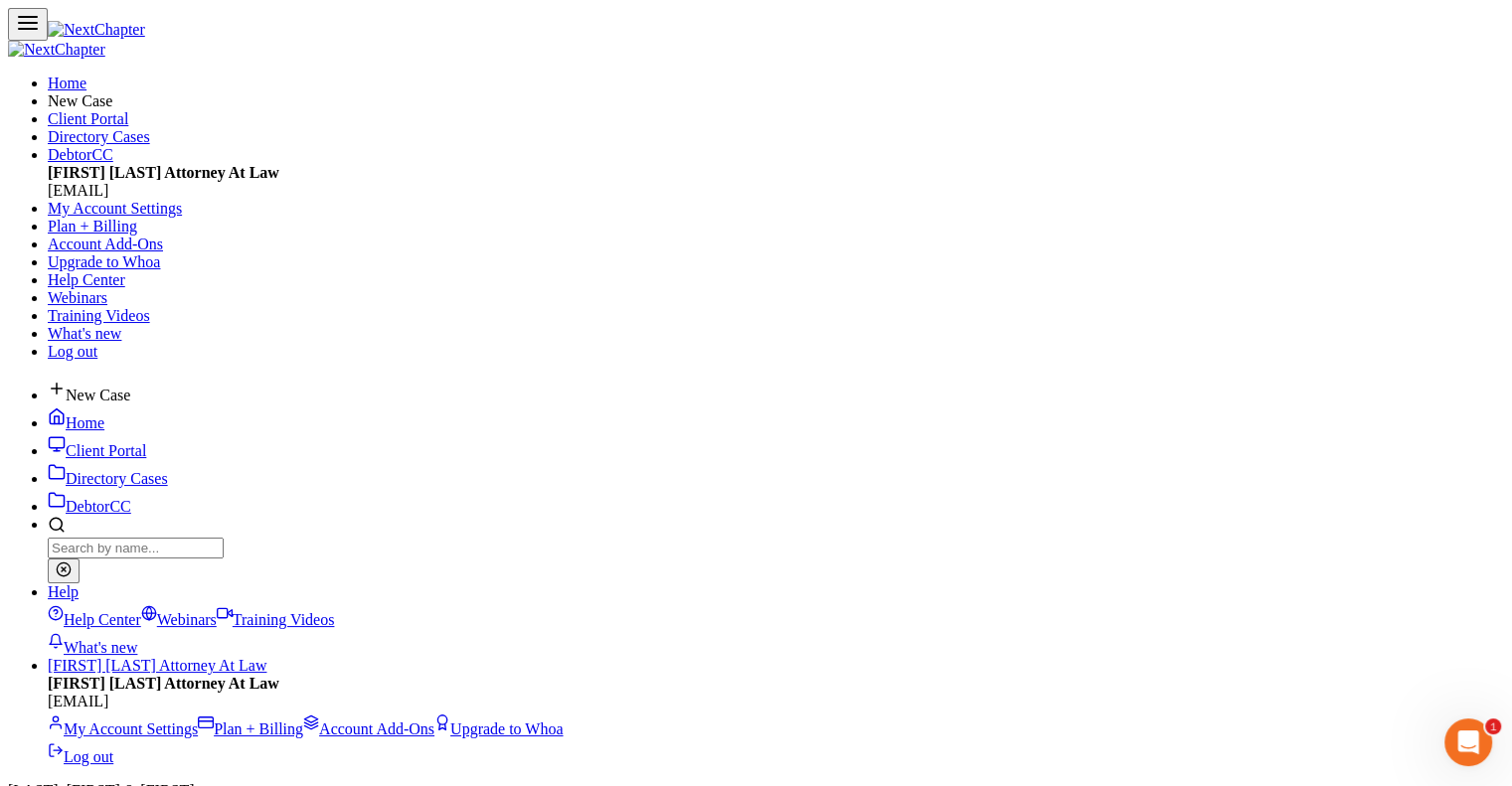 click at bounding box center [135, 548] 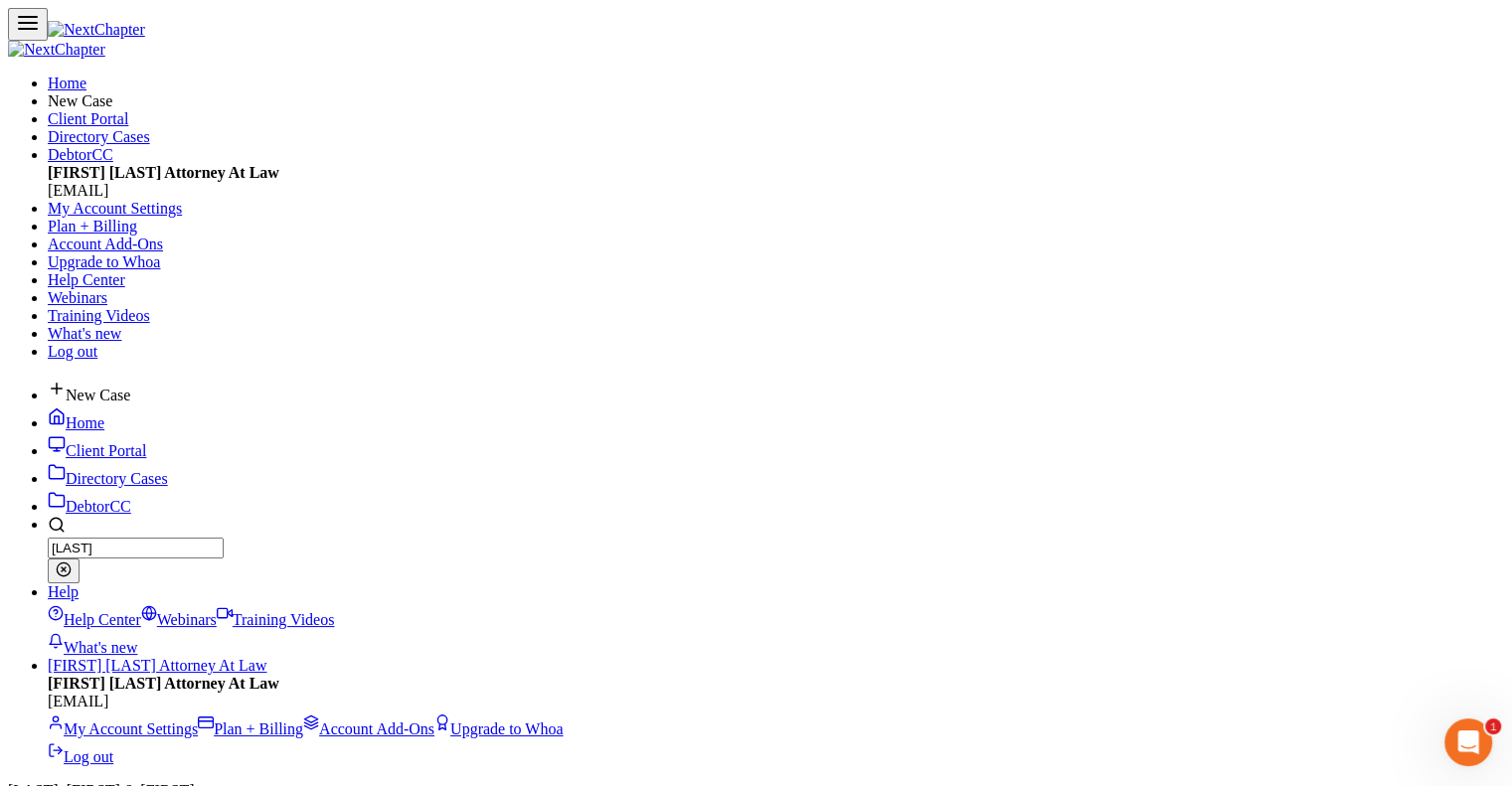 type on "[LAST]" 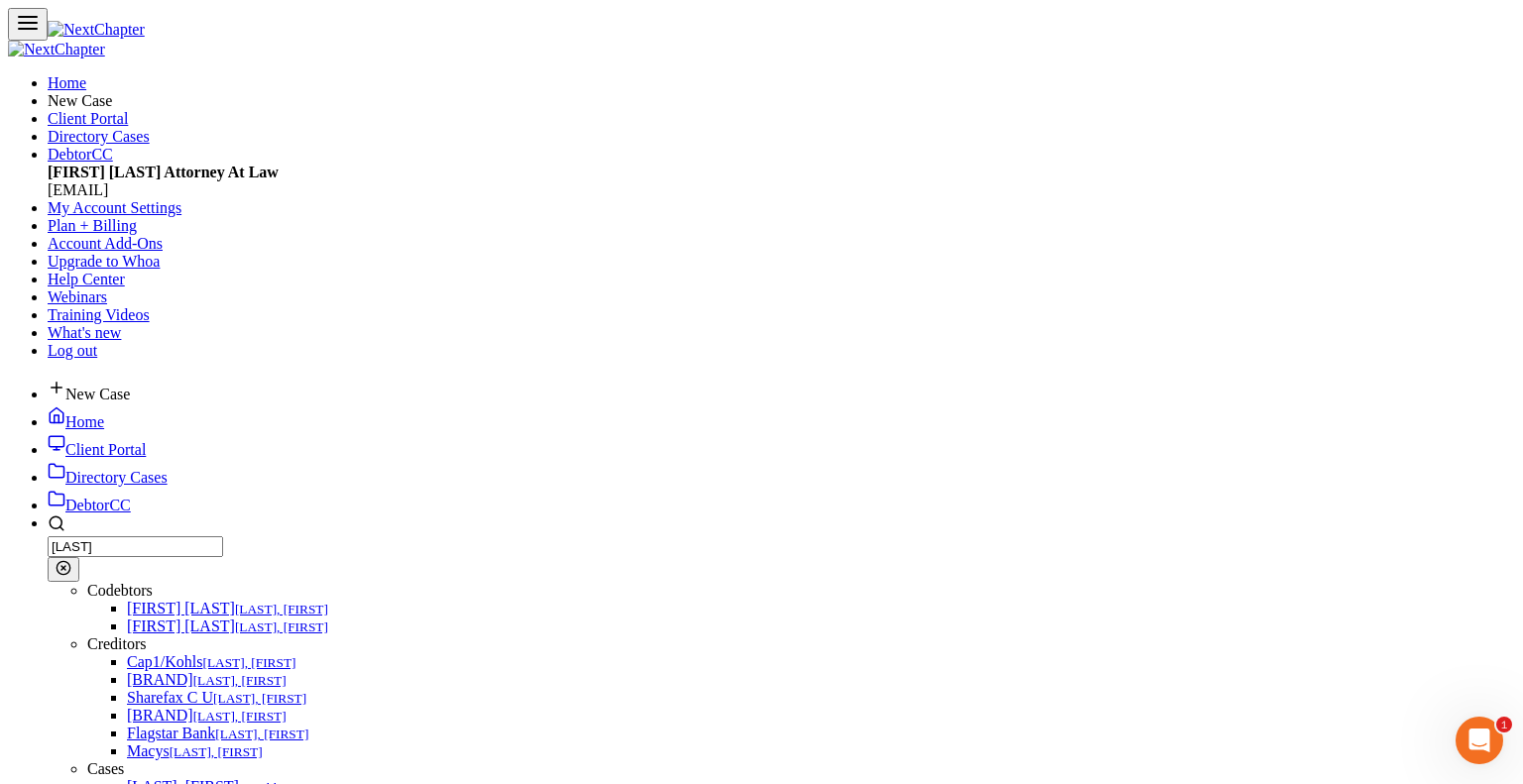 click on "[LAST], [FIRST]" at bounding box center (66, 1305) 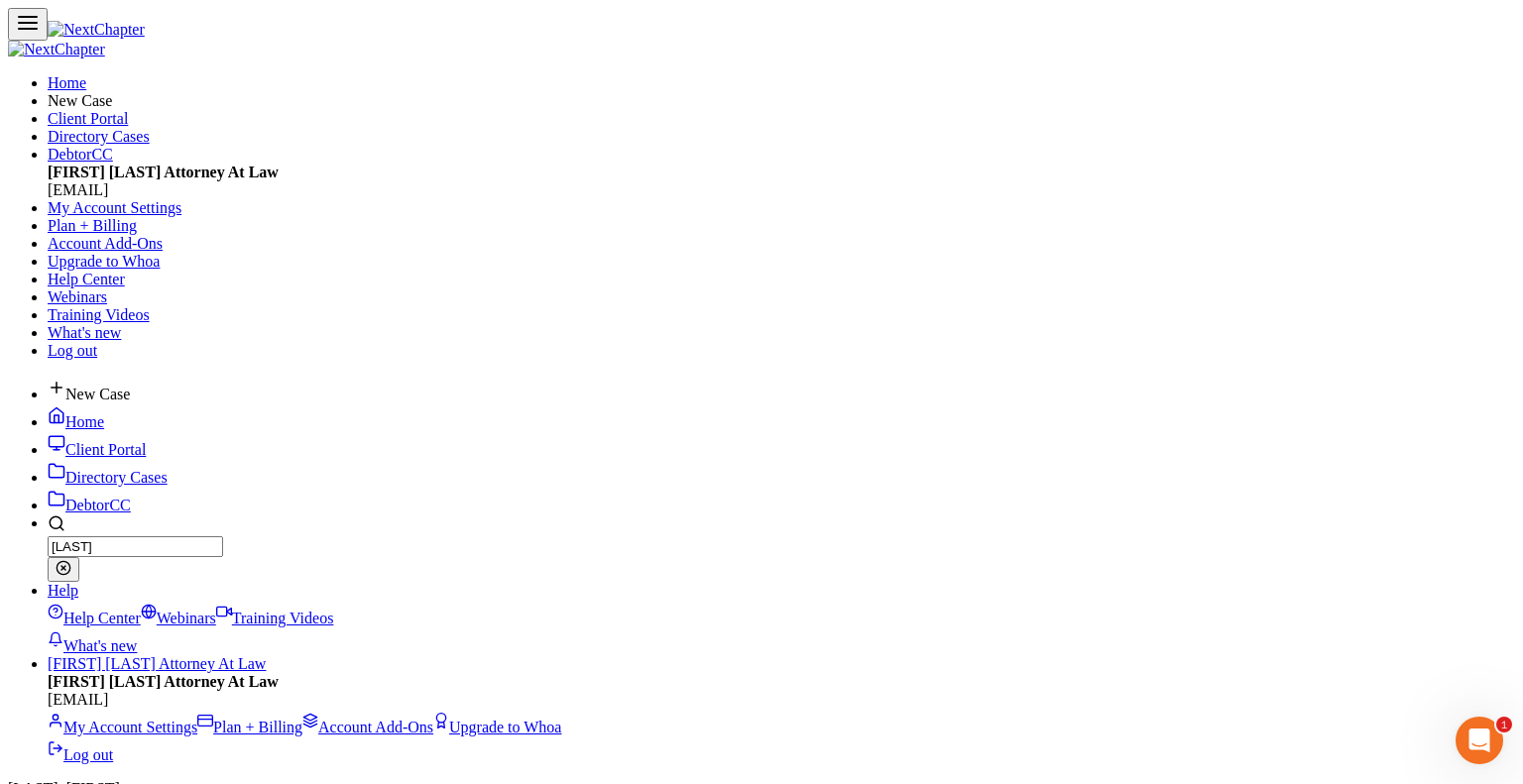 type 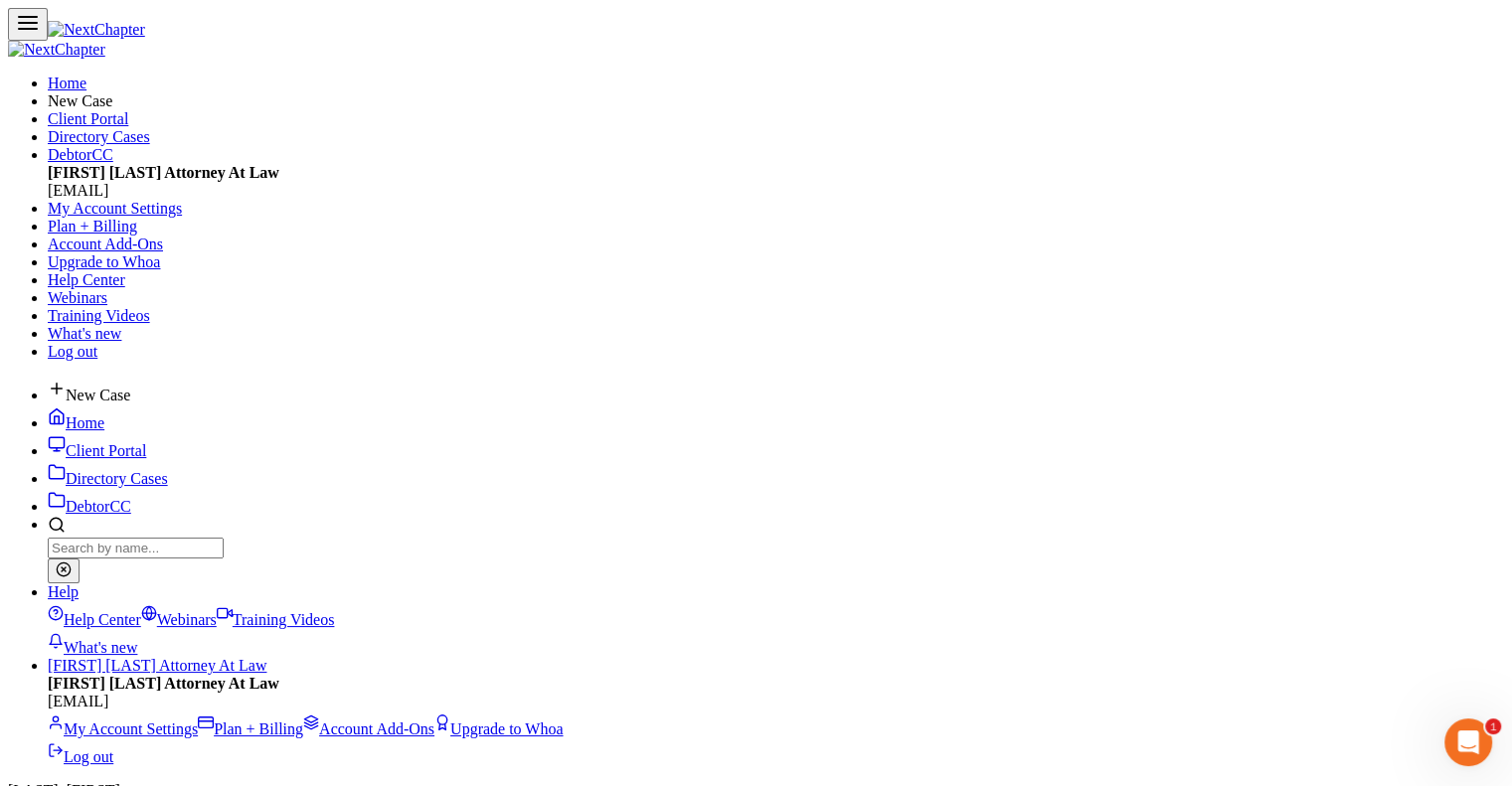 click on "Fees" at bounding box center (62, 7169) 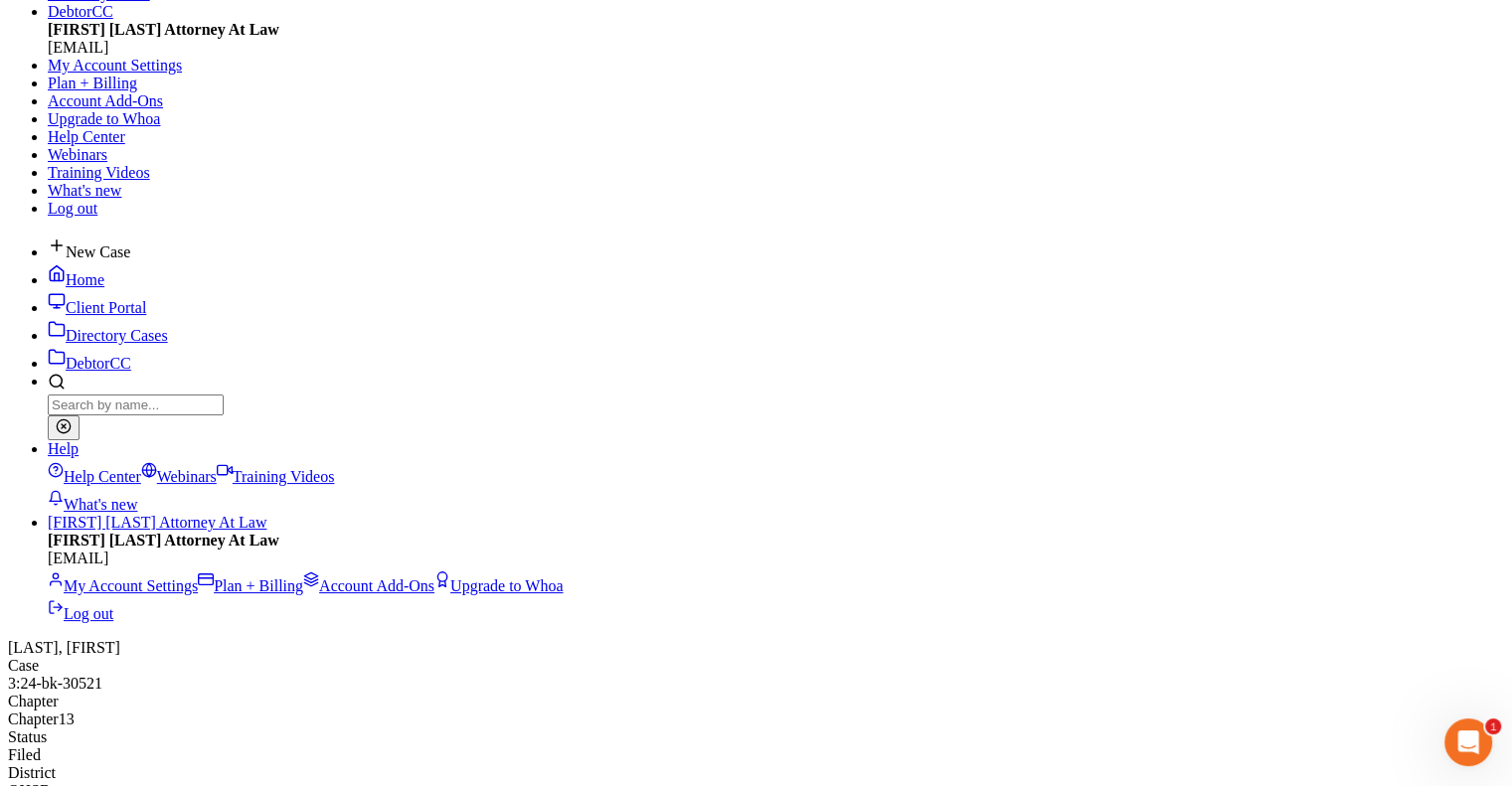 scroll, scrollTop: 99, scrollLeft: 0, axis: vertical 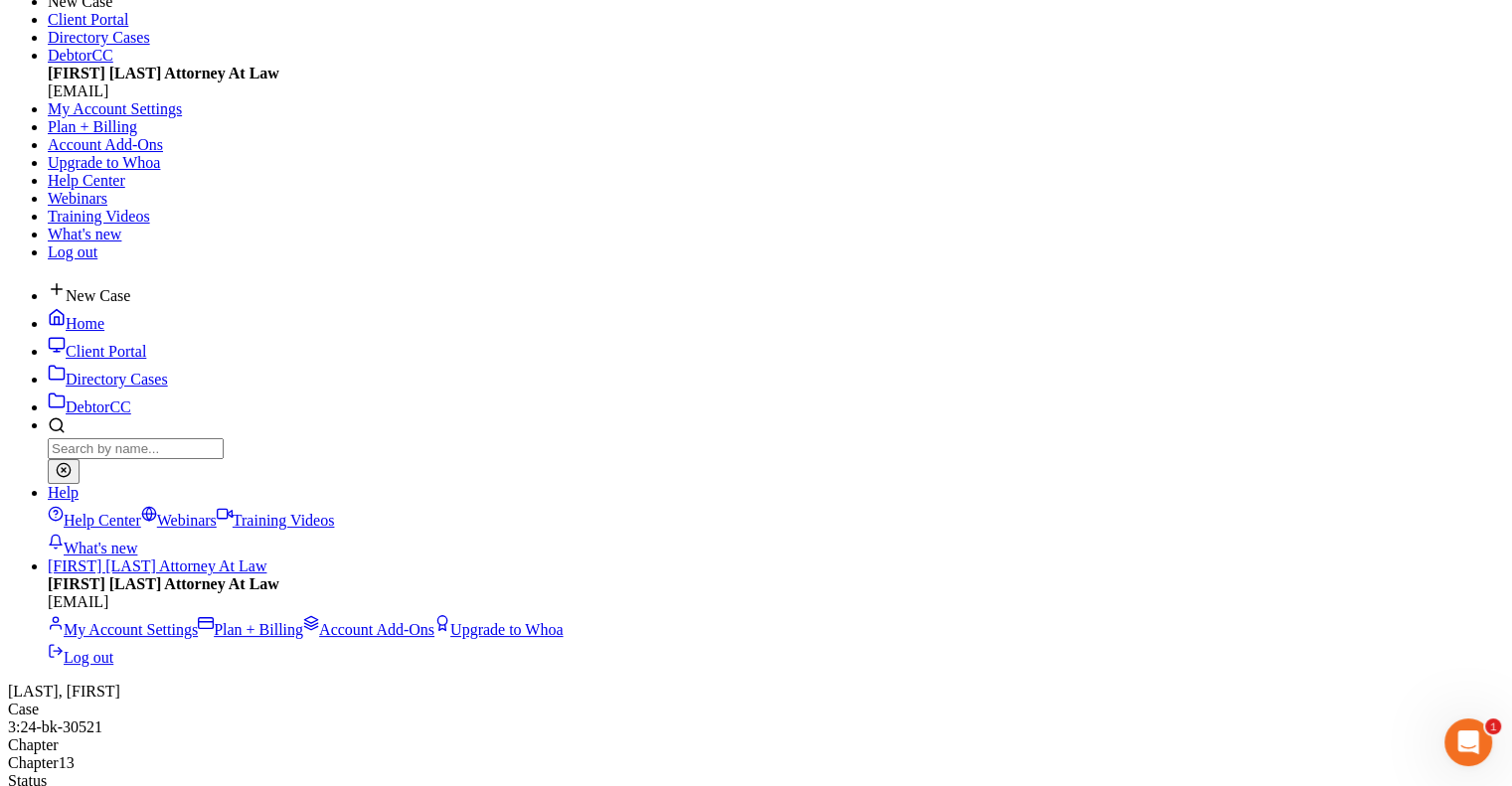 click on "Payment" at bounding box center (104, 10182) 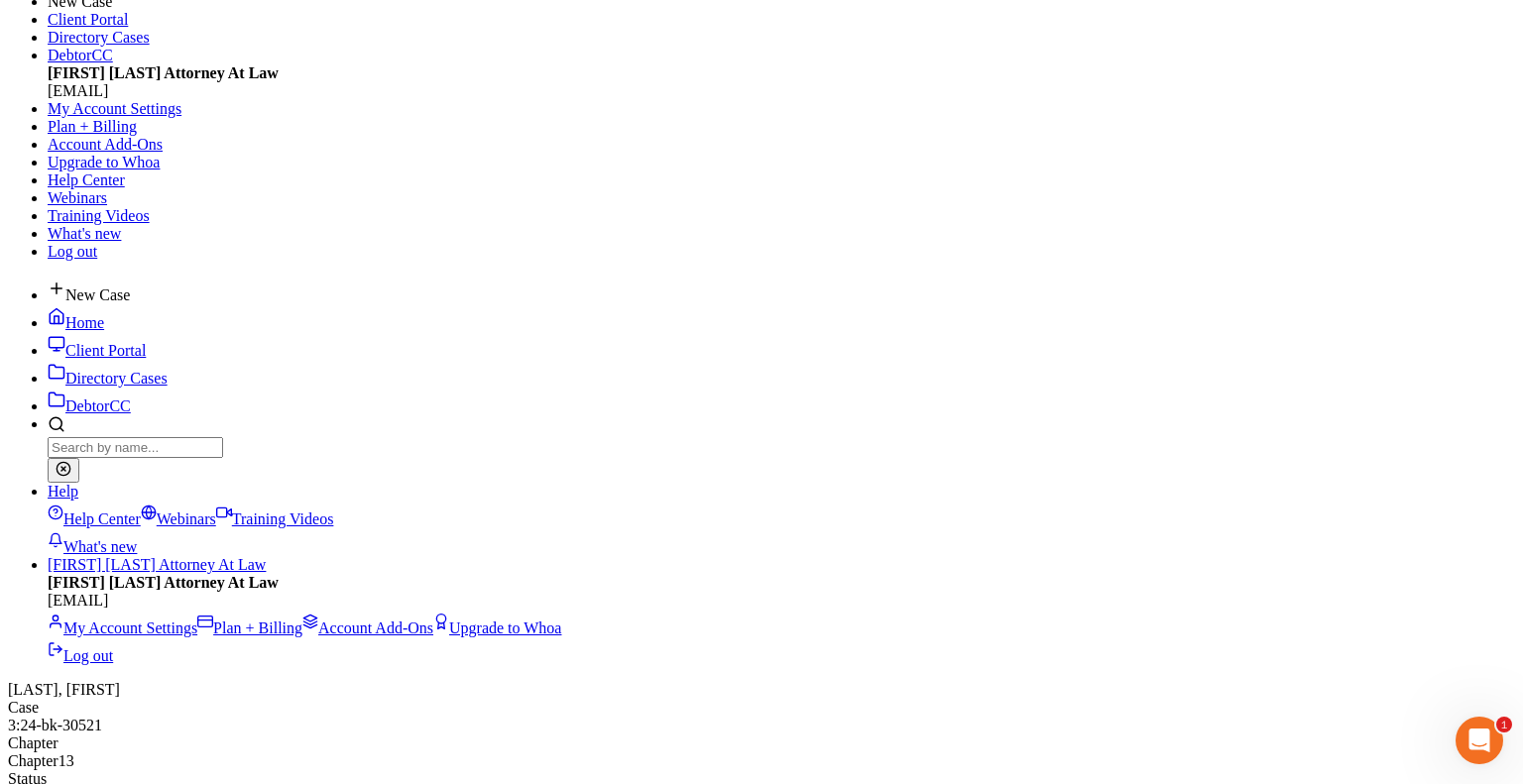 click at bounding box center [95, 11108] 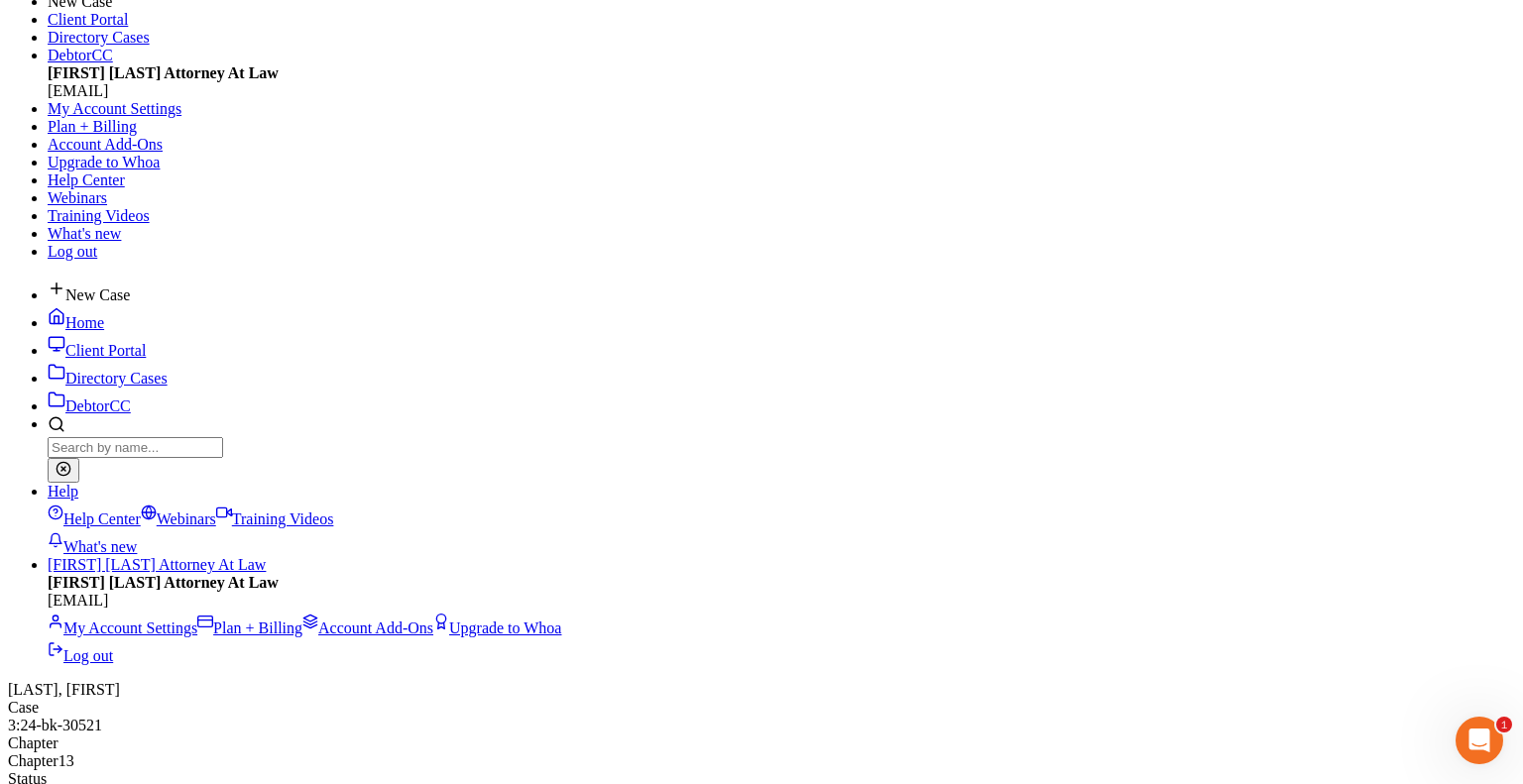 type on "1,300" 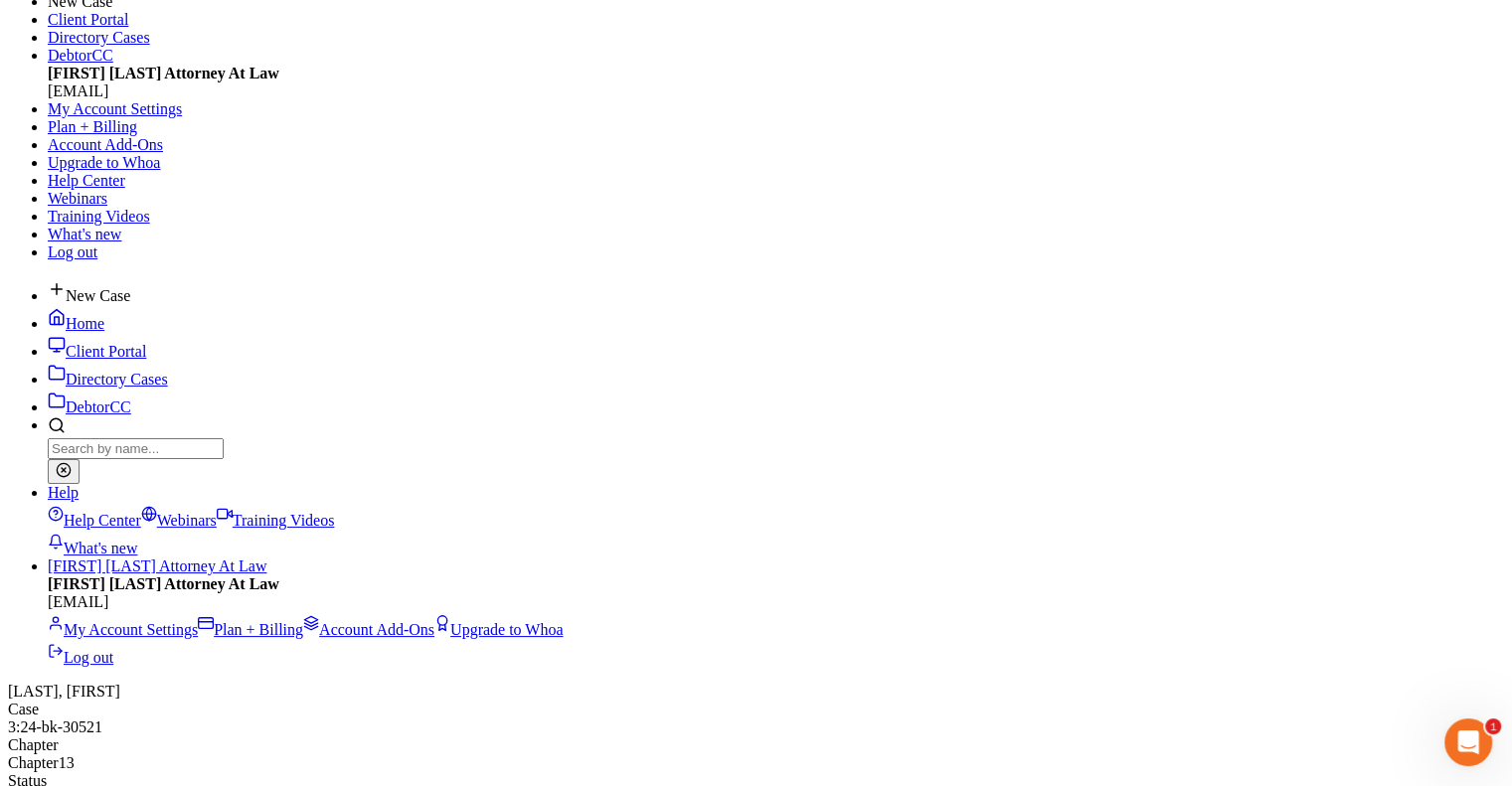click 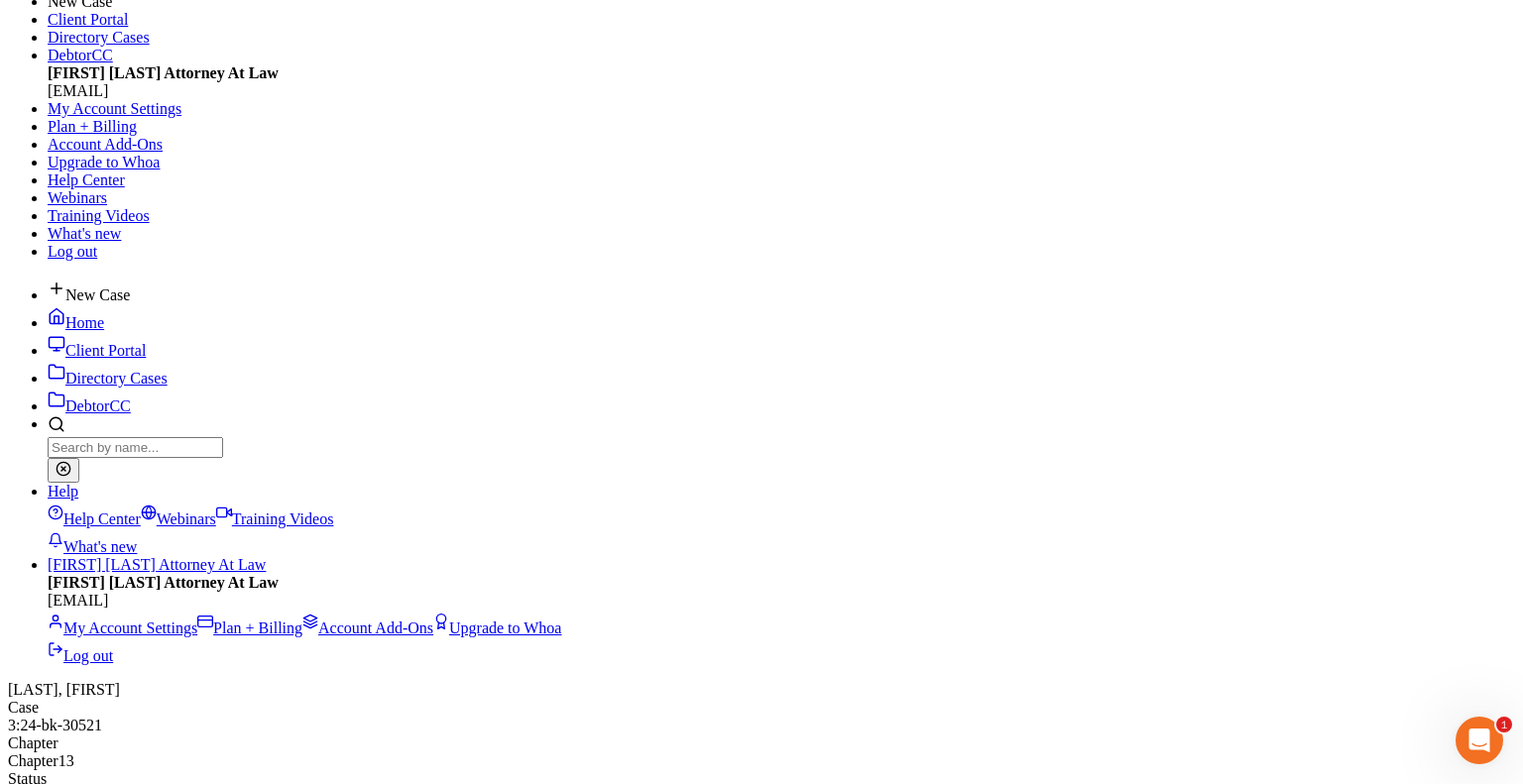 click on "Delete" at bounding box center [96, 10913] 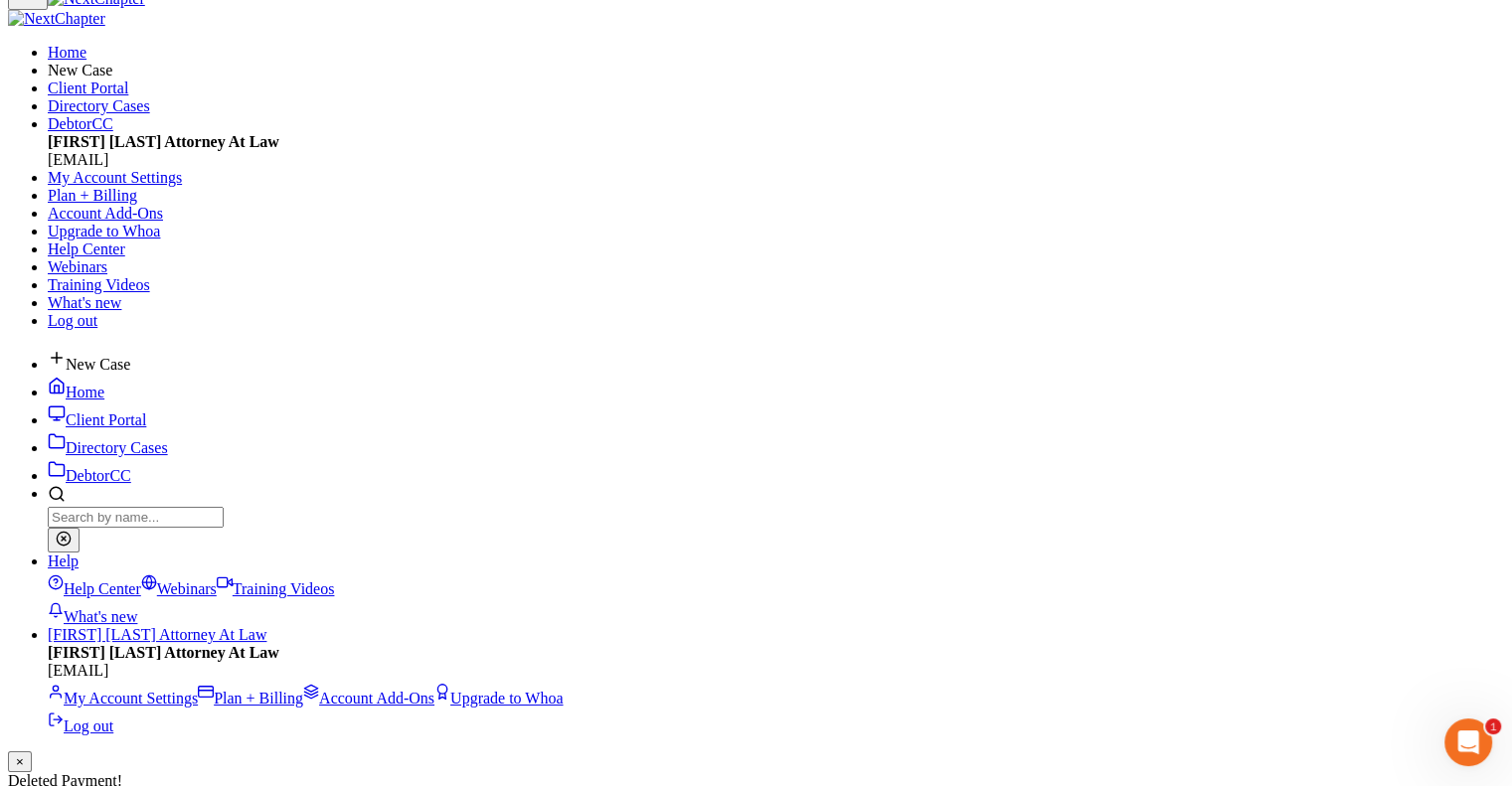 scroll, scrollTop: 0, scrollLeft: 0, axis: both 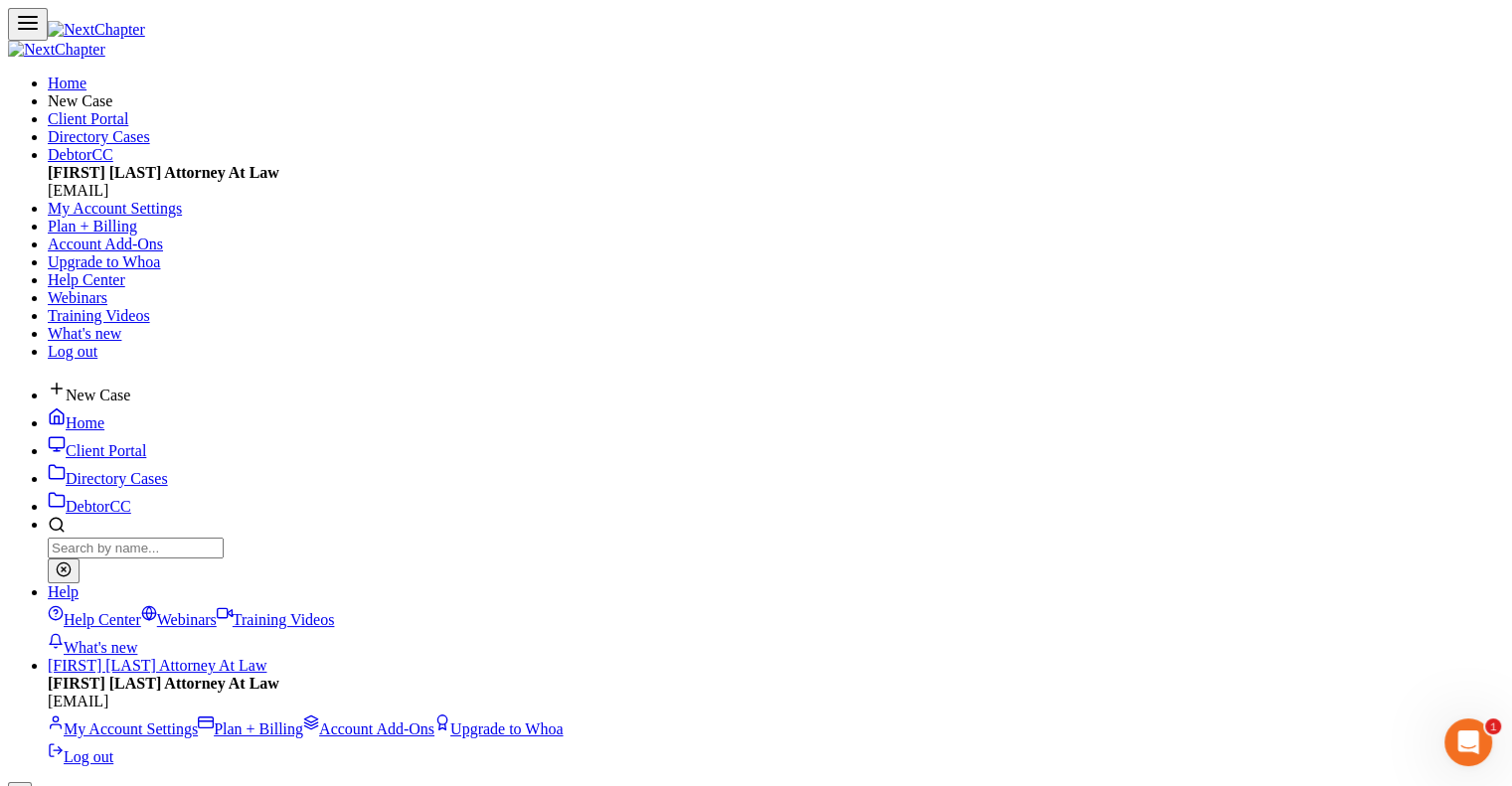 click on "×" at bounding box center (20, 792) 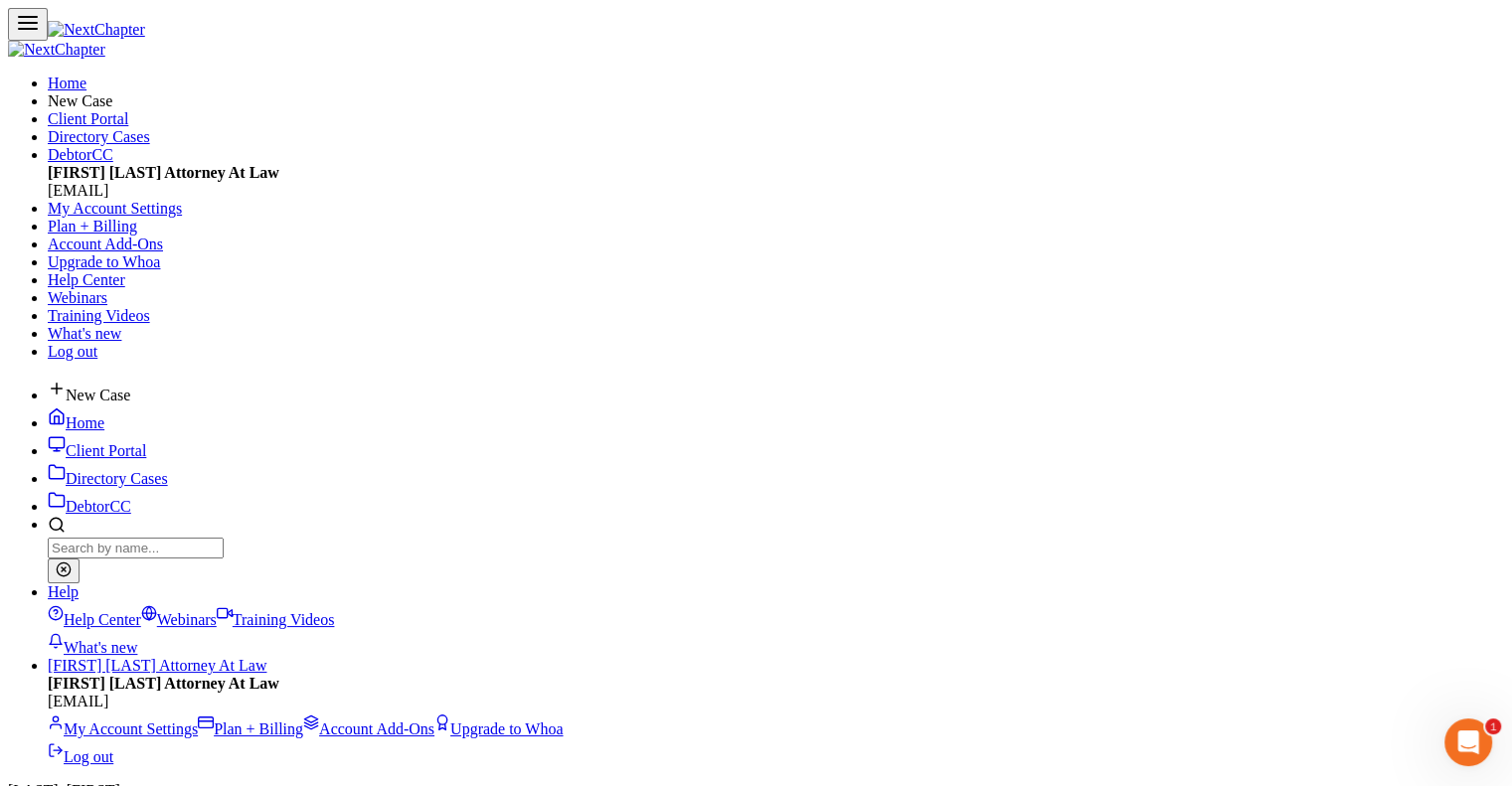 click at bounding box center (135, 548) 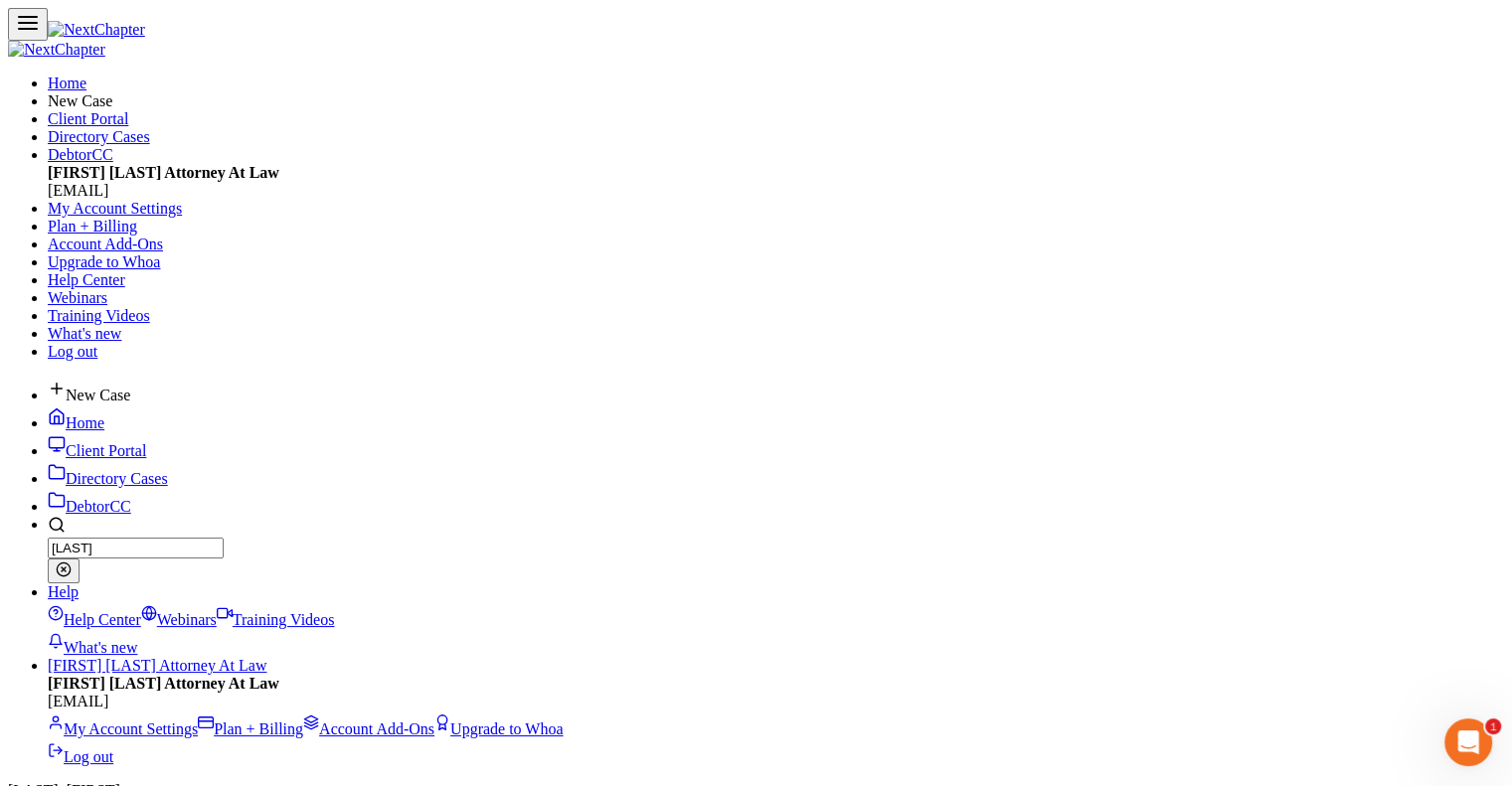 type on "[LAST]" 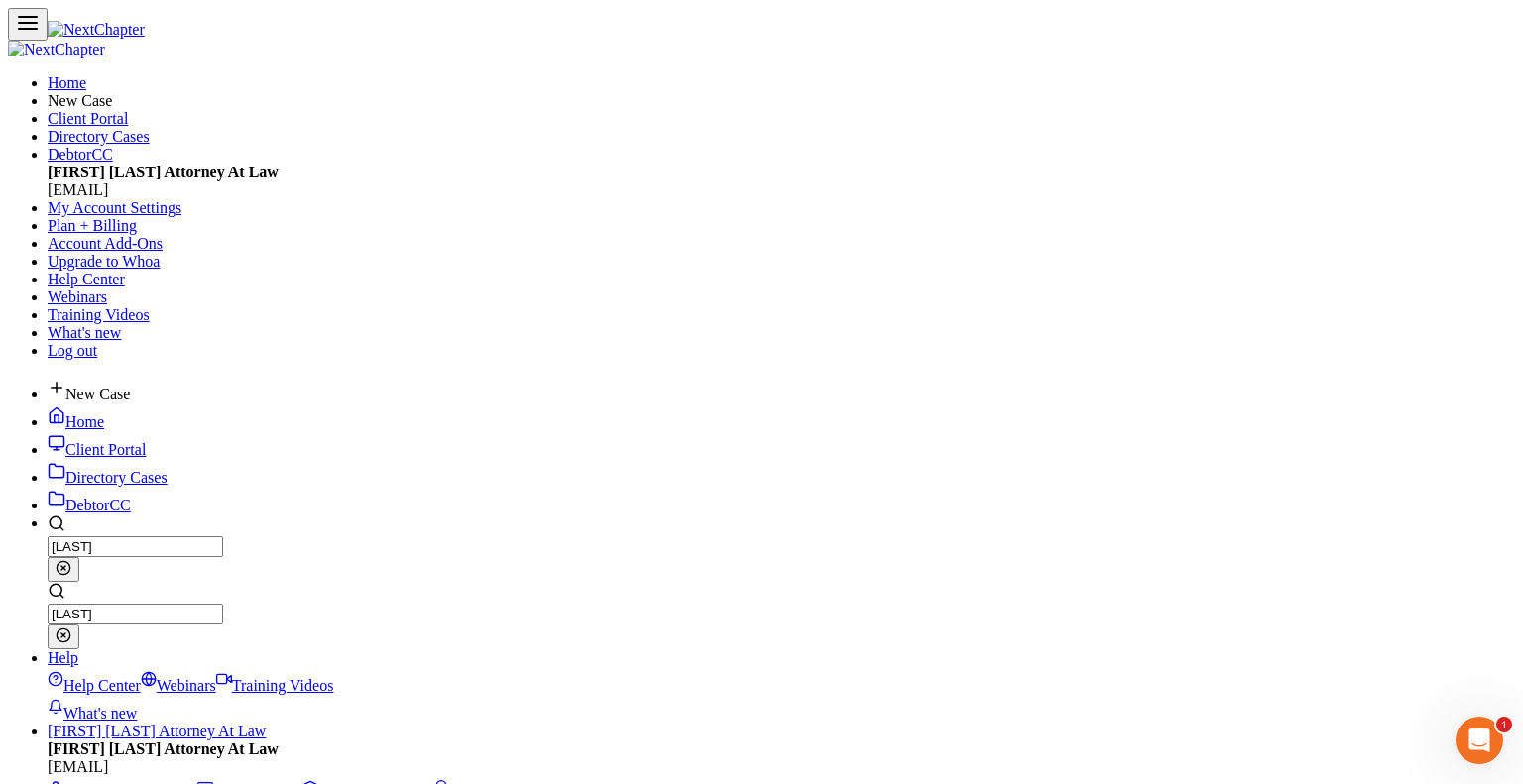 click on "[LAST], [FIRST]" at bounding box center (66, 1038) 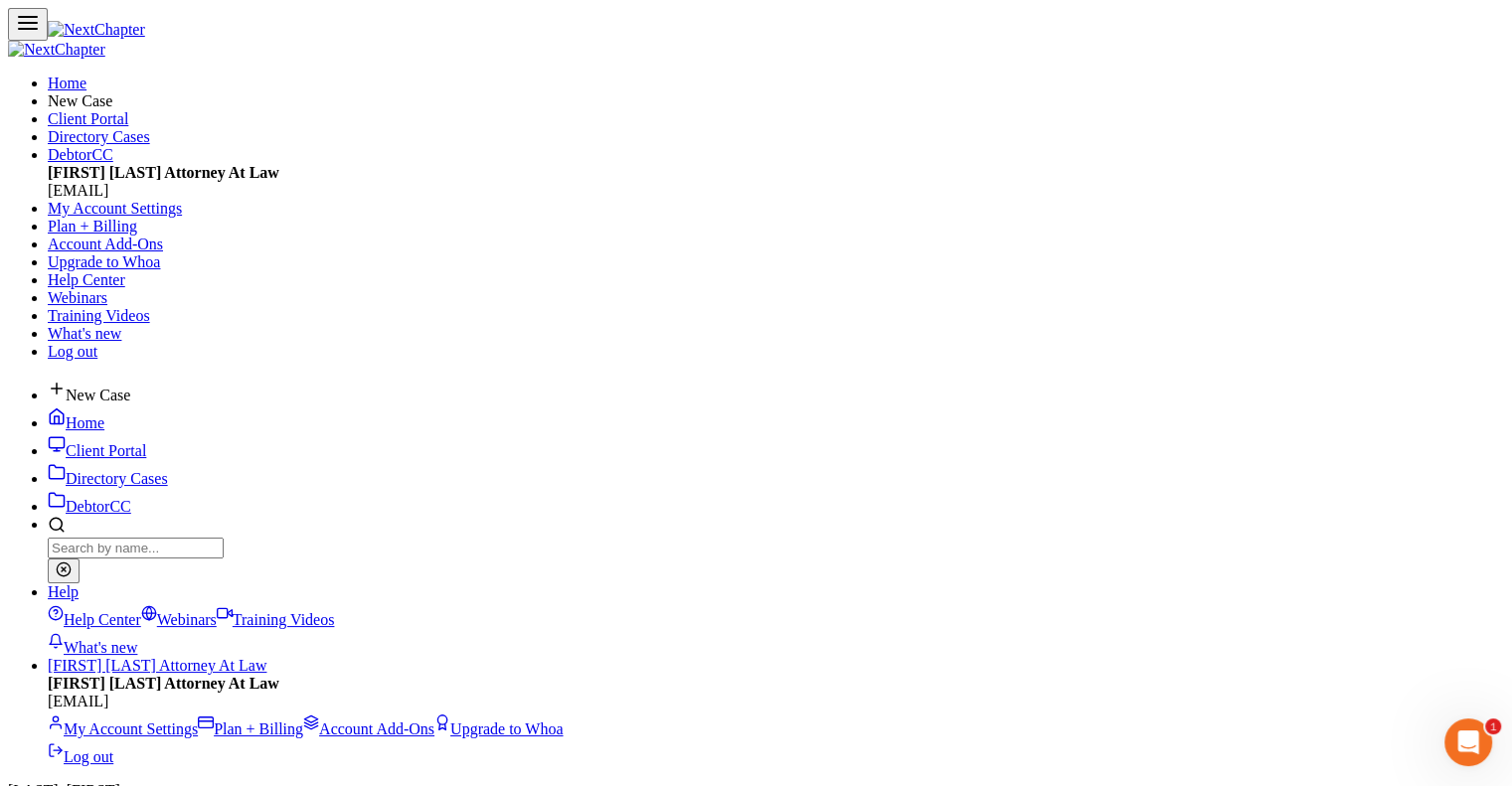 scroll, scrollTop: 26, scrollLeft: 0, axis: vertical 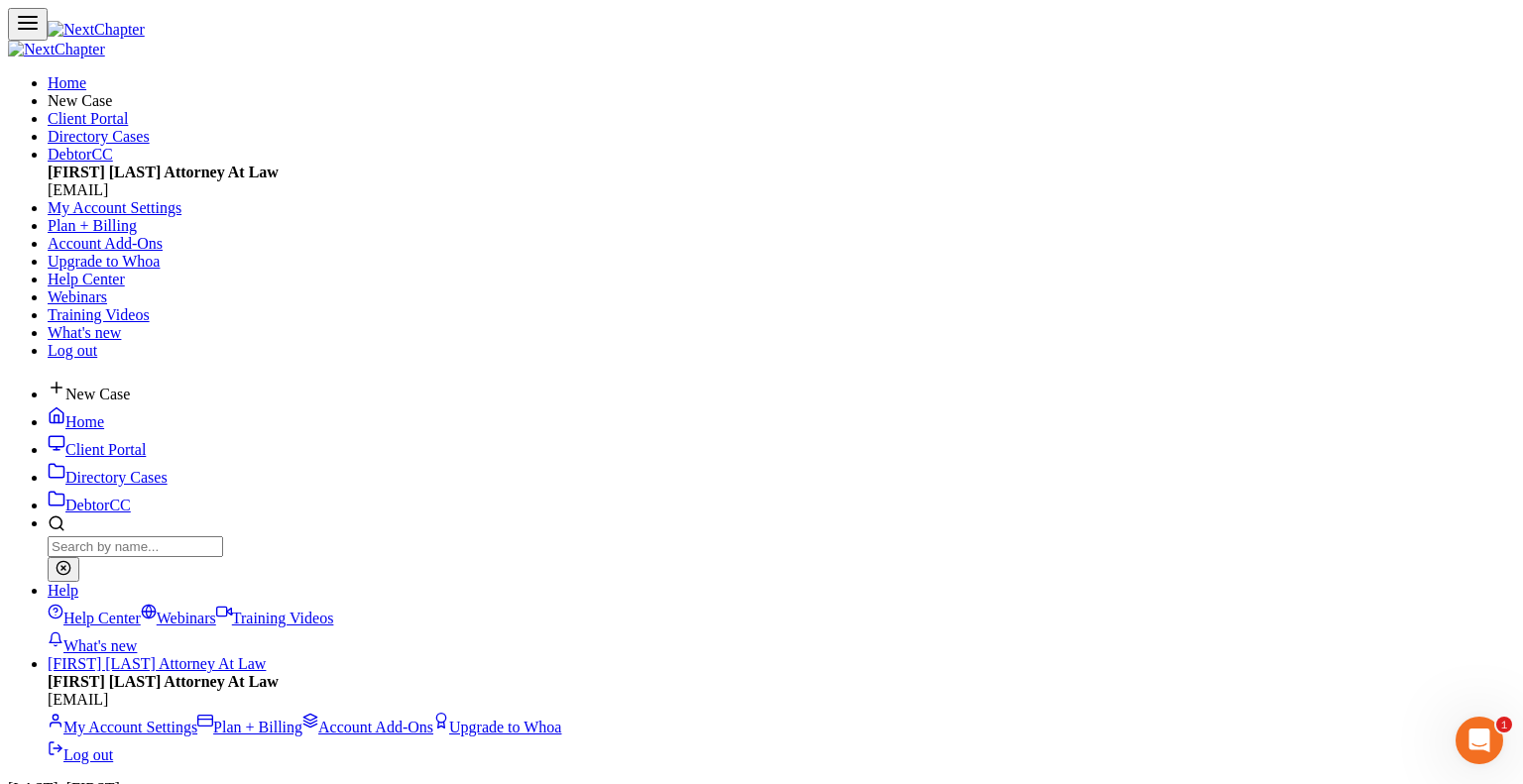 click on "Delete" at bounding box center [96, 9998] 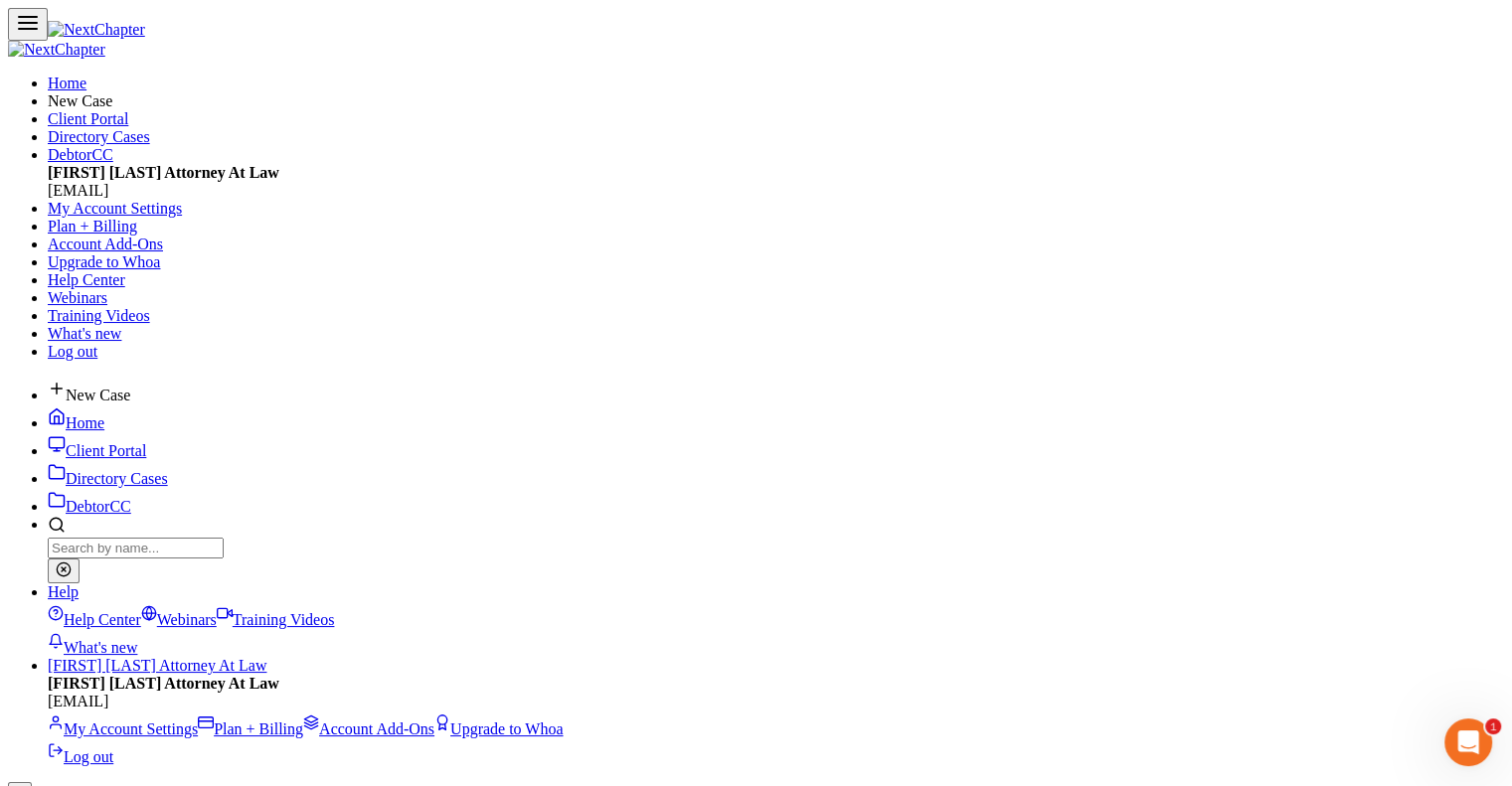 click 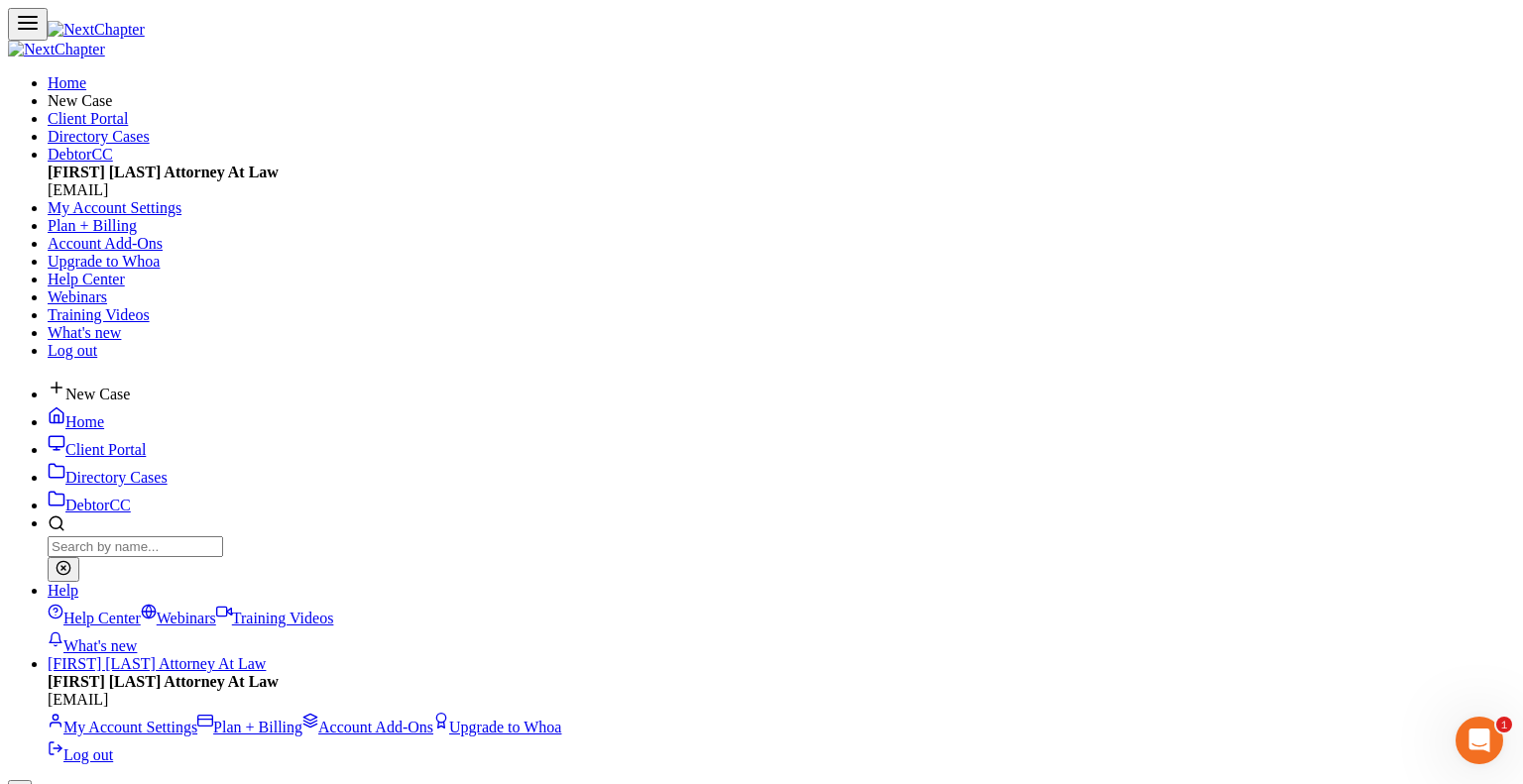 click at bounding box center [95, 10230] 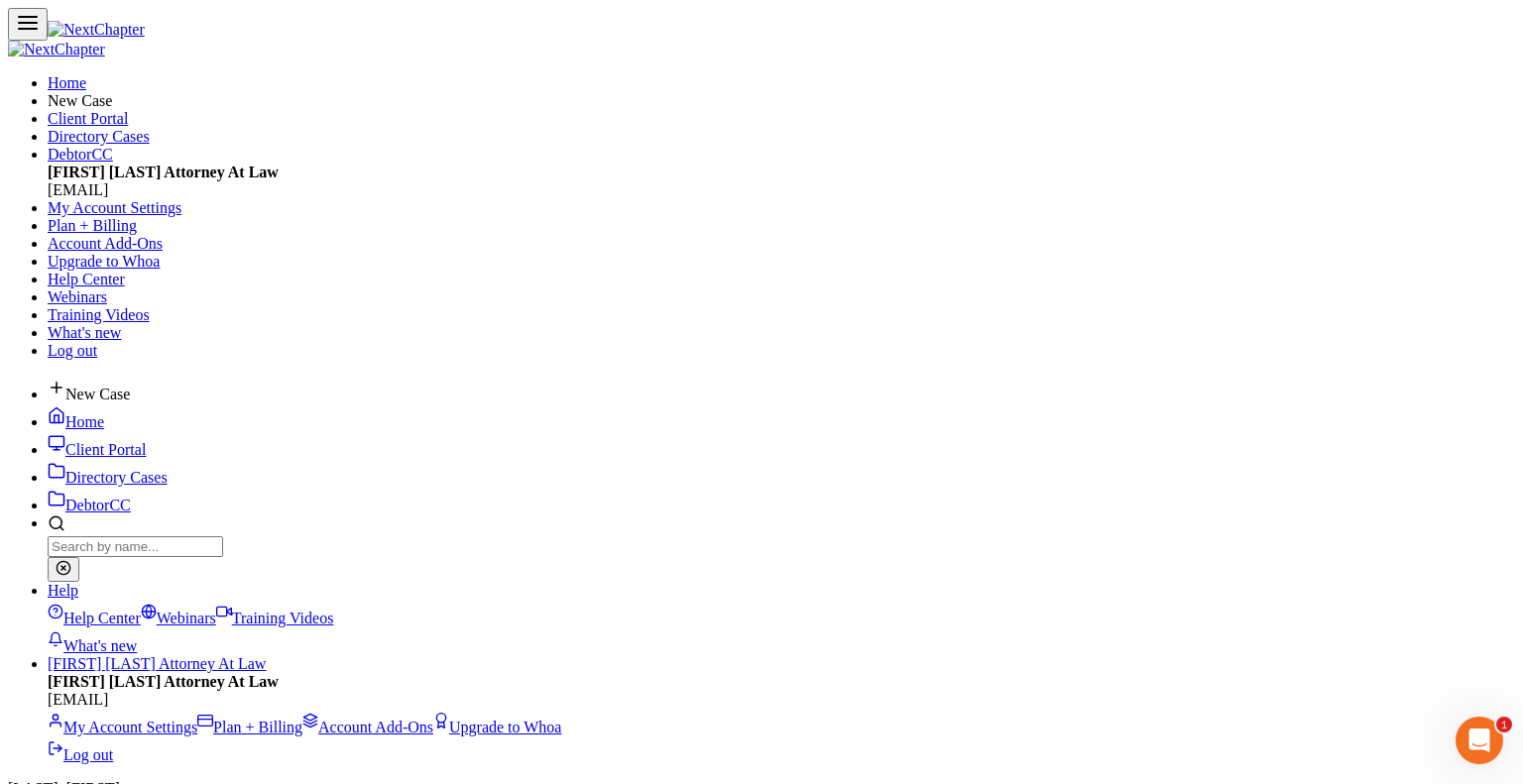 type on "1,300" 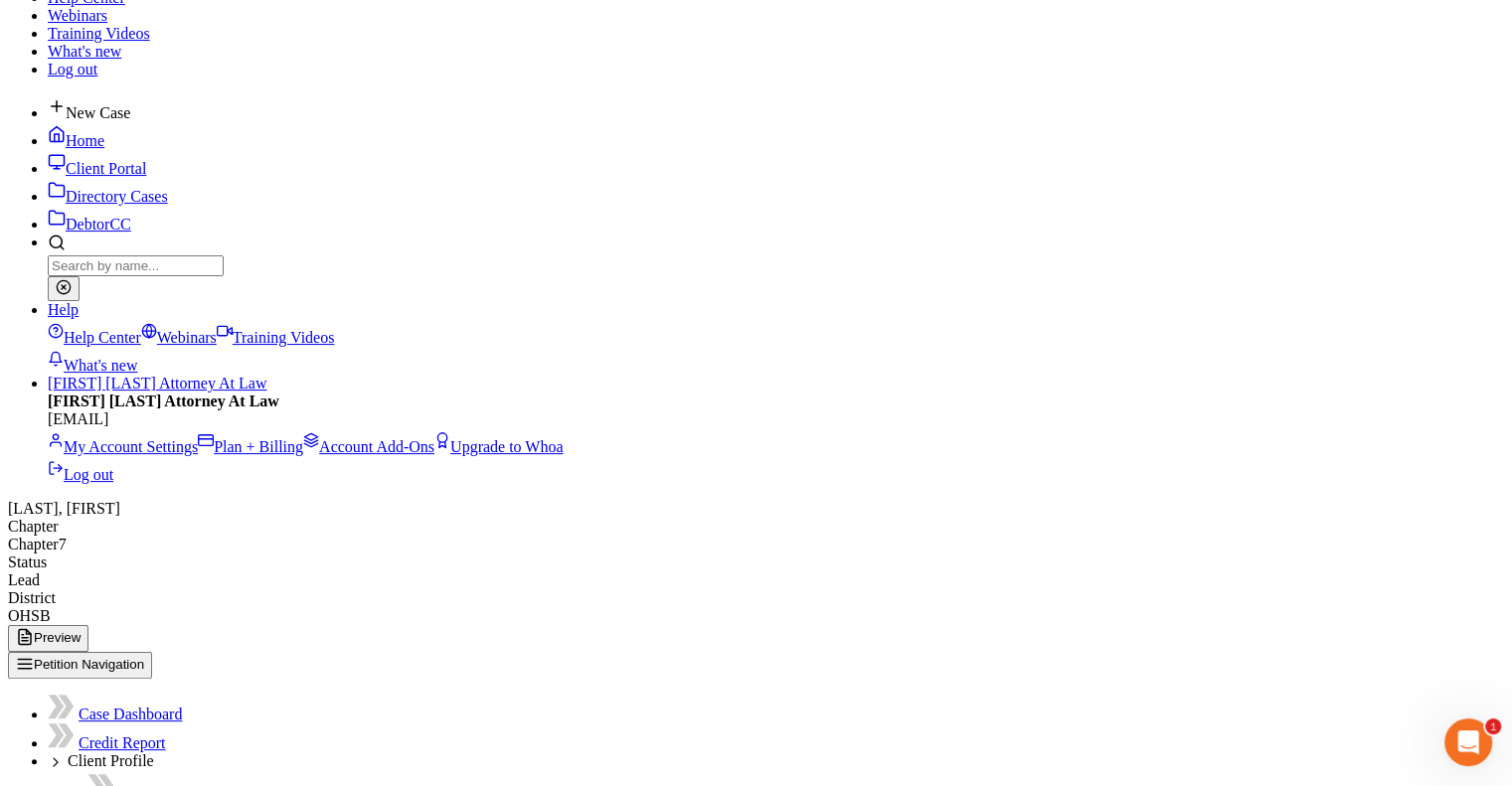 scroll, scrollTop: 298, scrollLeft: 0, axis: vertical 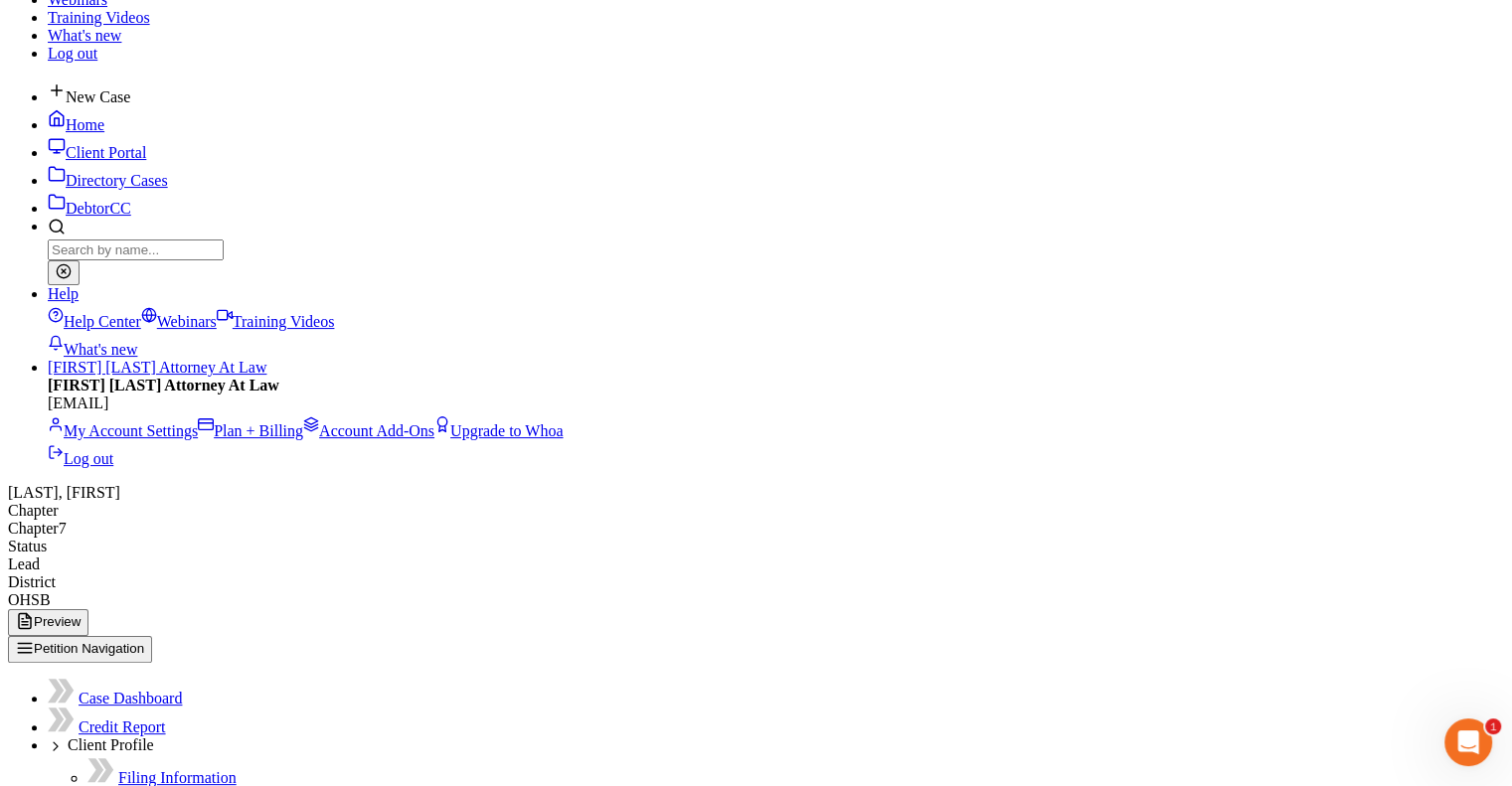click on "SOFA Review" at bounding box center (93, 3867) 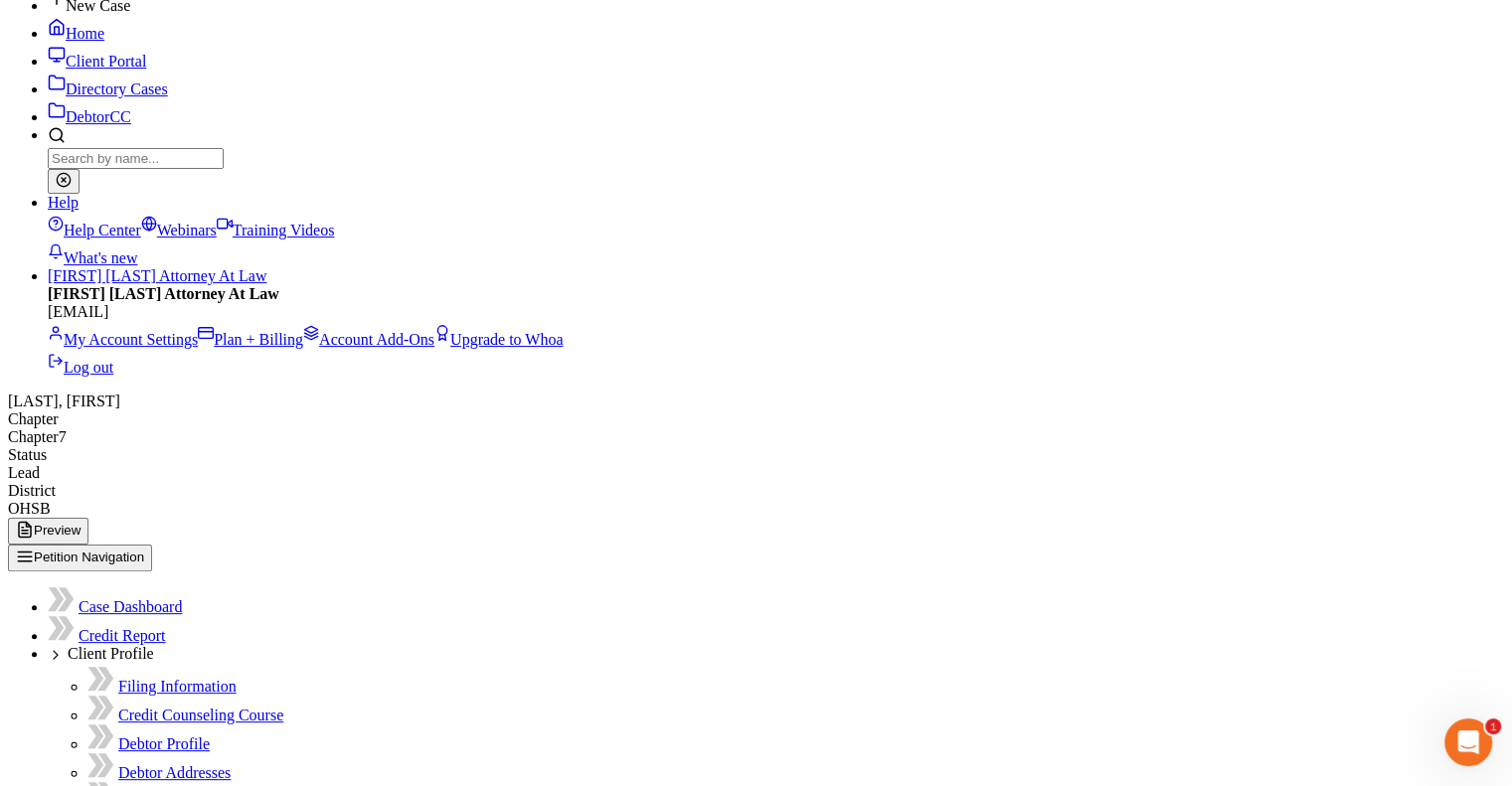 scroll, scrollTop: 397, scrollLeft: 0, axis: vertical 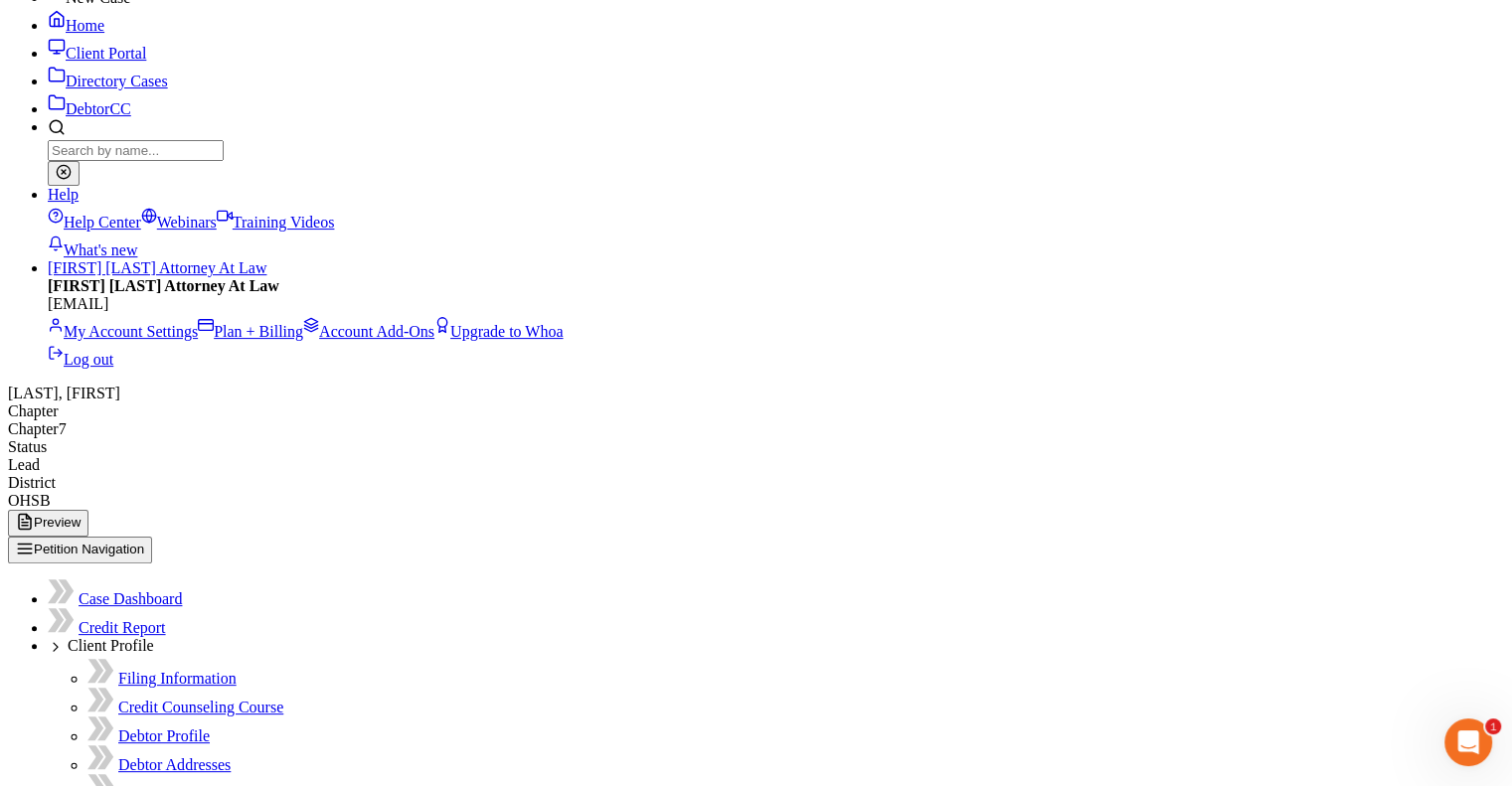 click on "Expenses" at bounding box center (97, 3379) 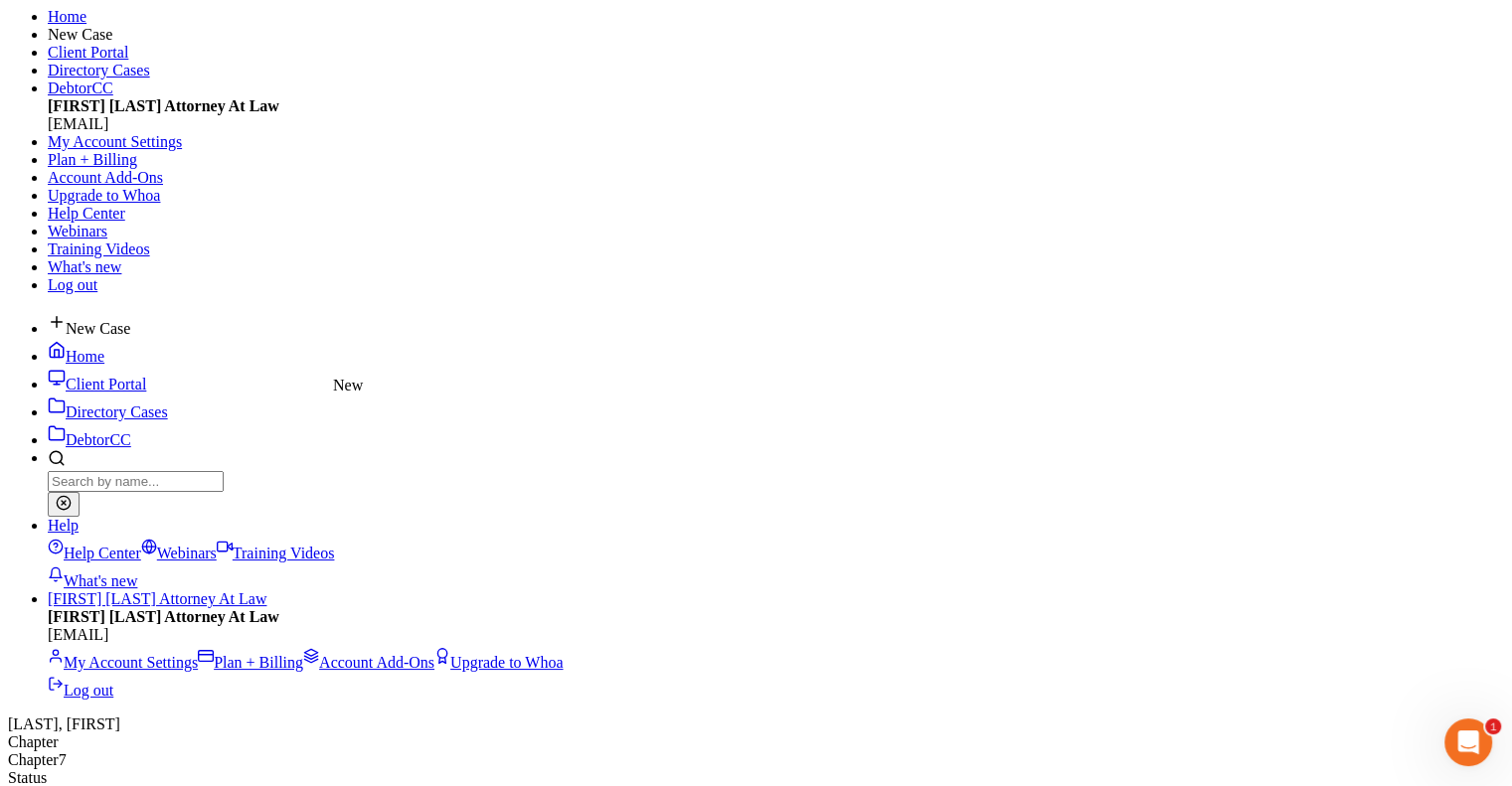 scroll, scrollTop: 0, scrollLeft: 0, axis: both 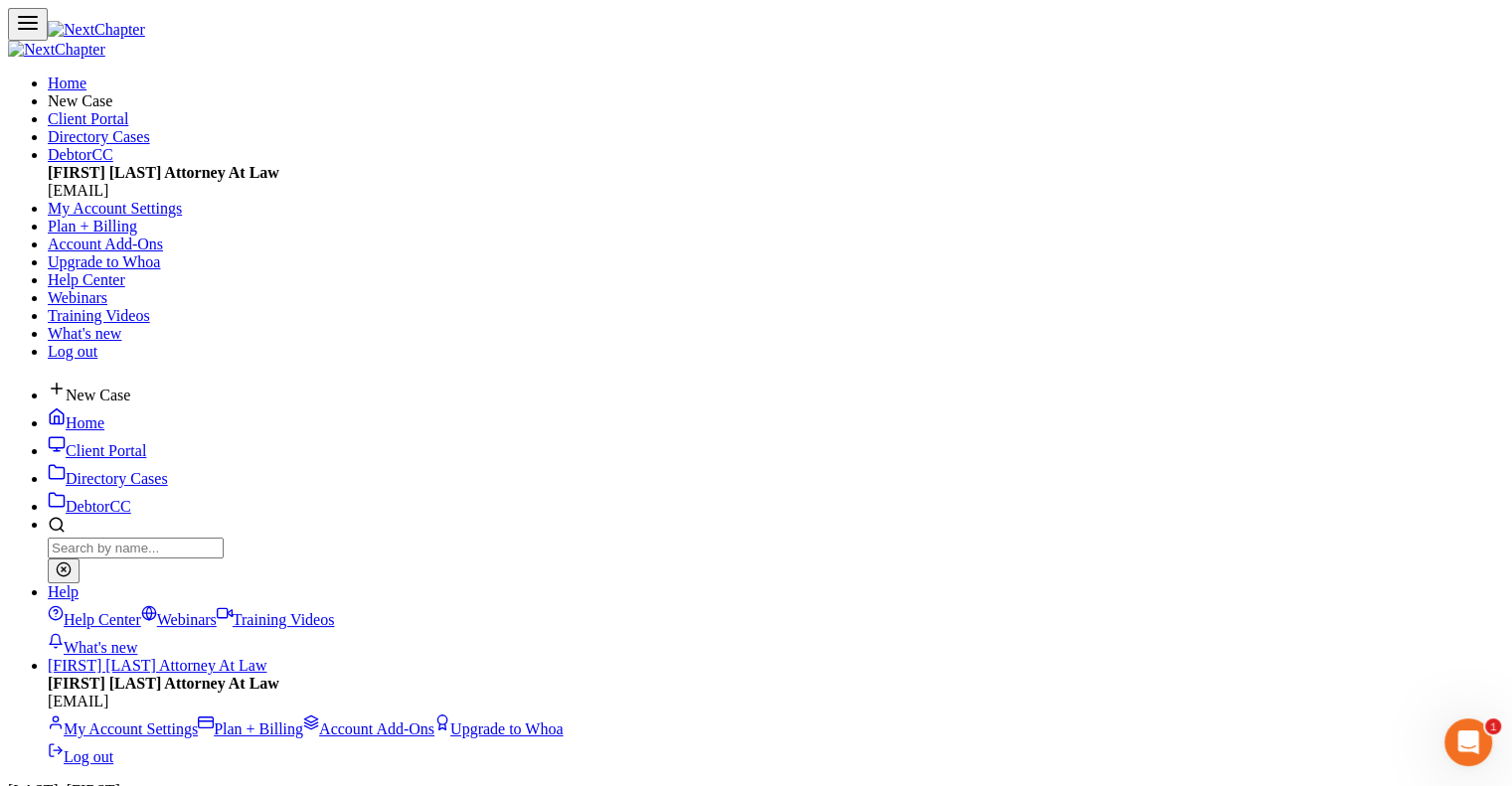 click on "New Non Employment Income" at bounding box center [704, 4794] 